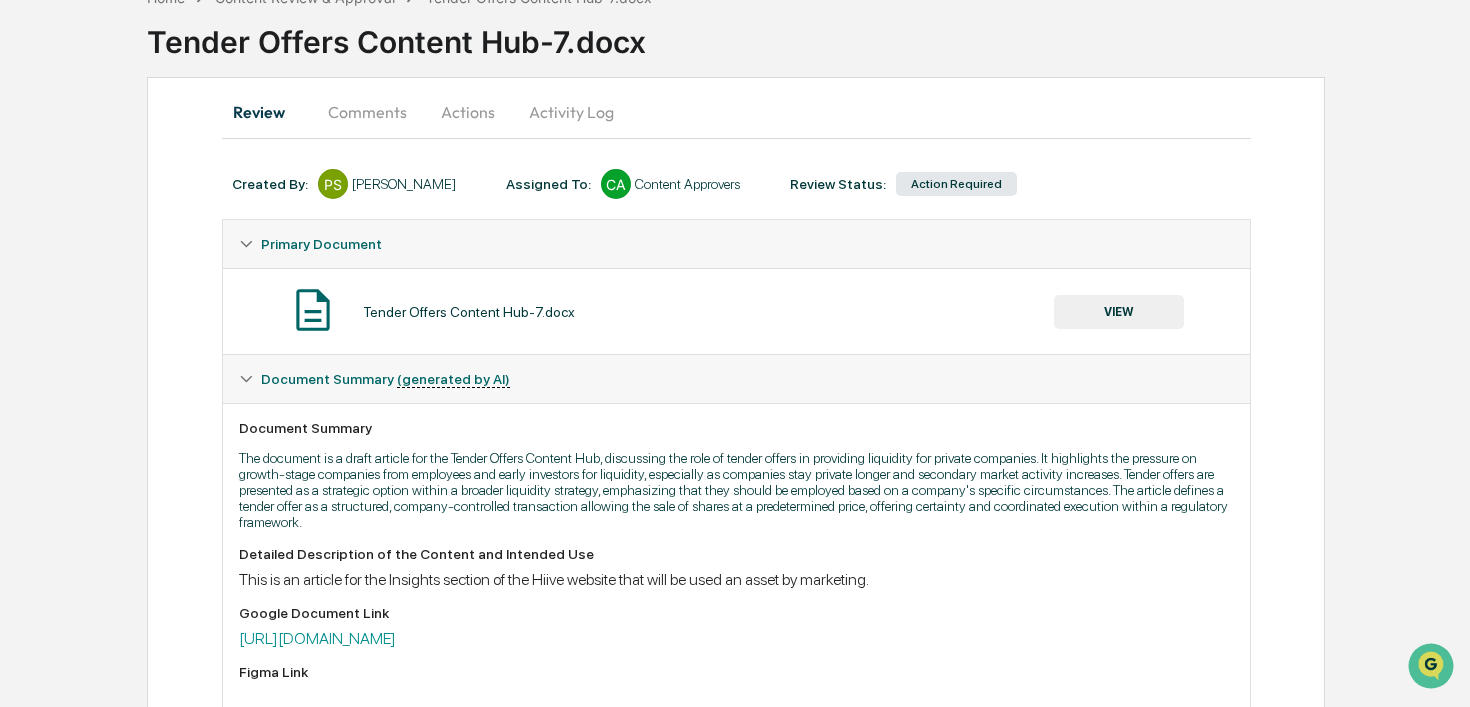 scroll, scrollTop: 0, scrollLeft: 0, axis: both 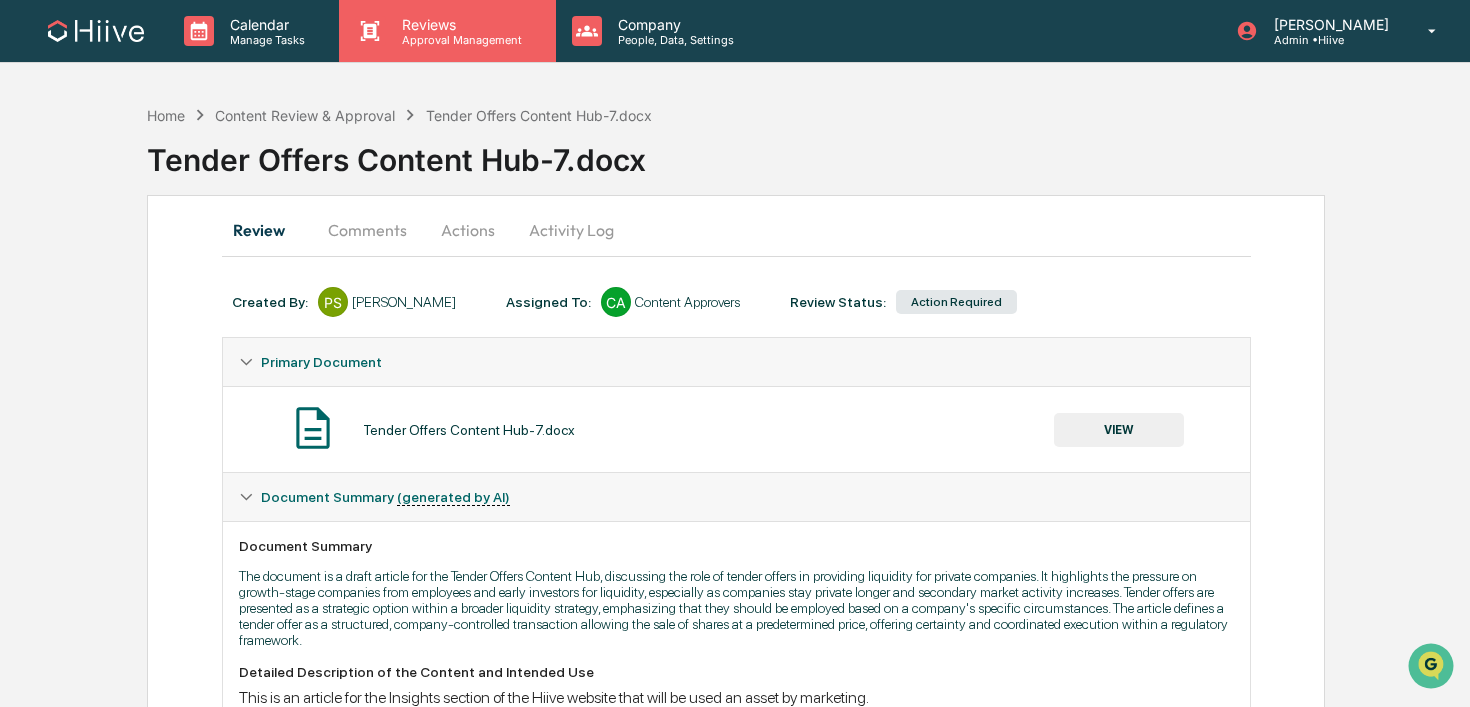 click on "Reviews Approval Management" at bounding box center [447, 31] 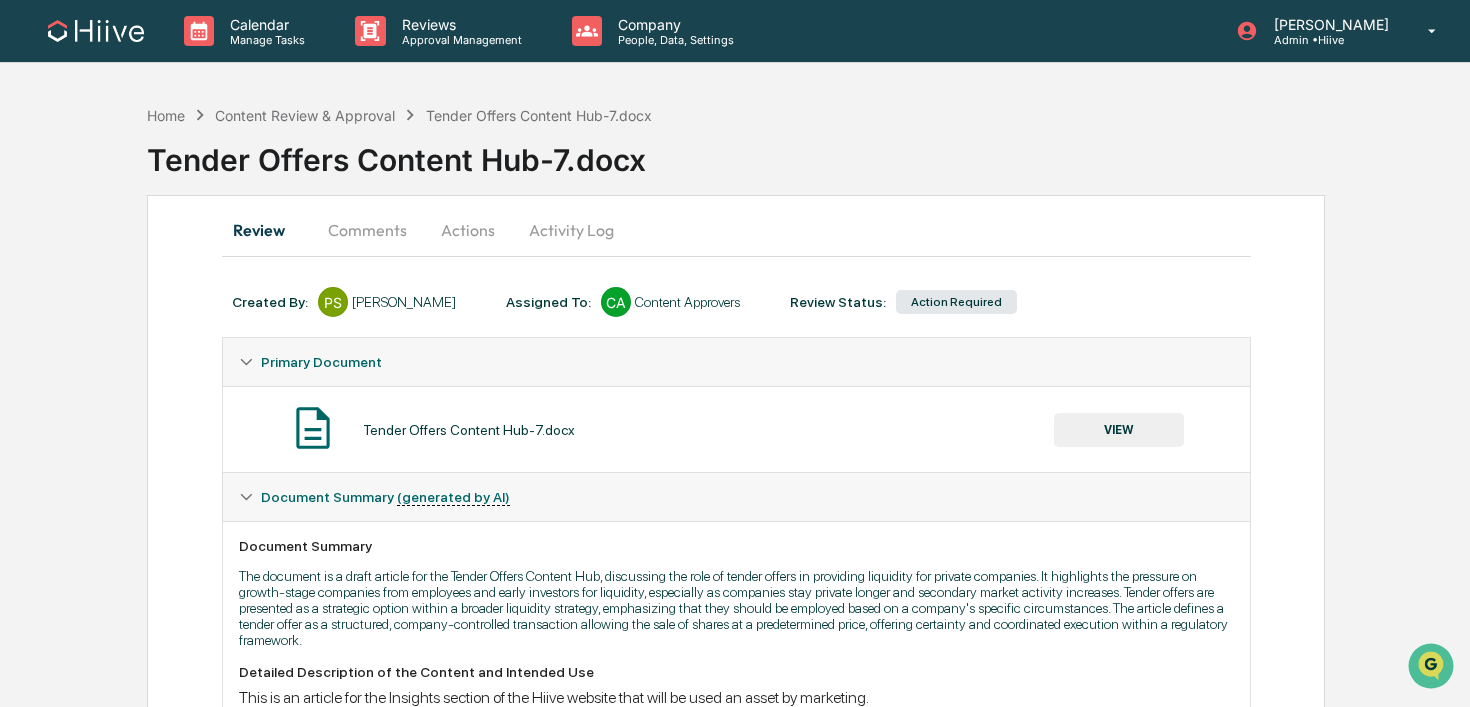 click on "Content Review & Approval" at bounding box center [175, 2232] 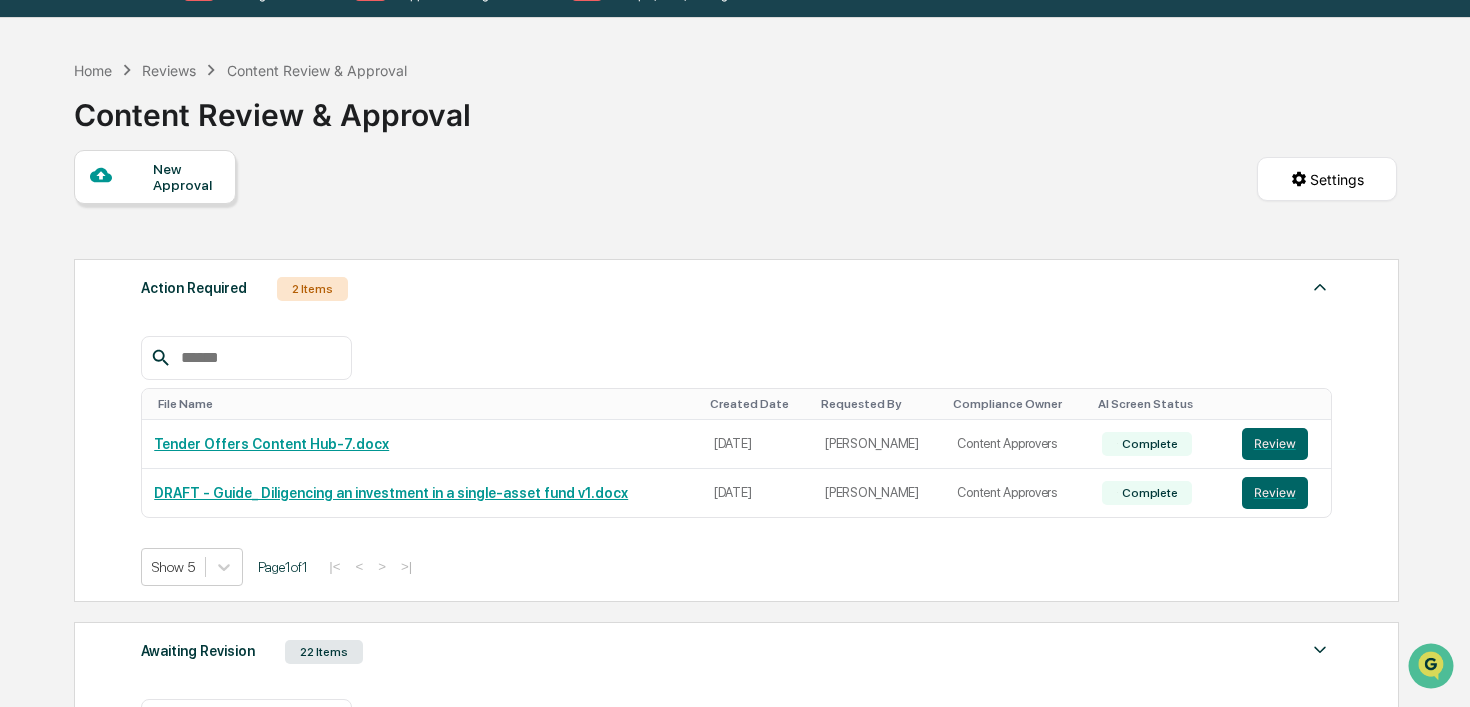 scroll, scrollTop: 0, scrollLeft: 0, axis: both 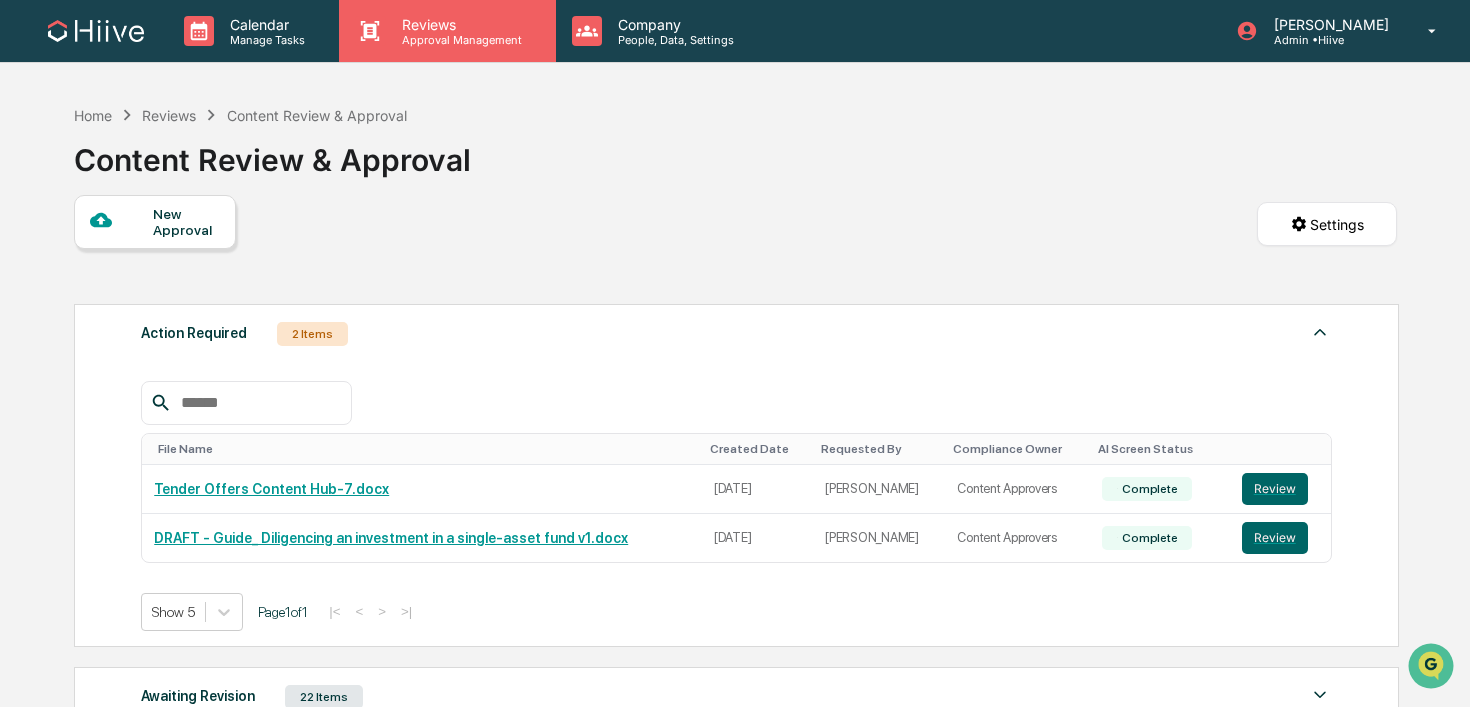 click on "Reviews Approval Management" at bounding box center [447, 31] 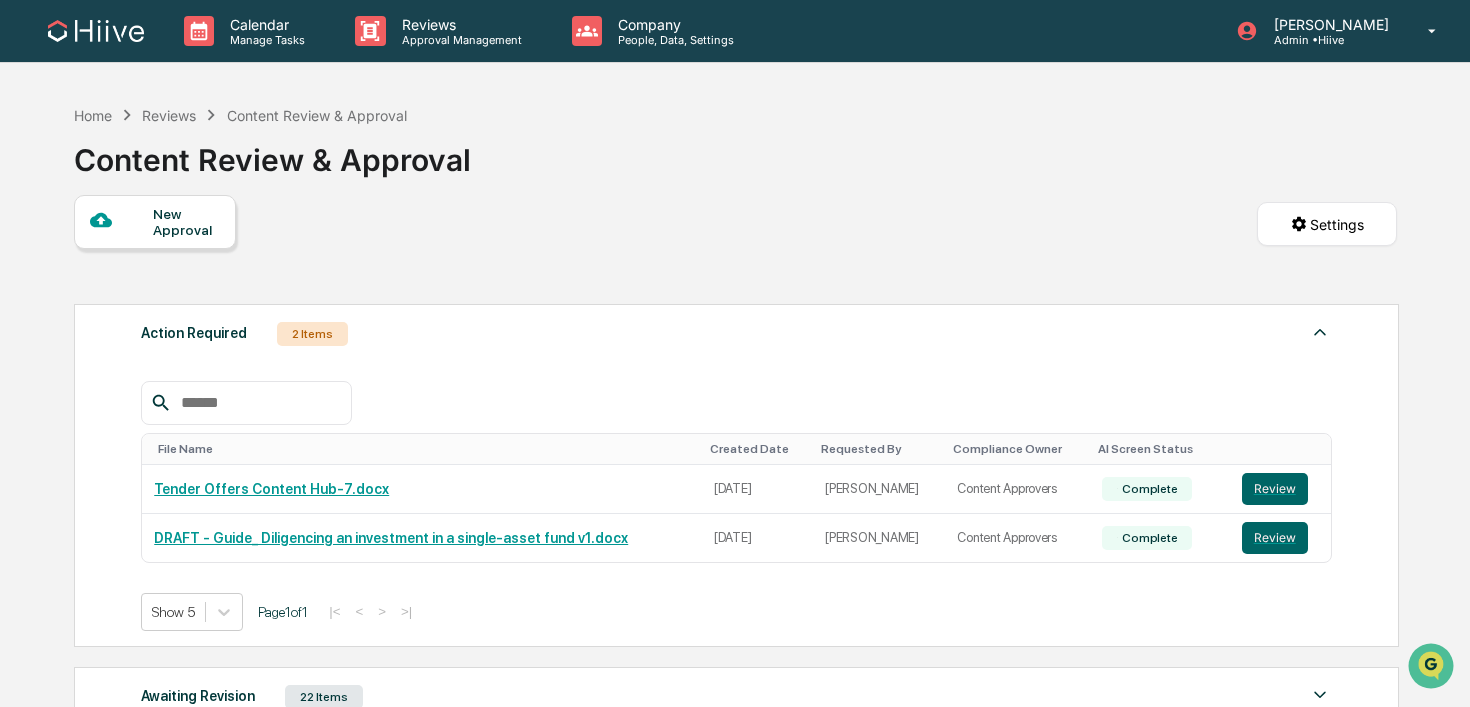 click at bounding box center [735, 2339] 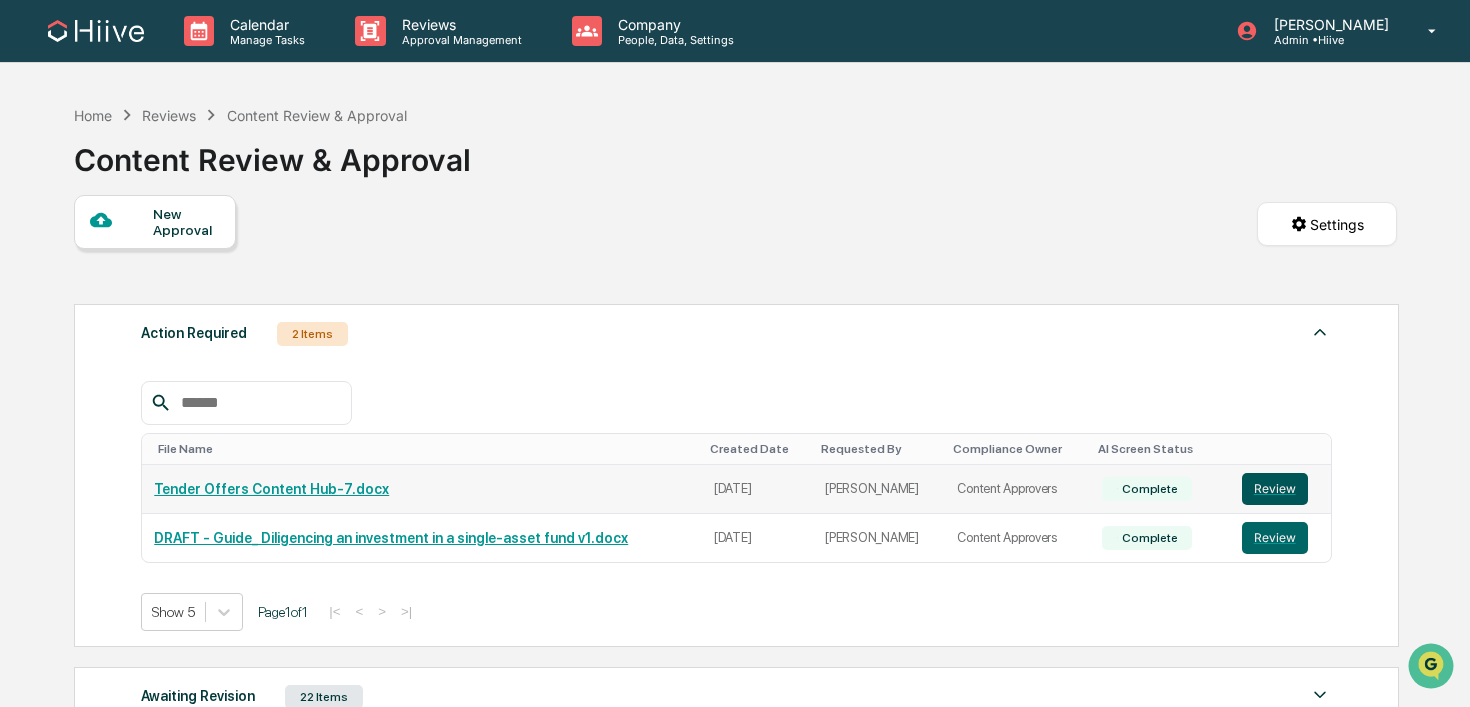 click on "Review" at bounding box center [1275, 489] 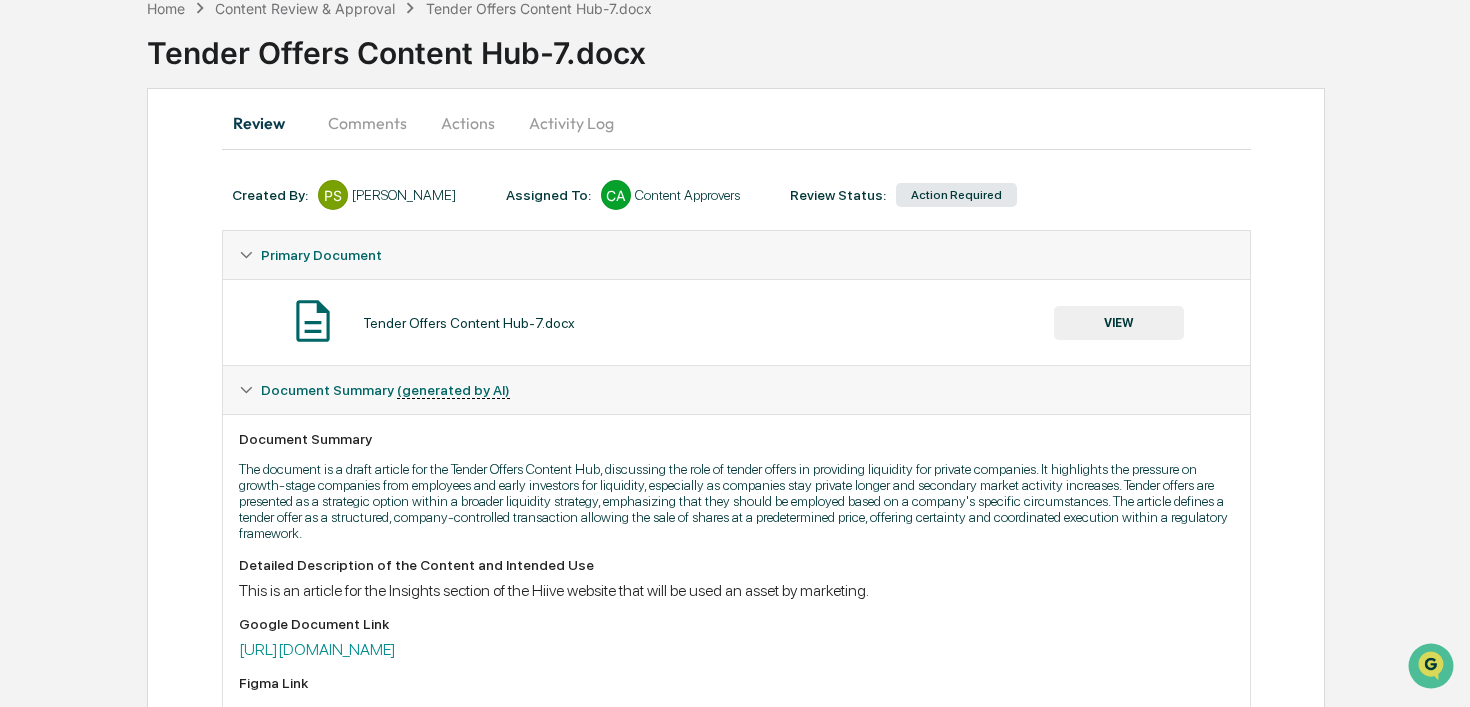 scroll, scrollTop: 0, scrollLeft: 0, axis: both 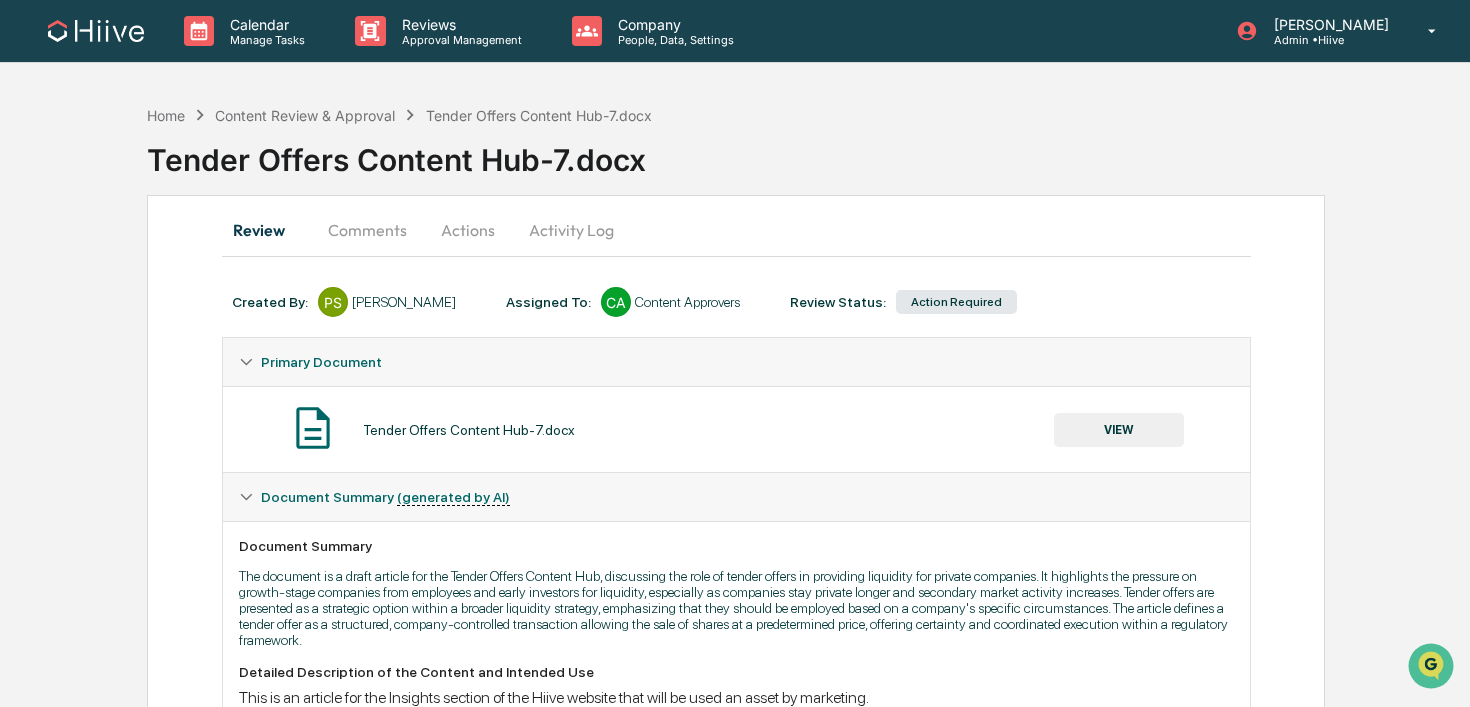 click on "Comments" at bounding box center [367, 230] 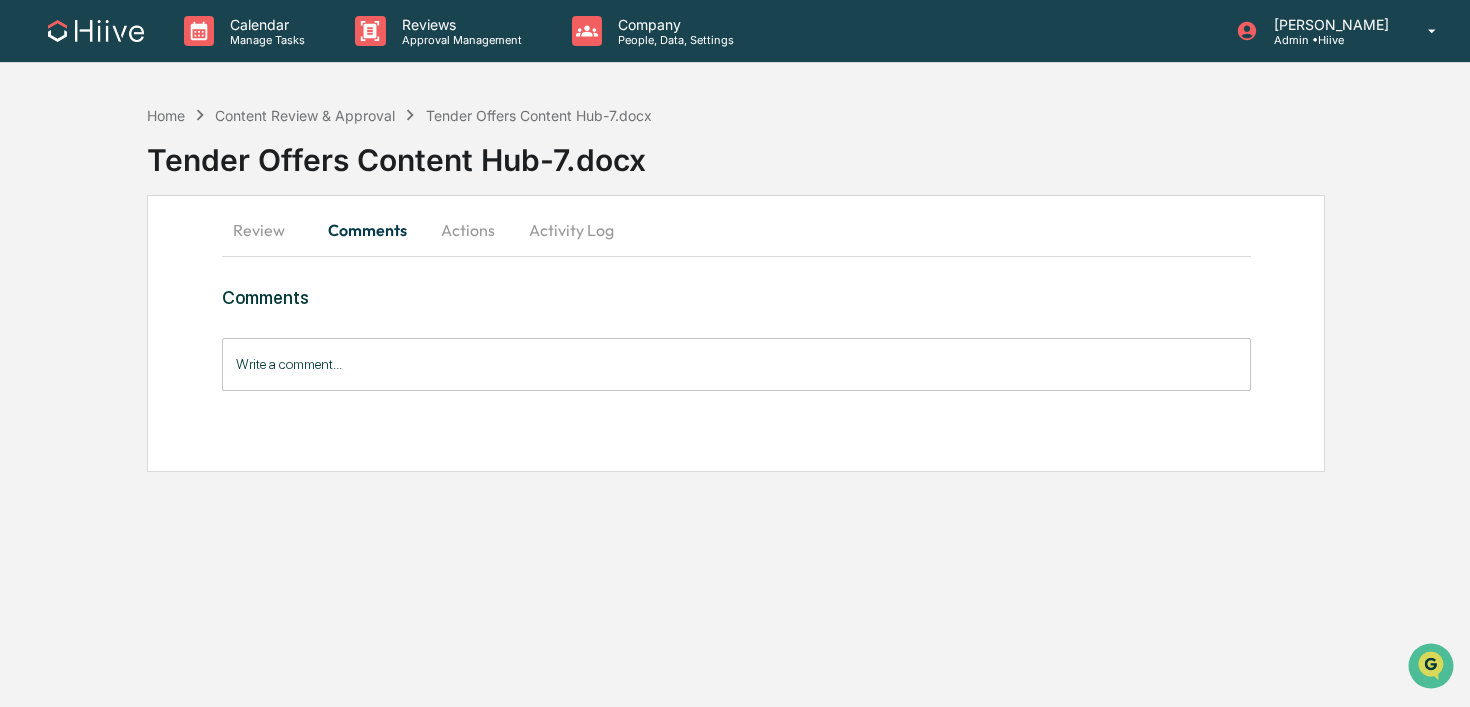 click on "Actions" at bounding box center (468, 230) 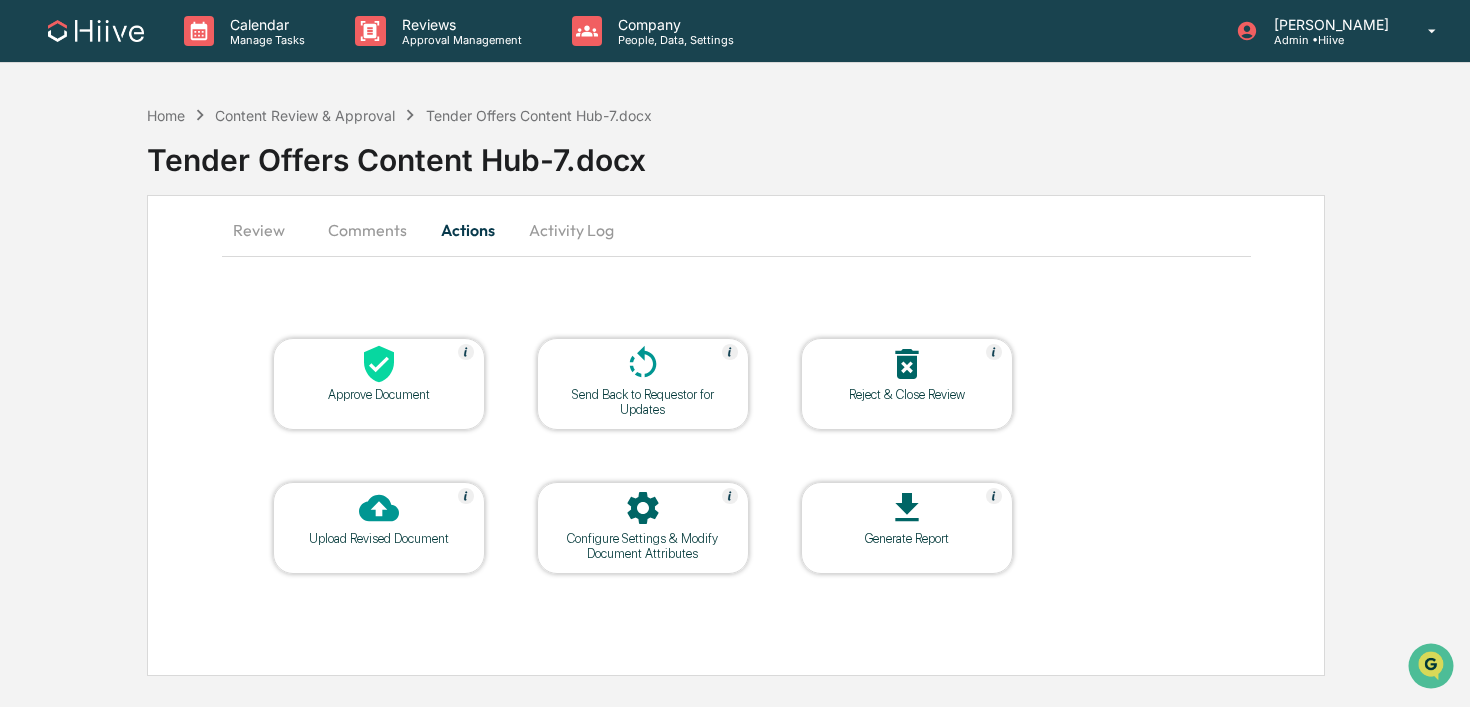 click on "Review" at bounding box center [267, 230] 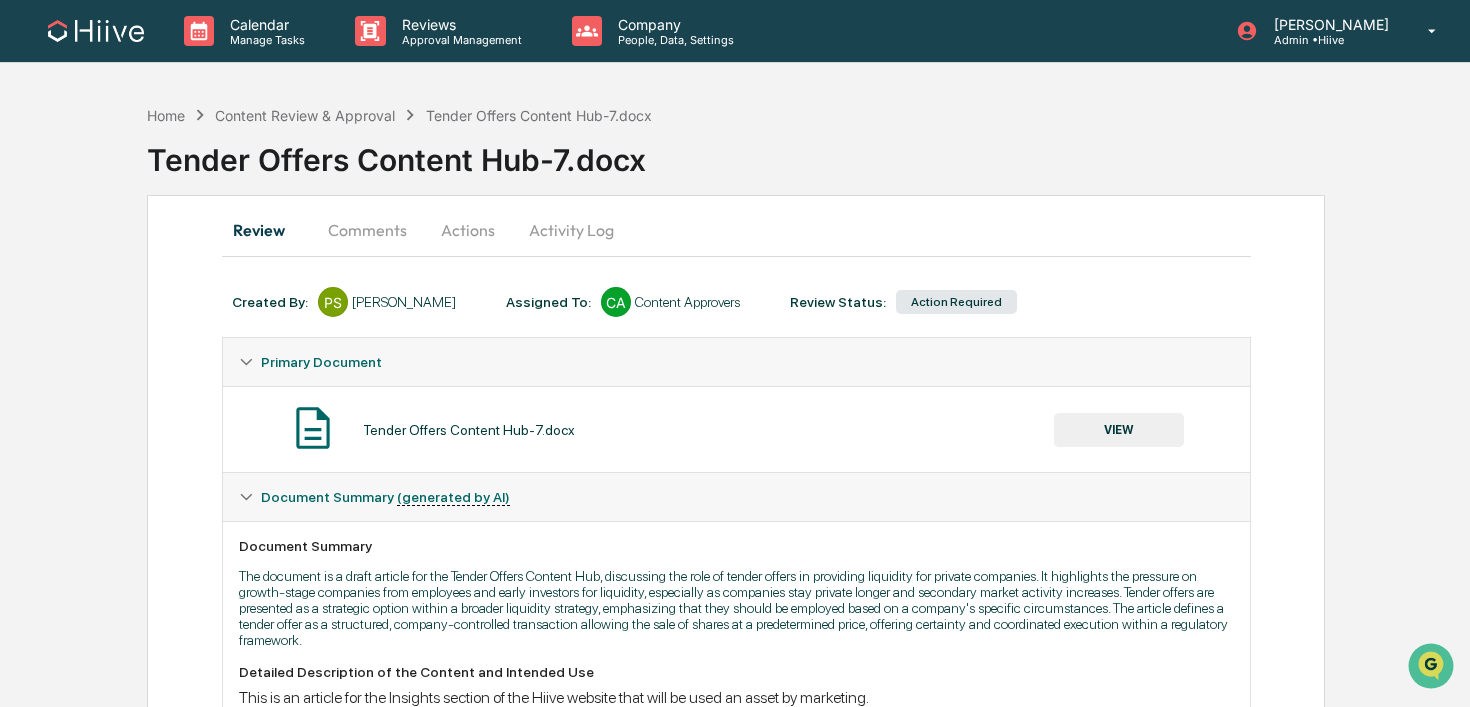 click on "Review" at bounding box center (267, 230) 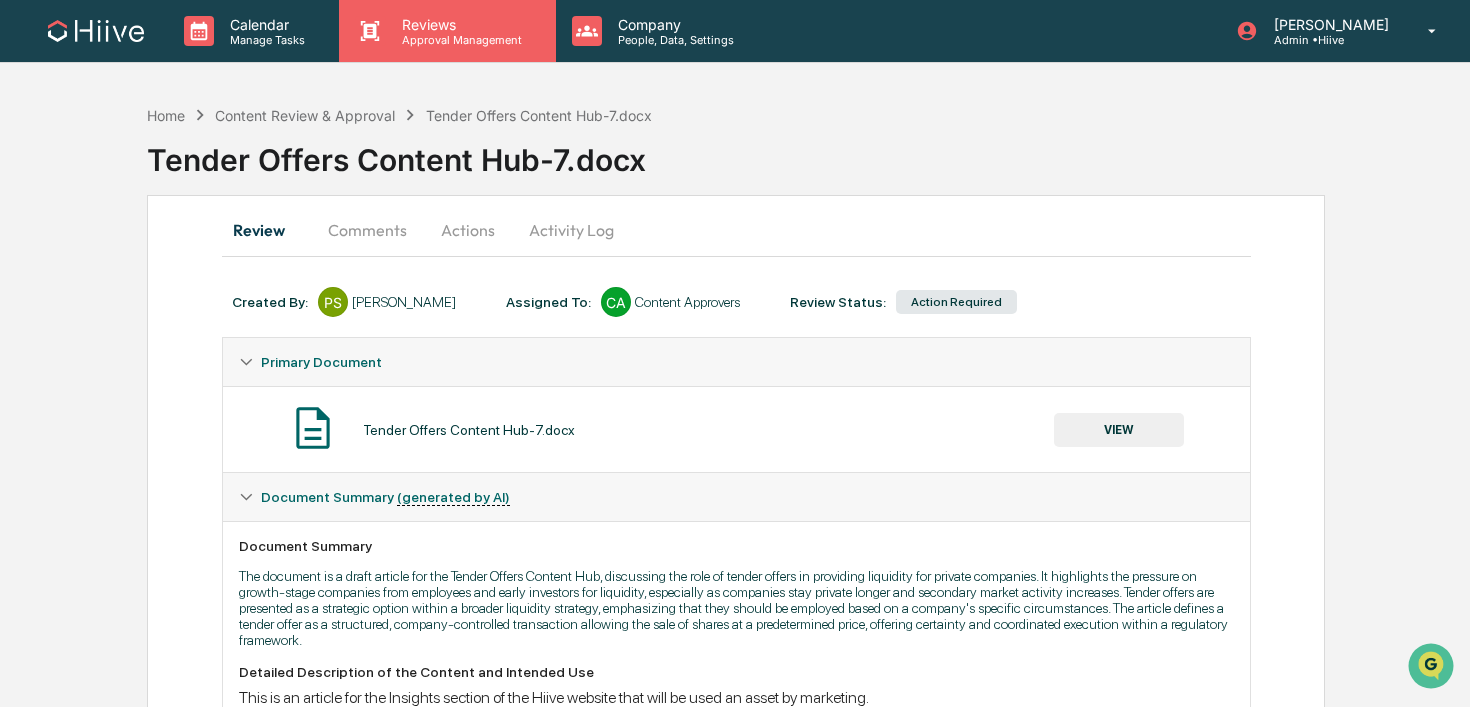 click on "Reviews Approval Management" at bounding box center (447, 31) 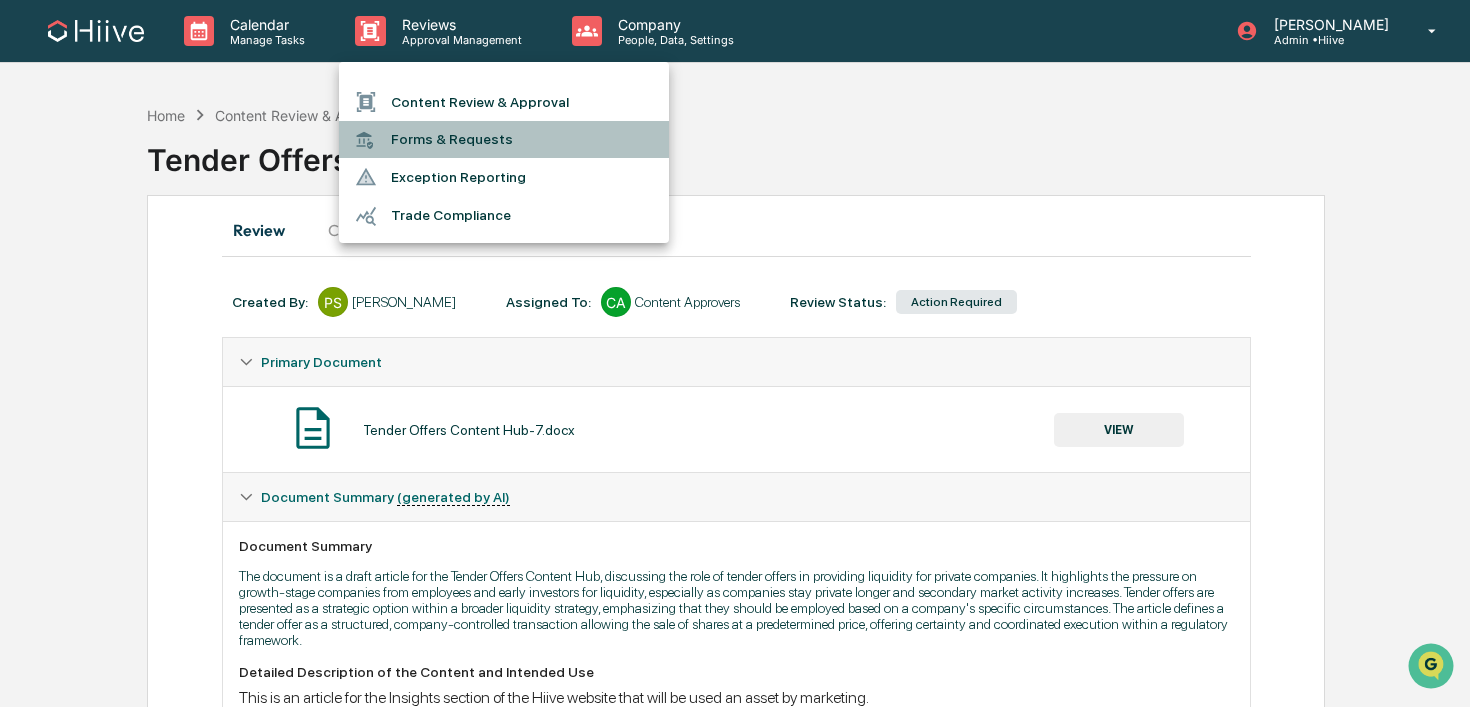 click on "Forms & Requests" at bounding box center [504, 139] 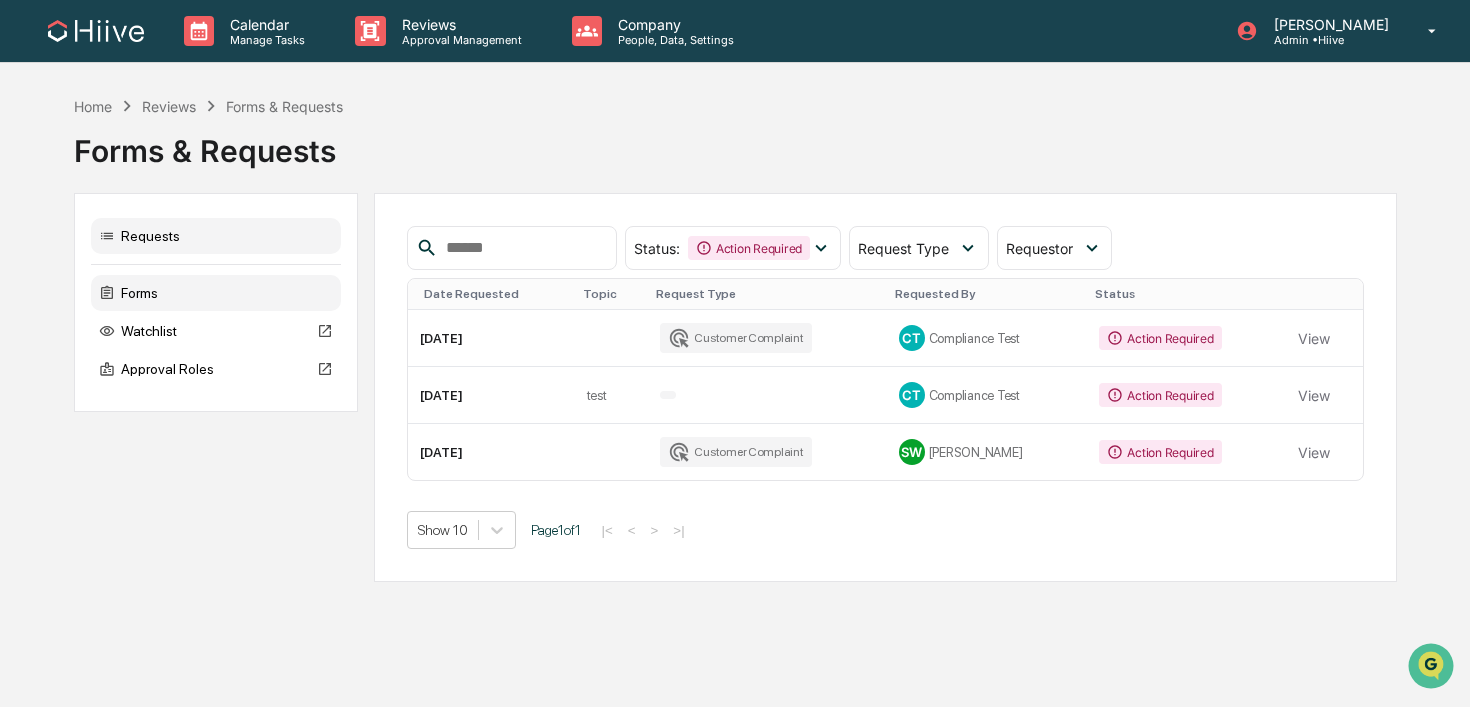 click on "Forms" at bounding box center (216, 293) 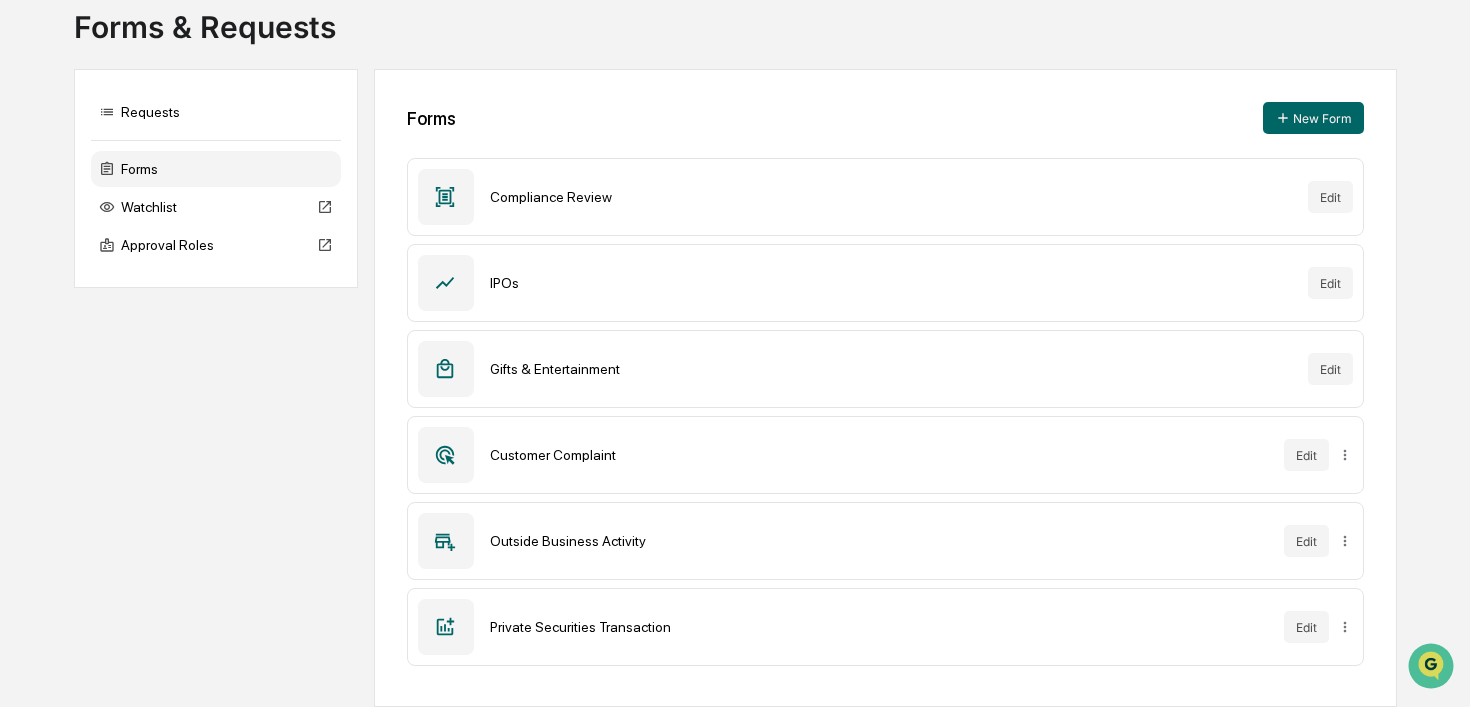 scroll, scrollTop: 0, scrollLeft: 0, axis: both 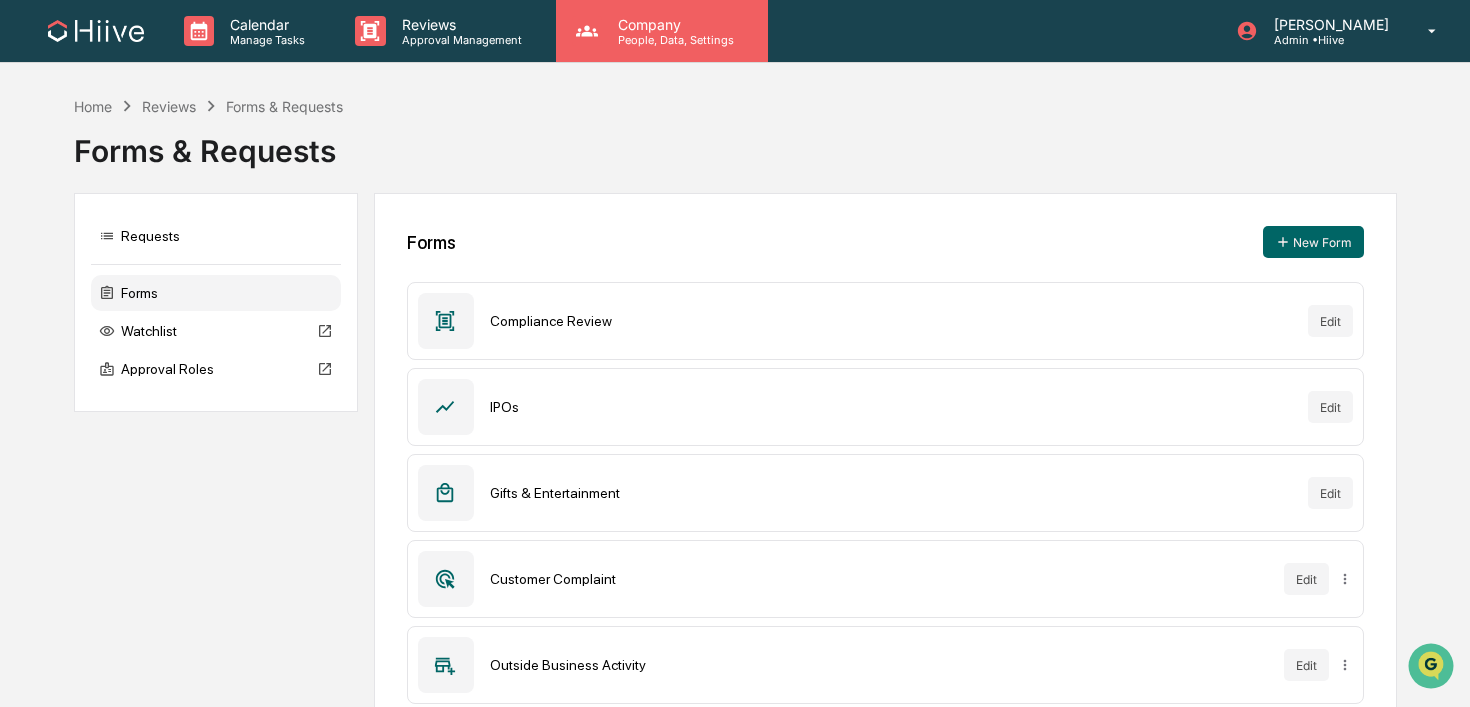 click on "People, Data, Settings" at bounding box center (673, 40) 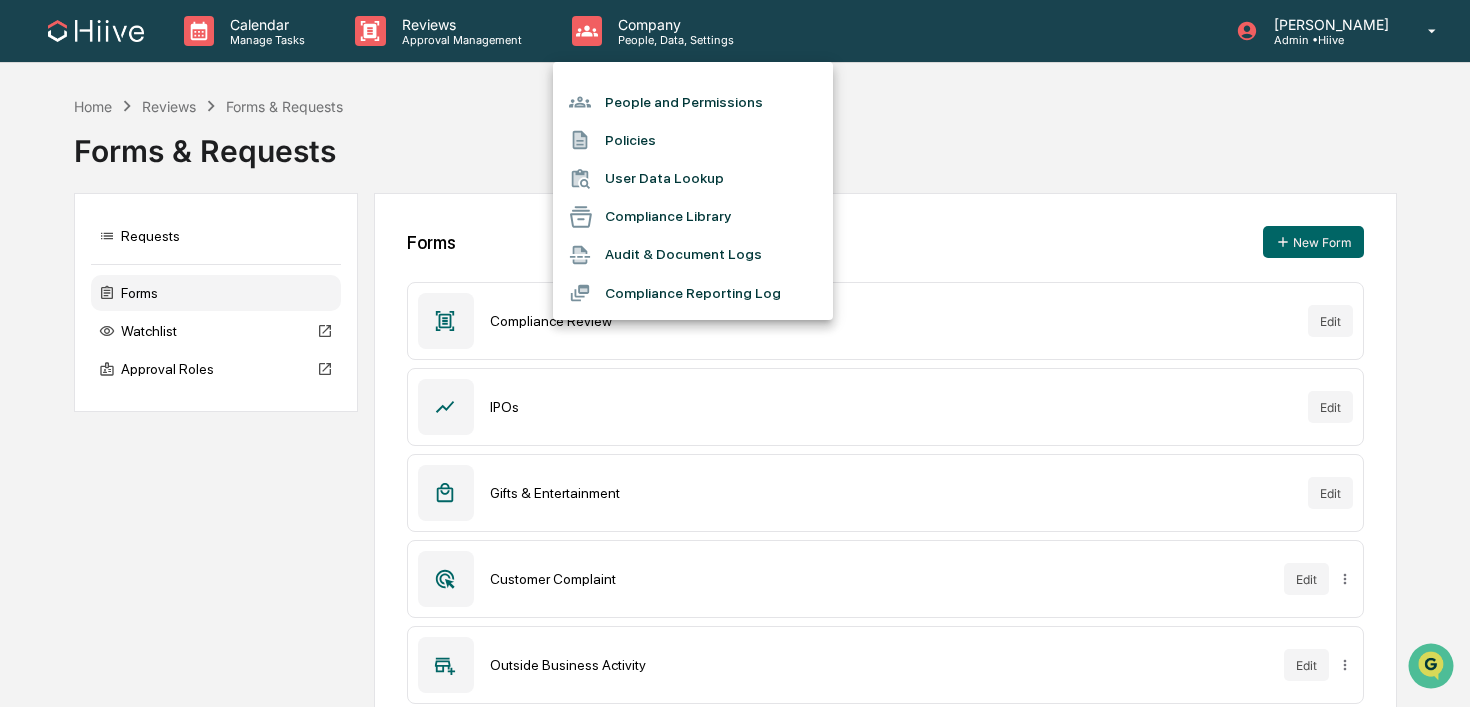 click at bounding box center [735, 353] 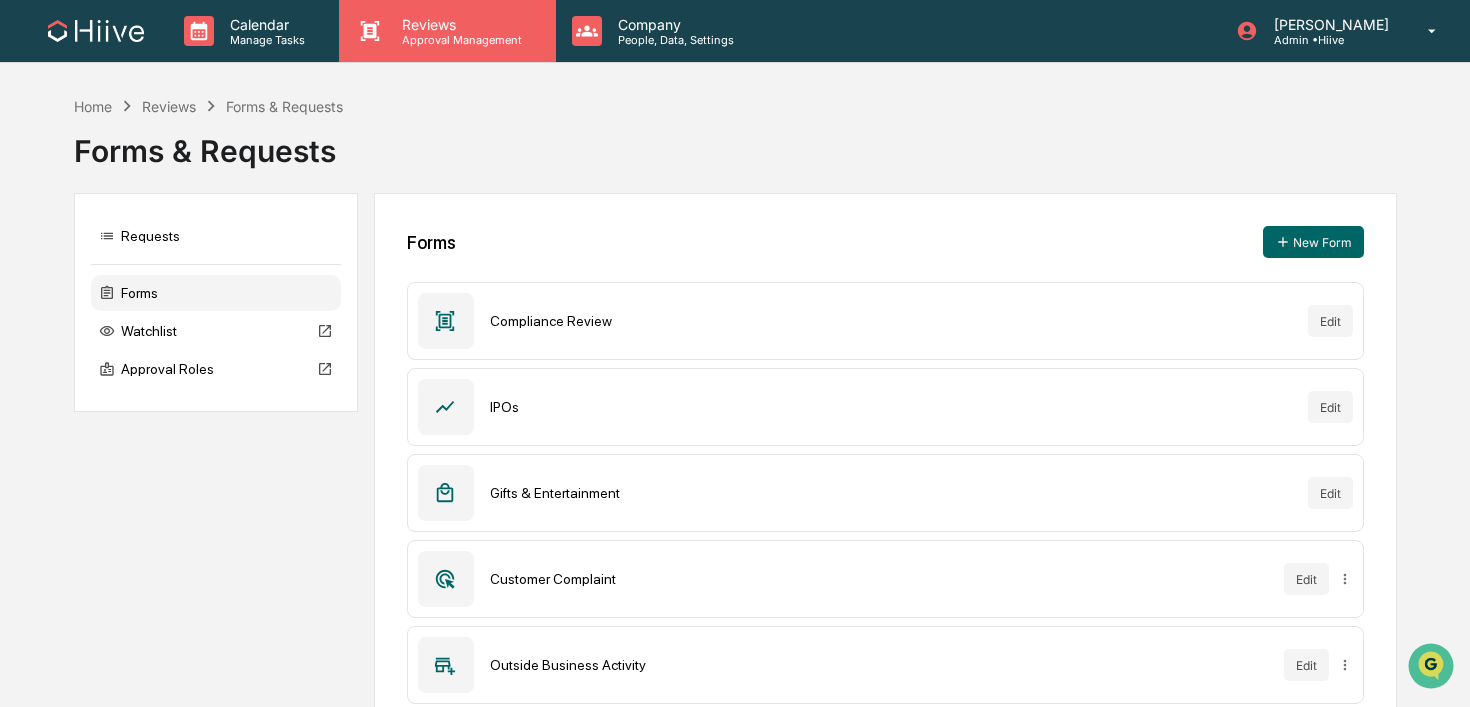 click on "Reviews" at bounding box center [459, 24] 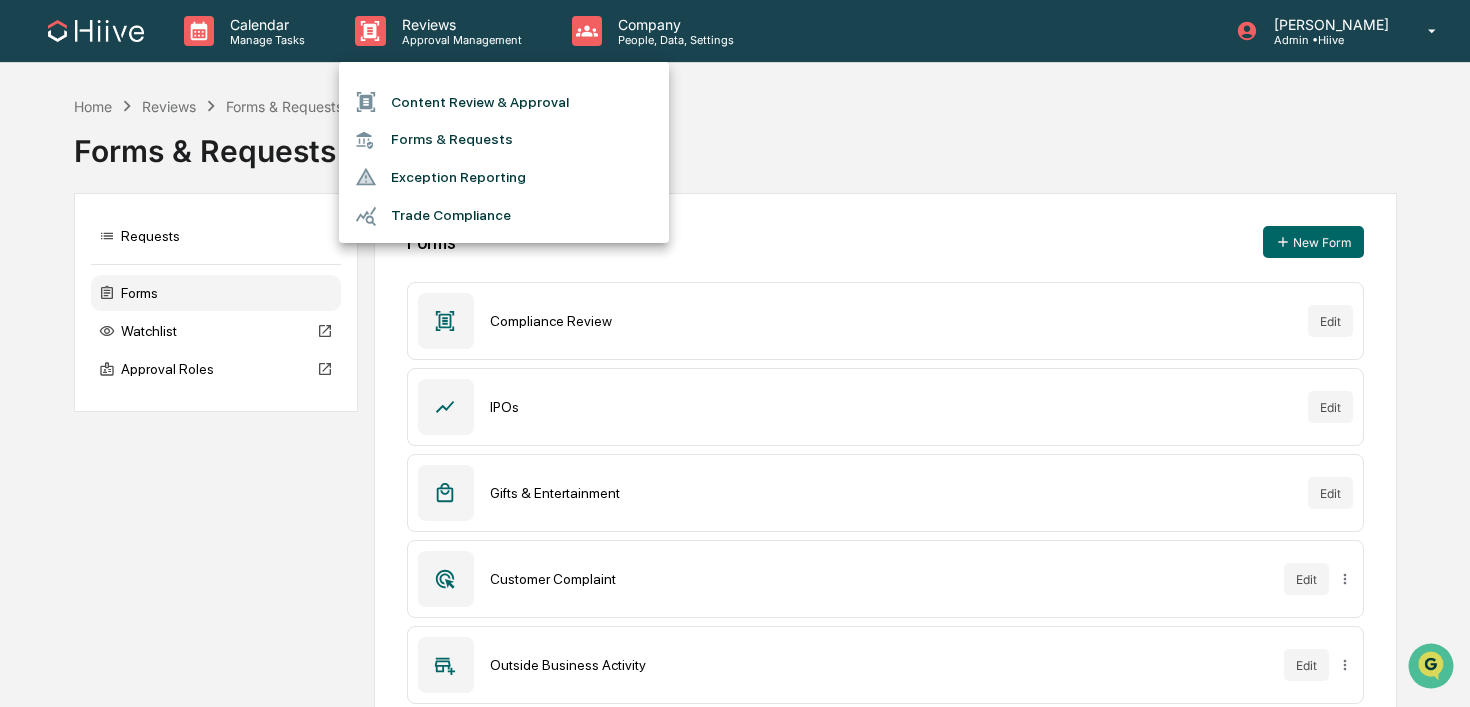 click at bounding box center [735, 353] 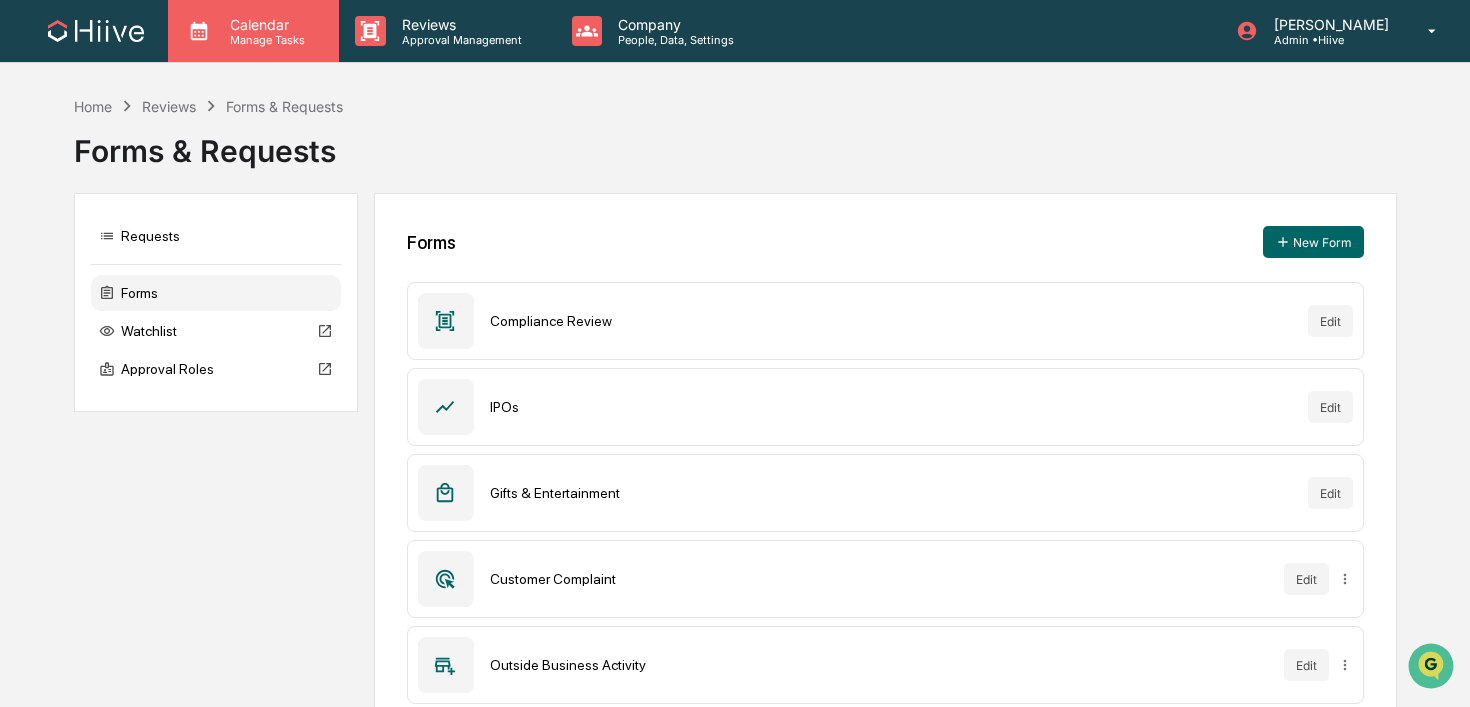 click on "Calendar" at bounding box center (264, 24) 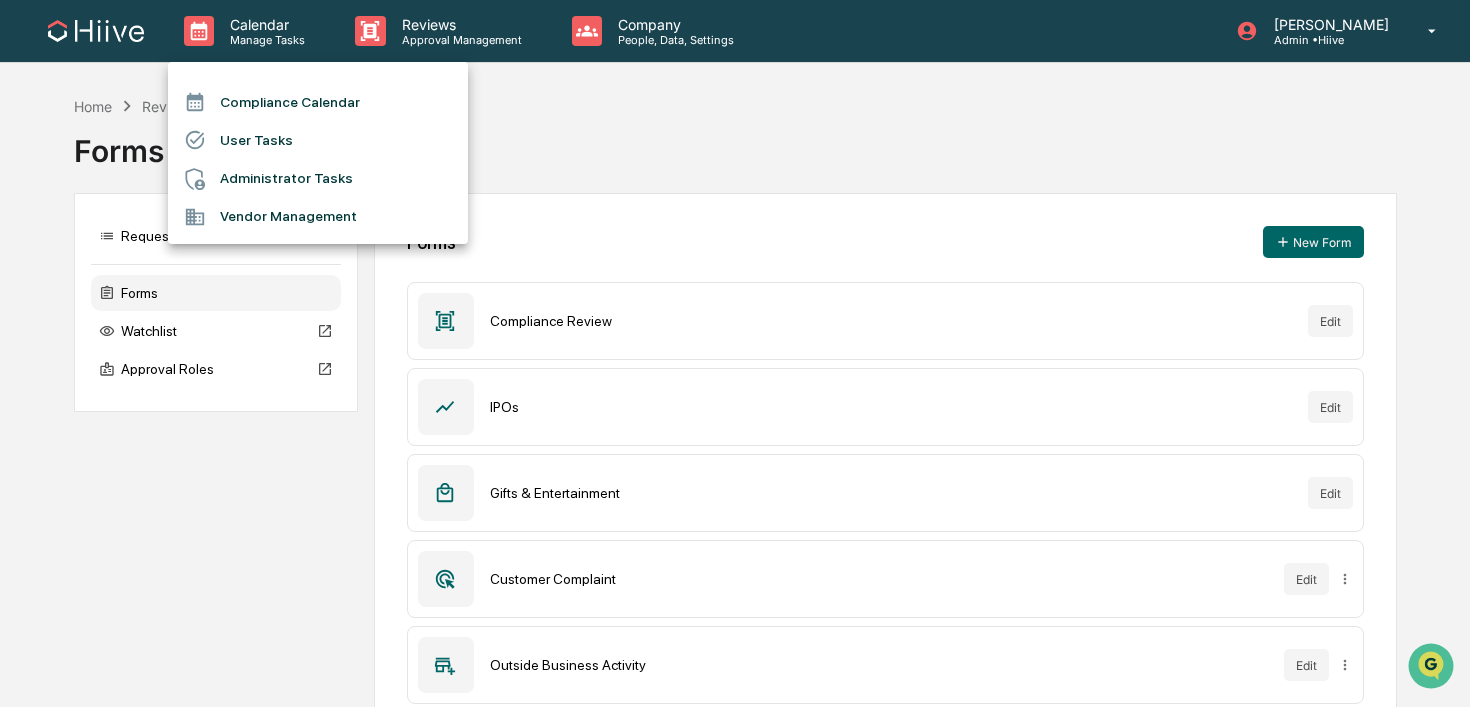 click at bounding box center (735, 353) 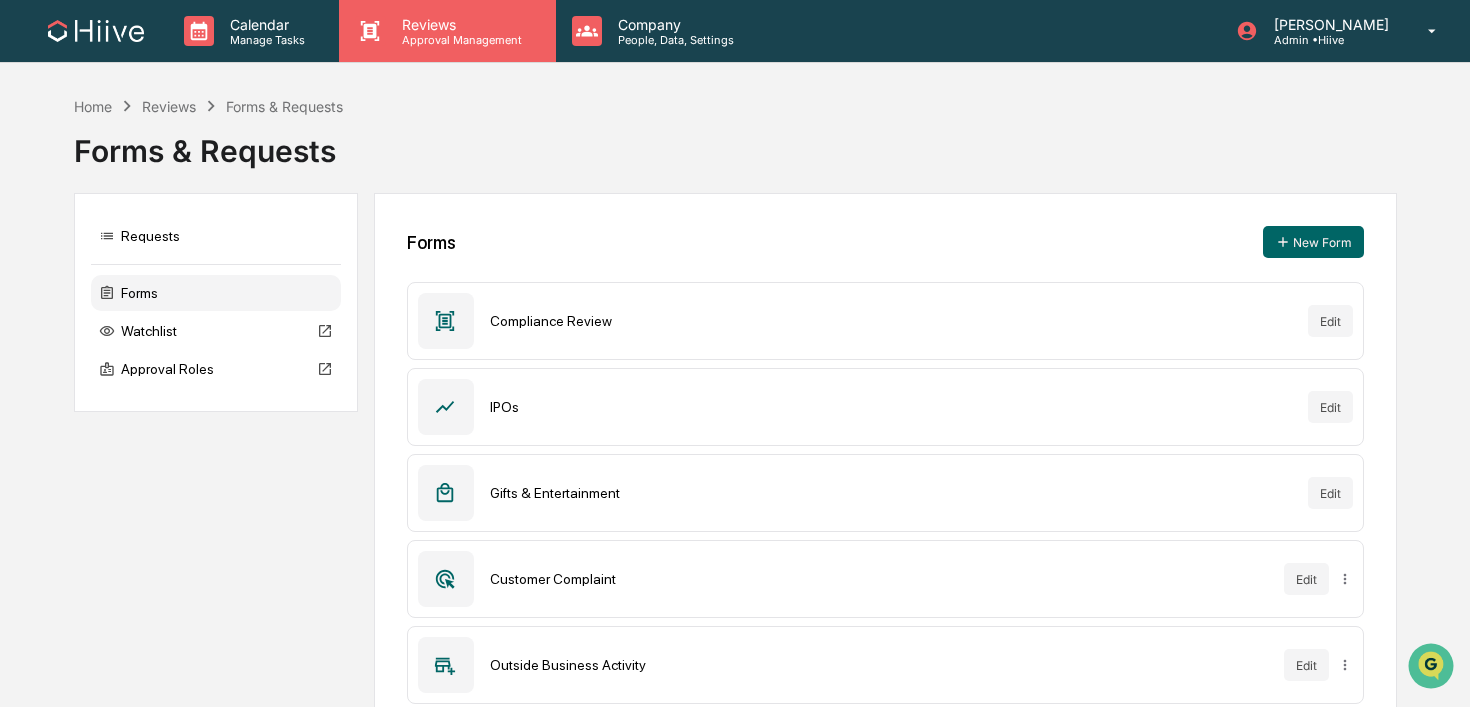 click on "Approval Management" at bounding box center (459, 40) 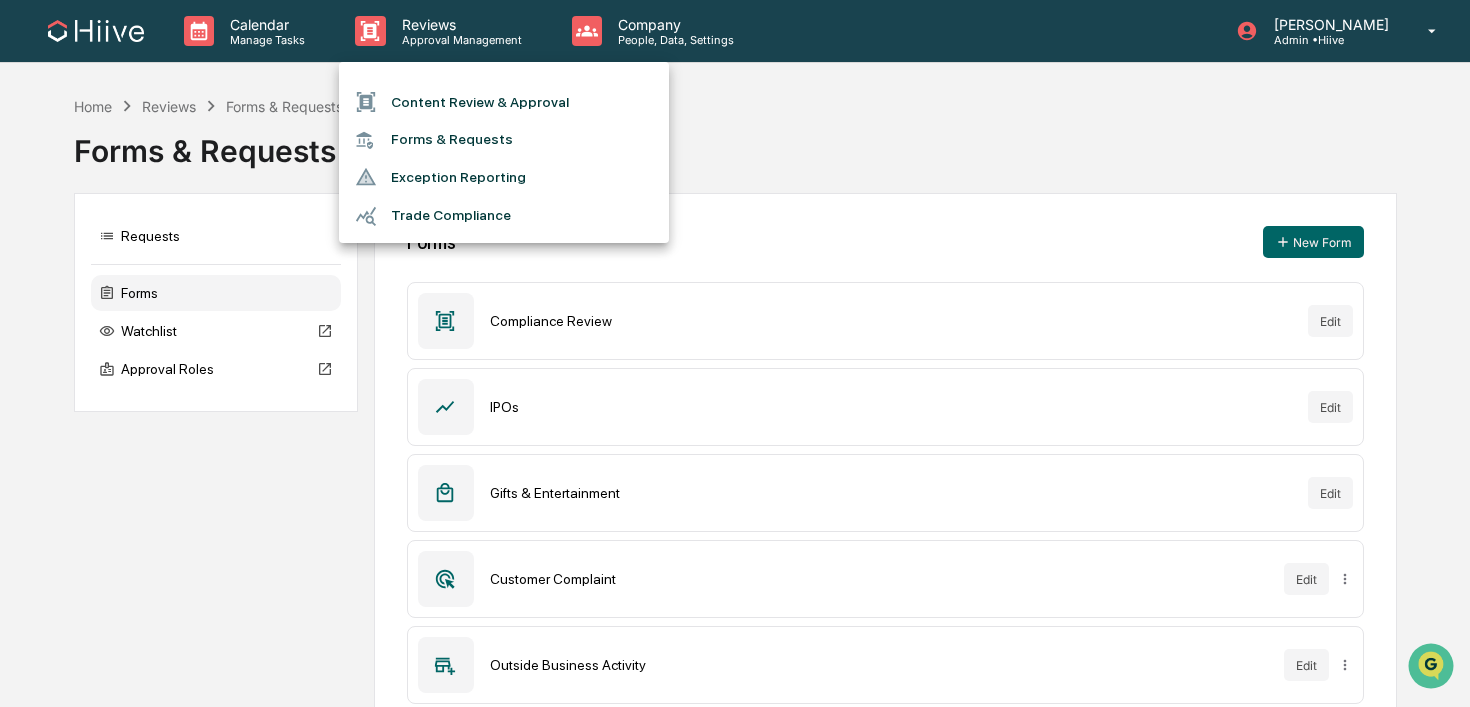 click on "Trade Compliance" at bounding box center (504, 216) 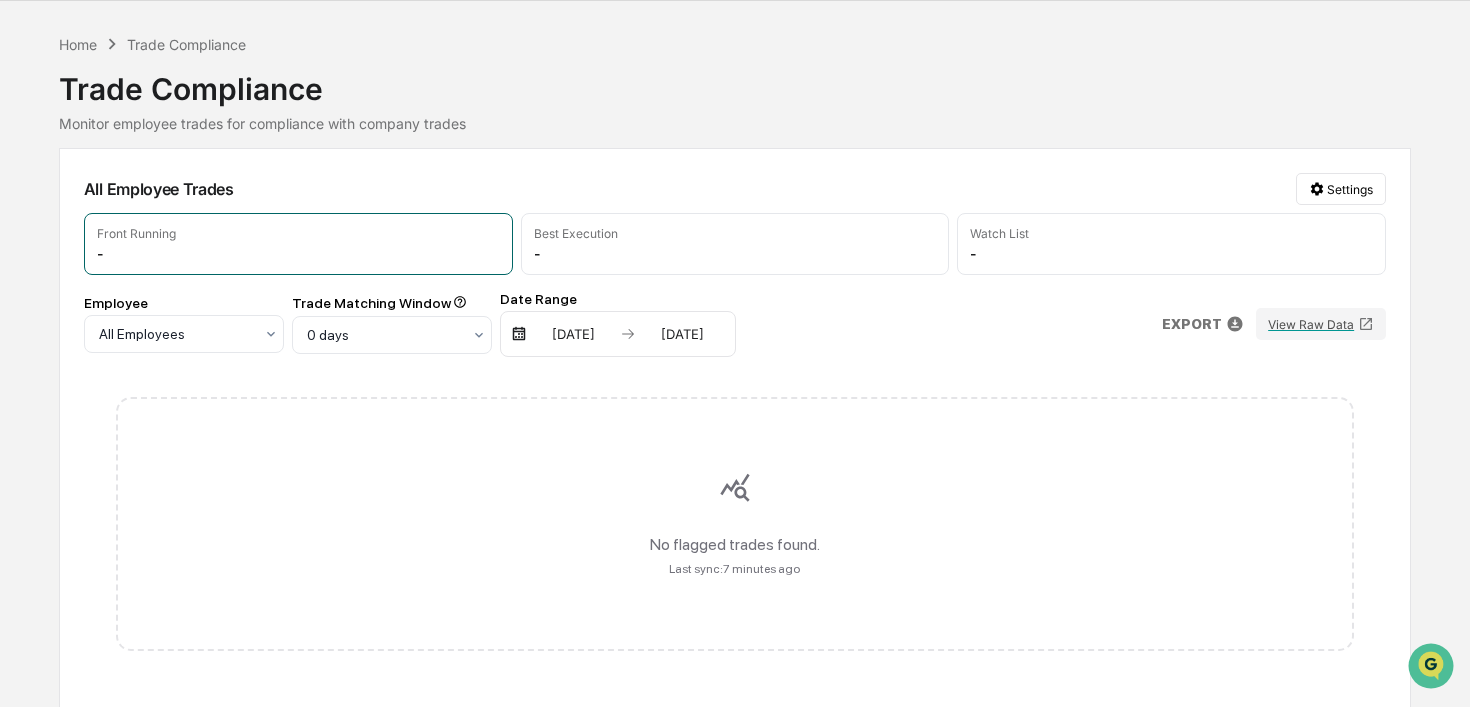 scroll, scrollTop: 0, scrollLeft: 0, axis: both 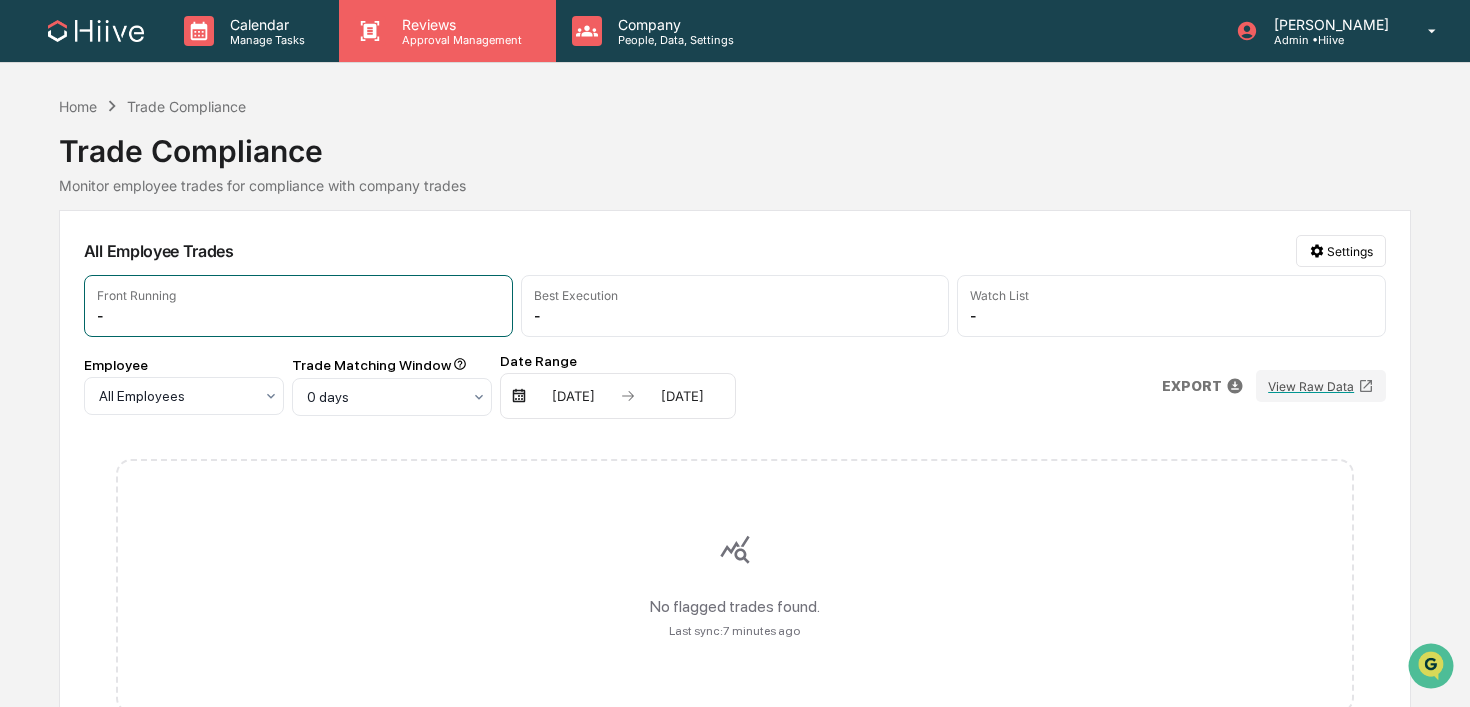 click on "Reviews" at bounding box center (459, 24) 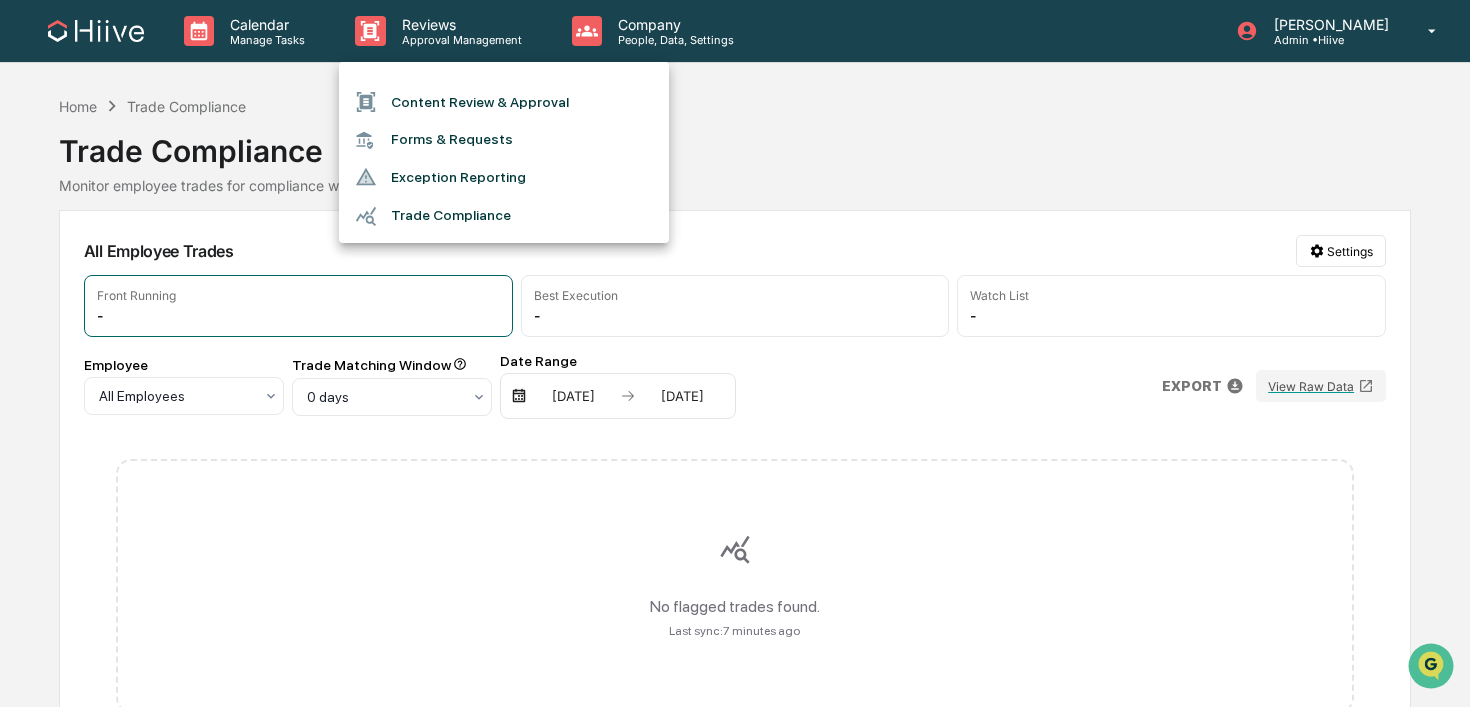 click at bounding box center (735, 353) 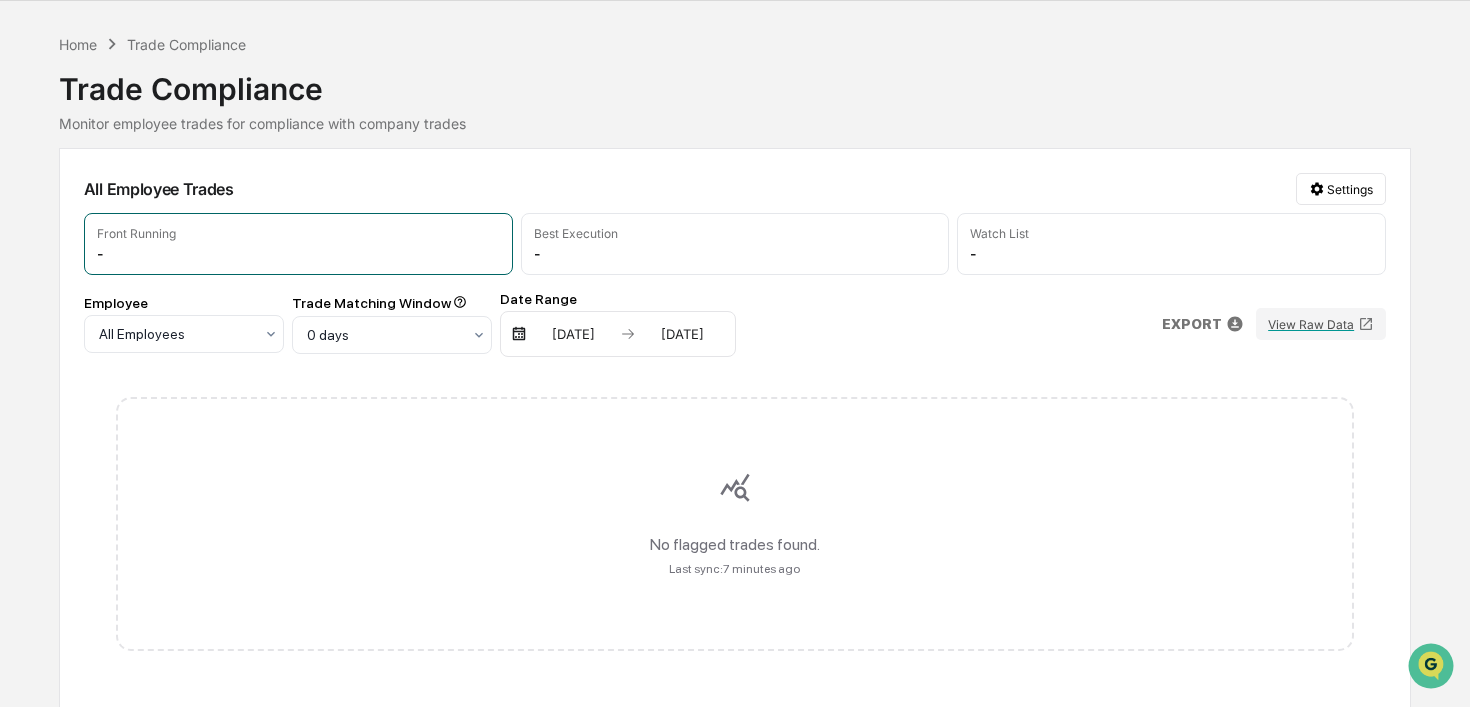 scroll, scrollTop: 0, scrollLeft: 0, axis: both 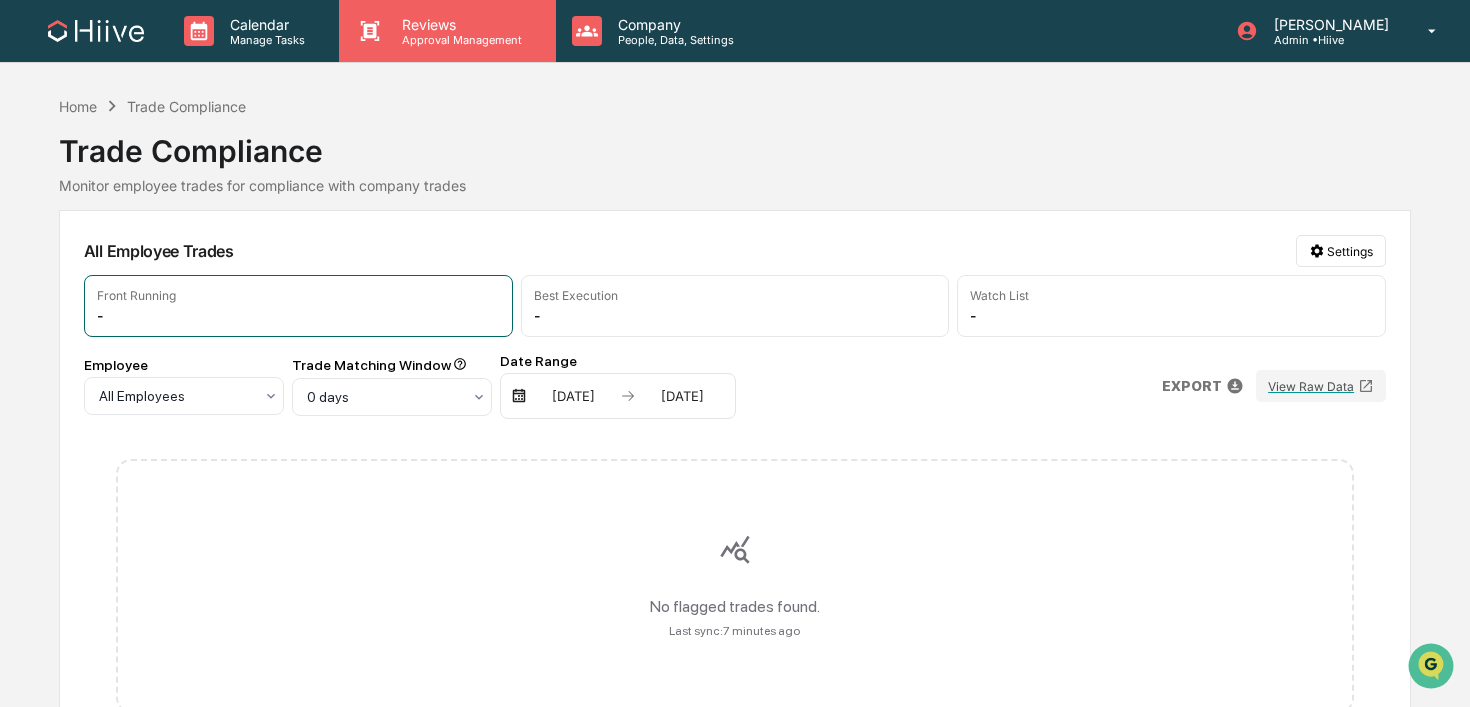 click on "Approval Management" at bounding box center (459, 40) 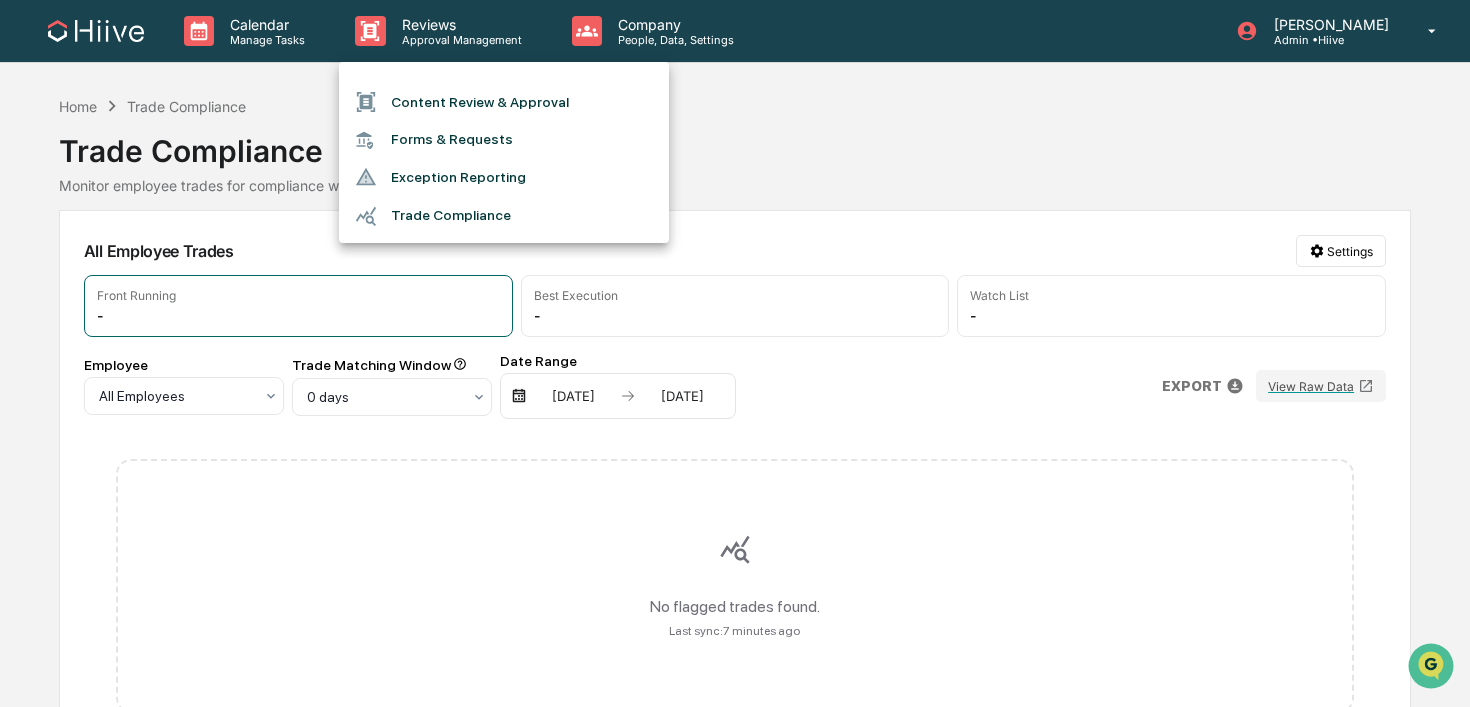 click on "Content Review & Approval" at bounding box center [504, 102] 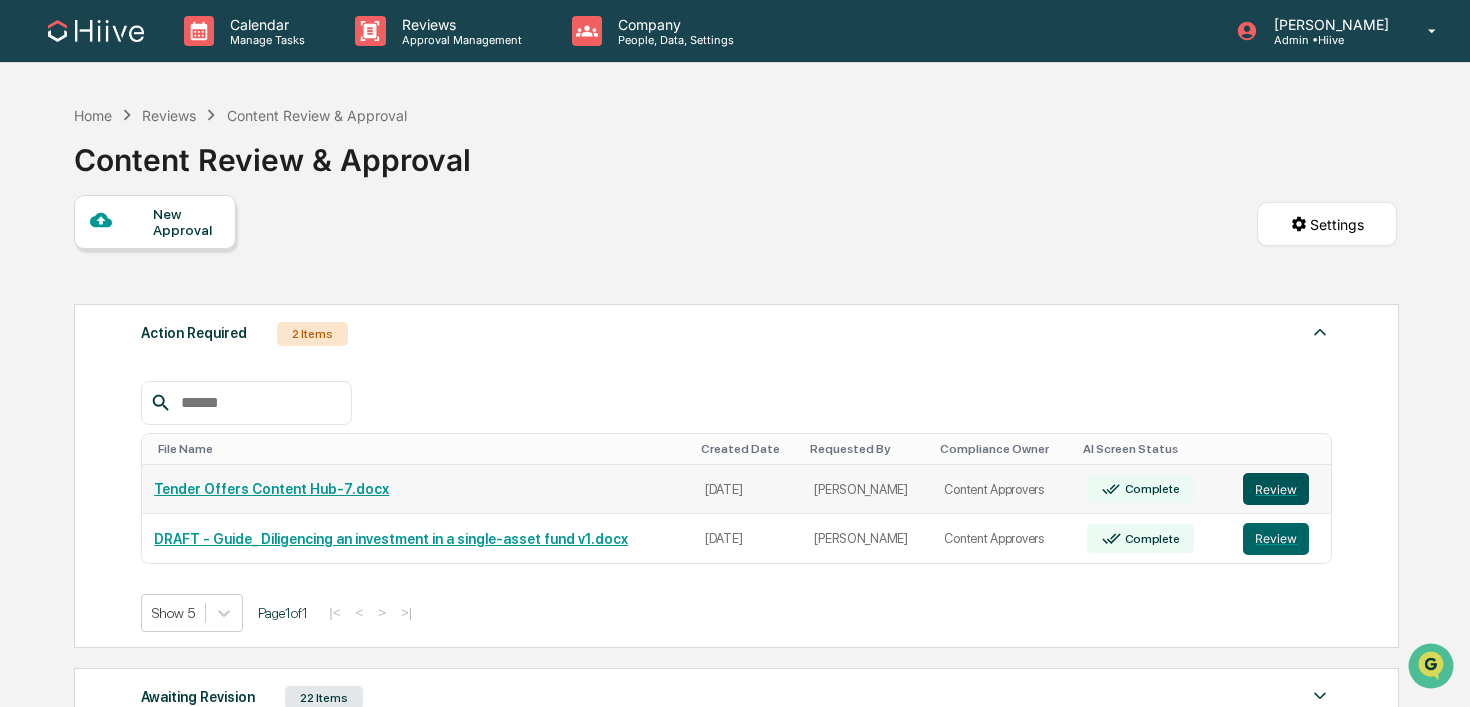 click on "Review" at bounding box center (1276, 489) 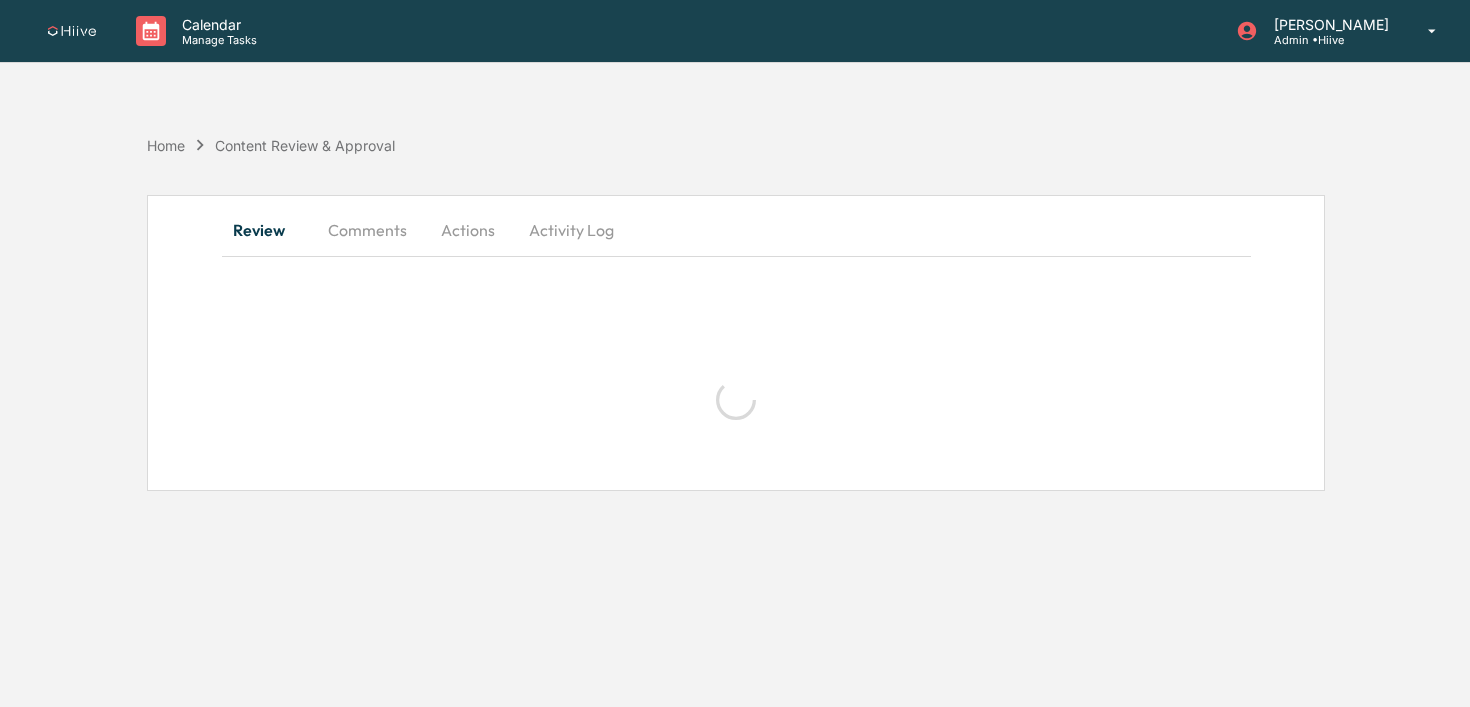 scroll, scrollTop: 0, scrollLeft: 0, axis: both 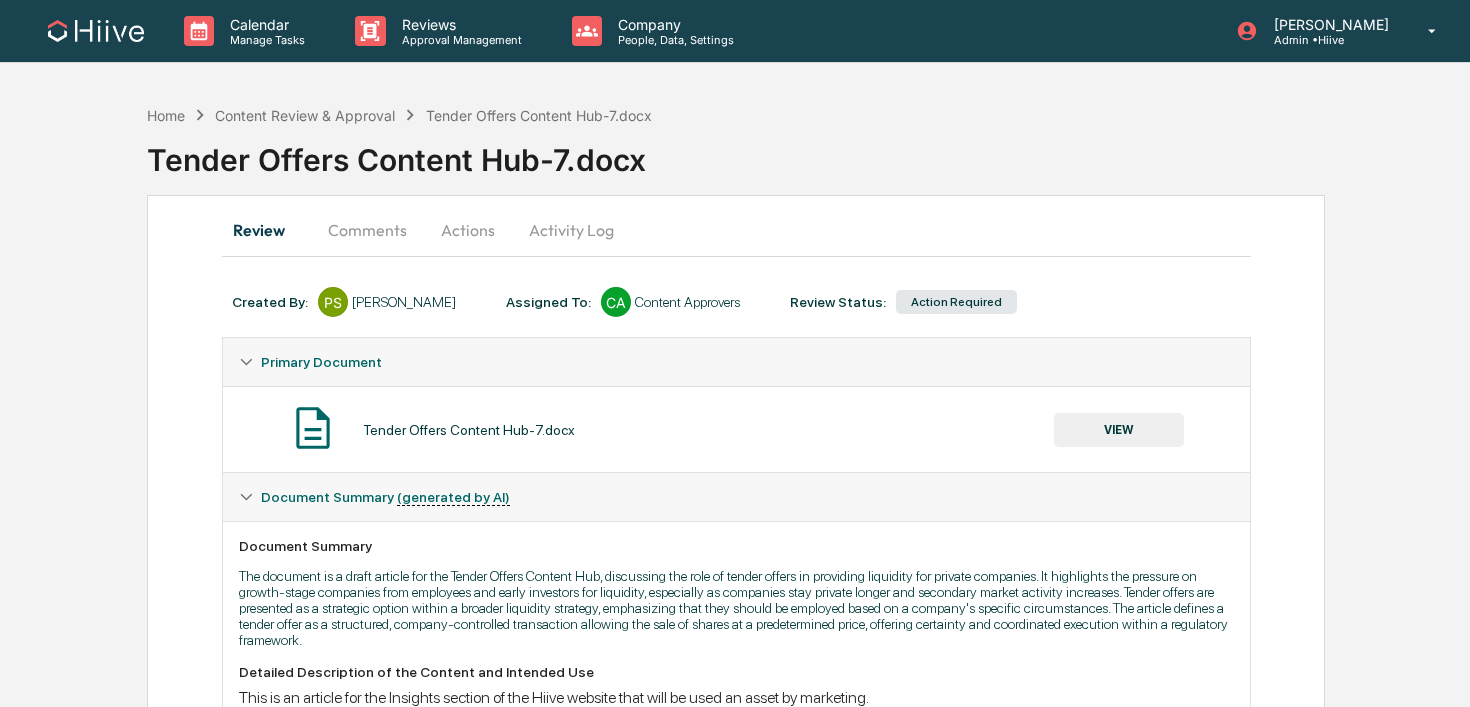 click on "Activity Log" at bounding box center (571, 230) 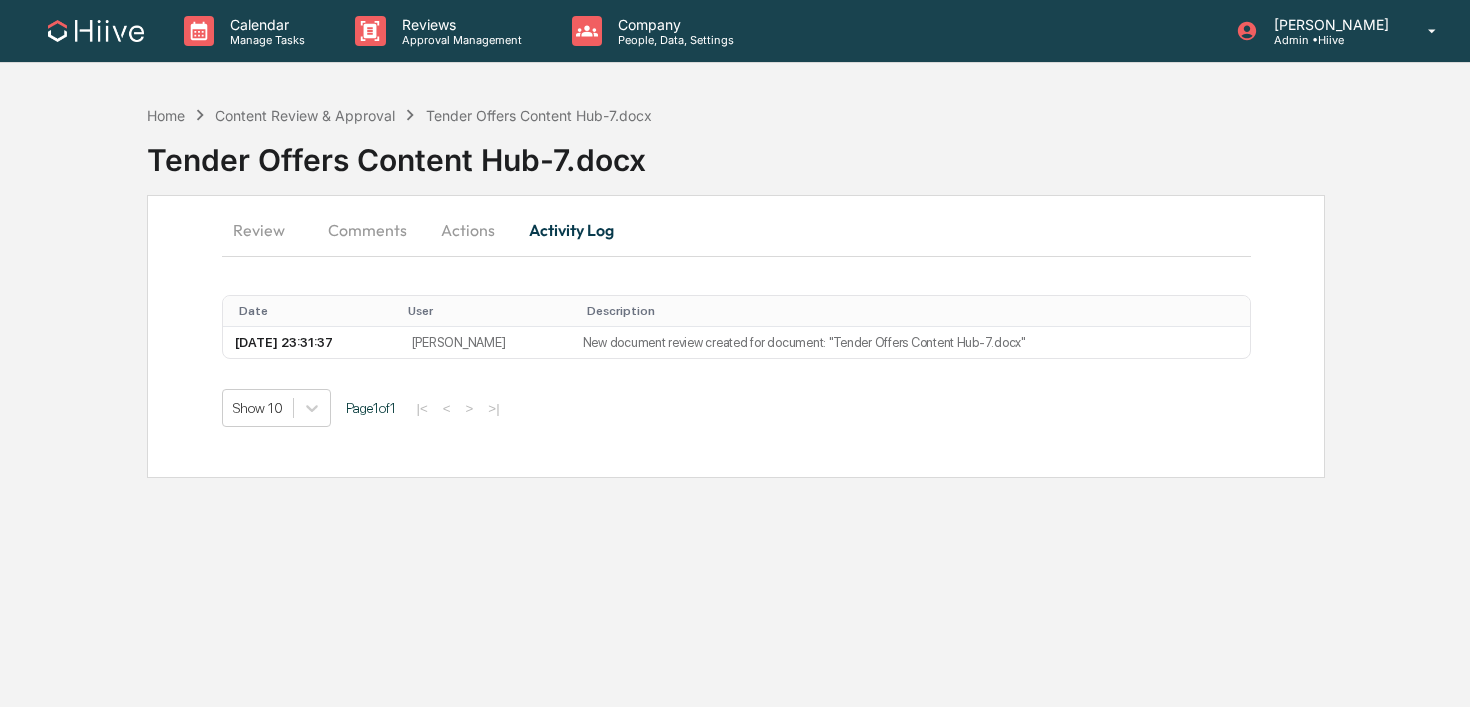 click on "Actions" at bounding box center (468, 230) 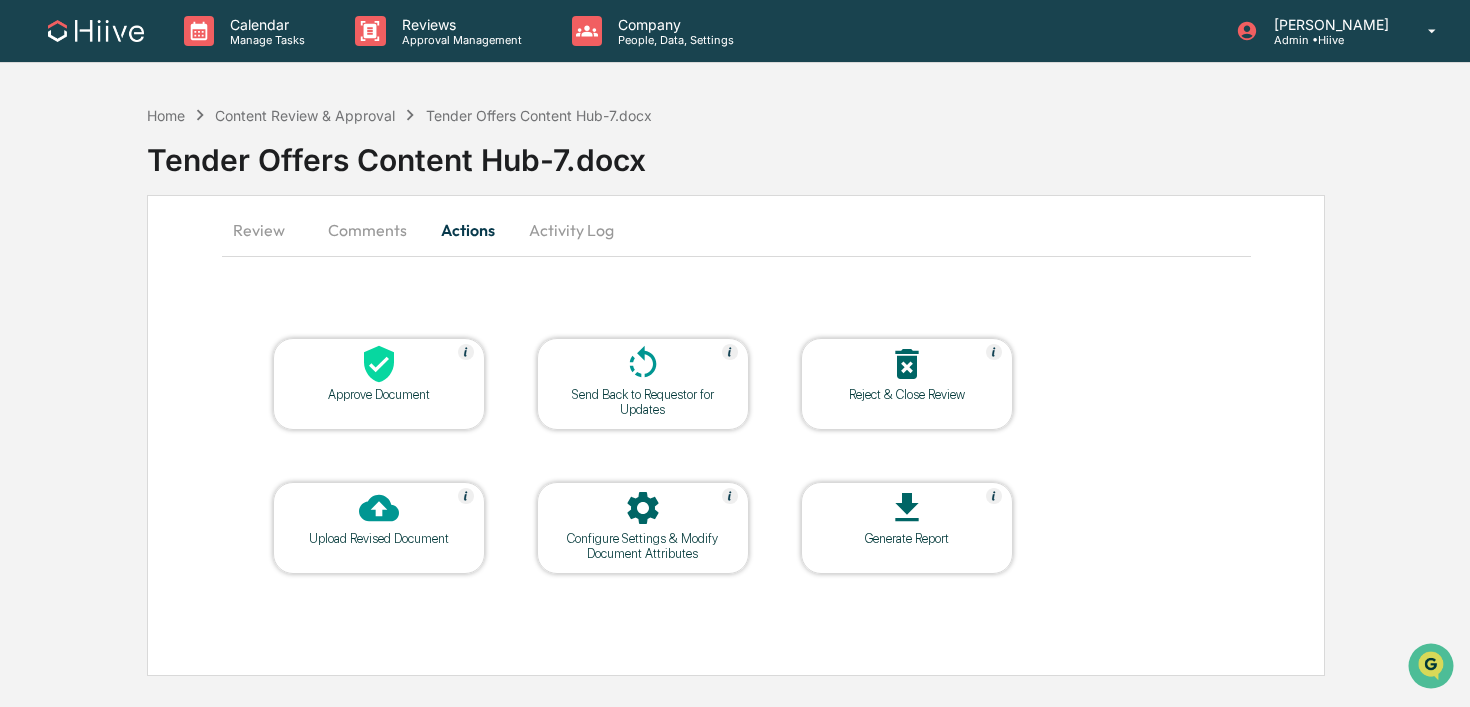 scroll, scrollTop: 0, scrollLeft: 0, axis: both 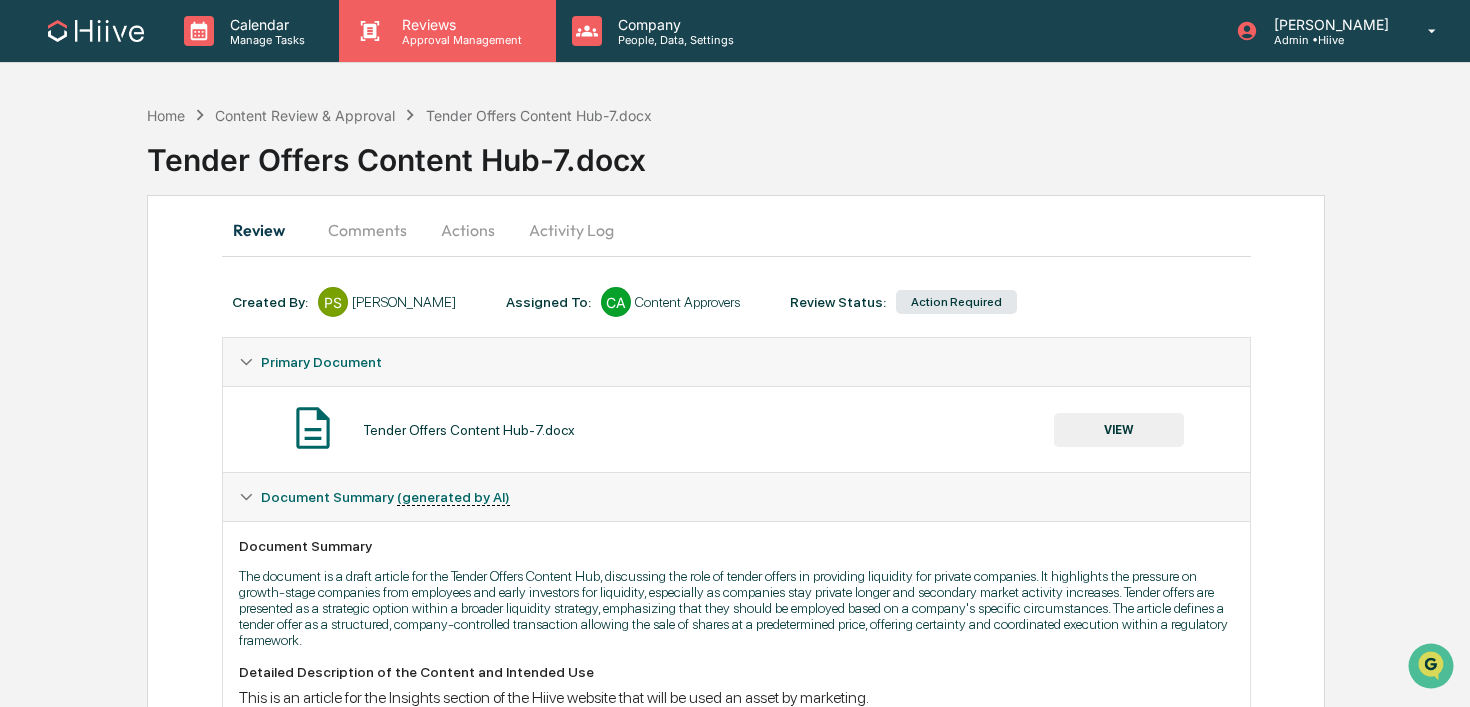 click on "Approval Management" at bounding box center [459, 40] 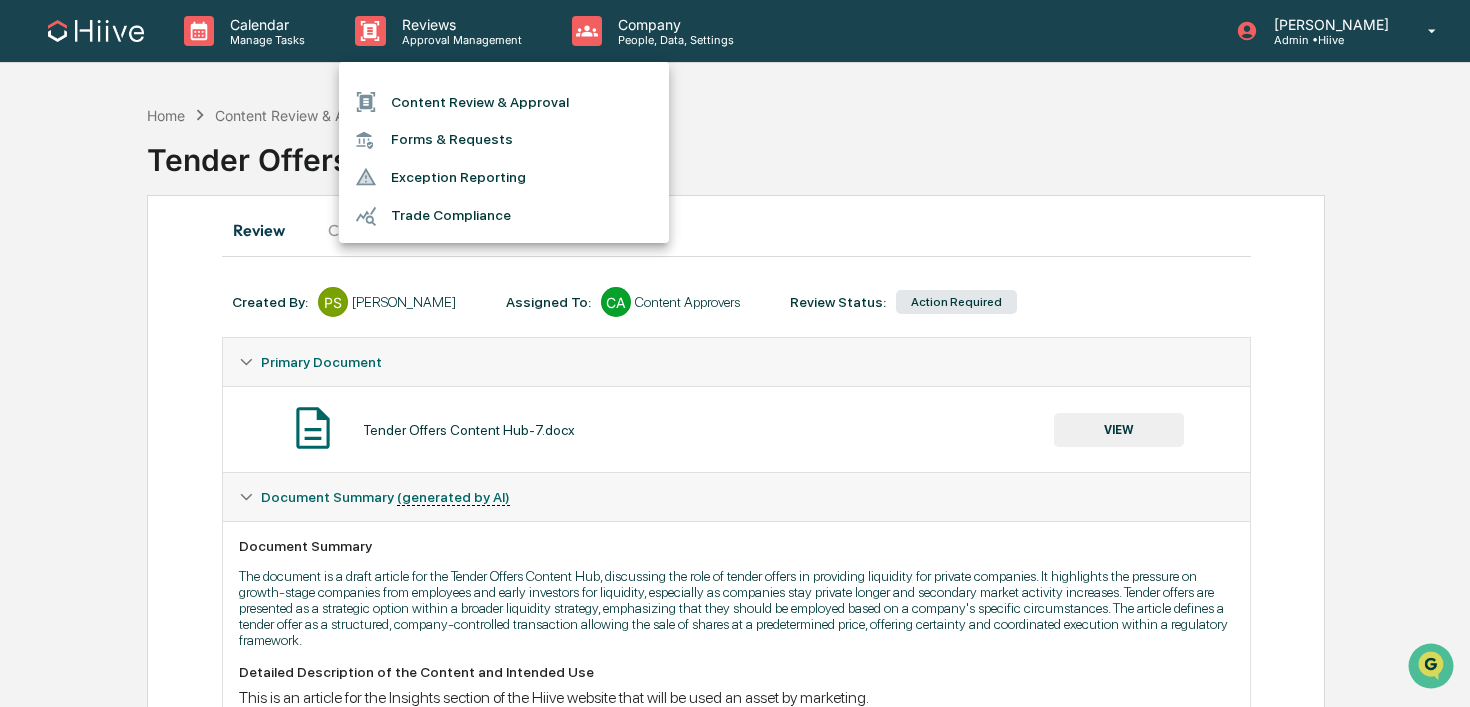 click at bounding box center (735, 353) 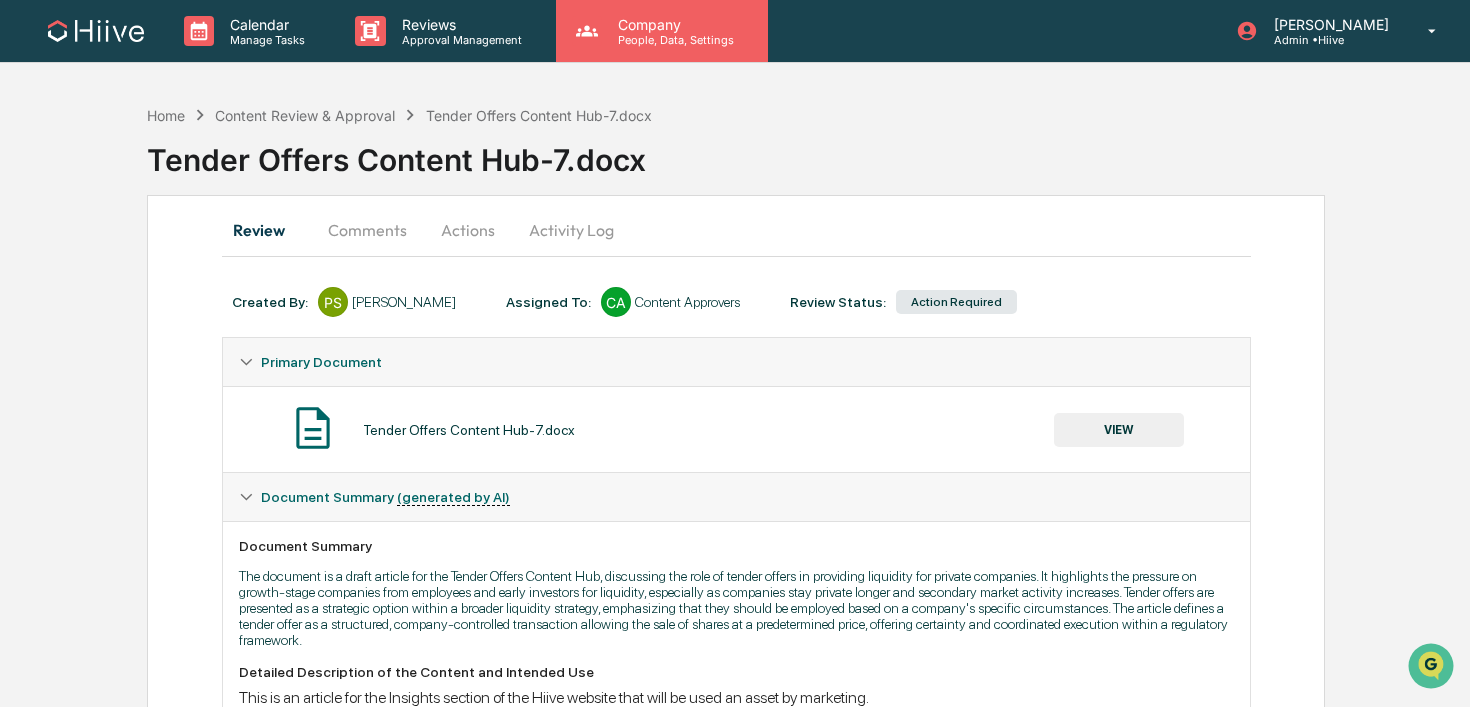 click on "People, Data, Settings" at bounding box center (673, 40) 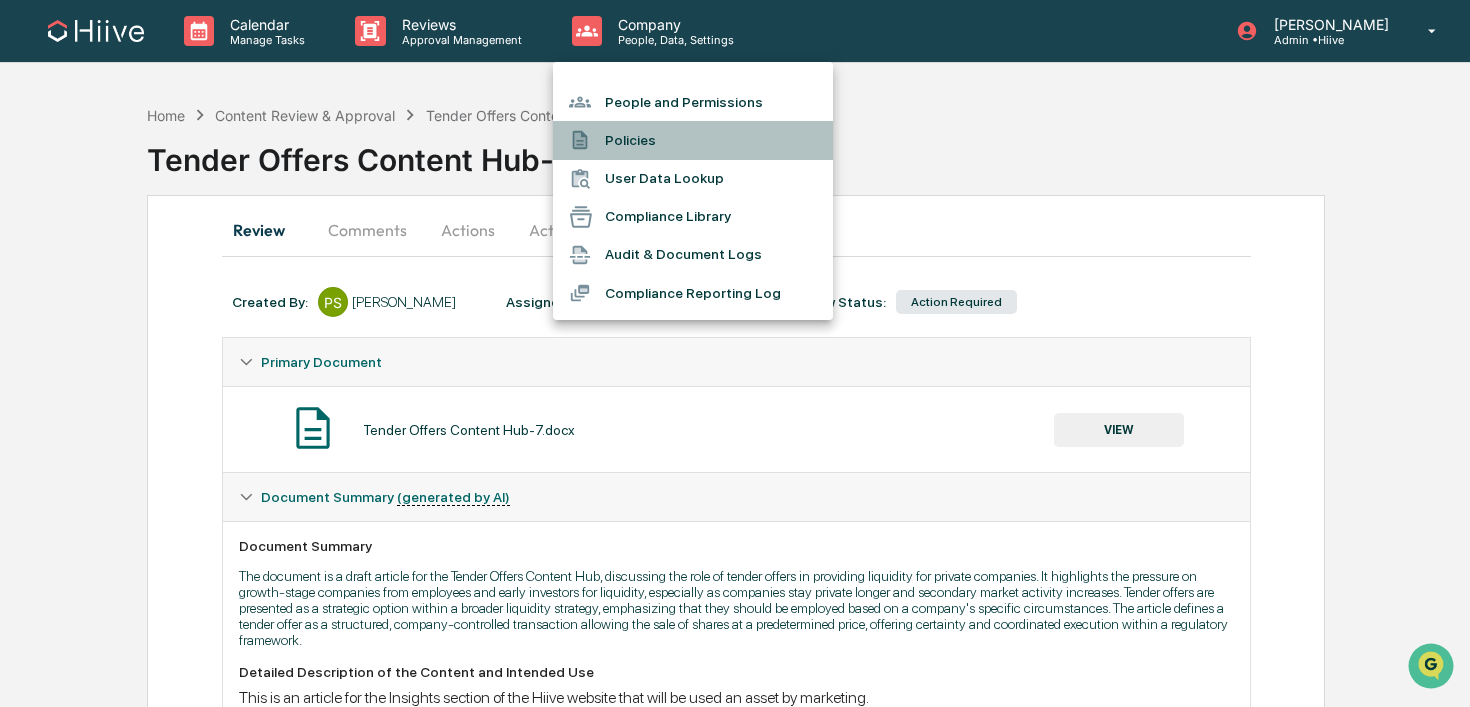 click on "Policies" at bounding box center [693, 140] 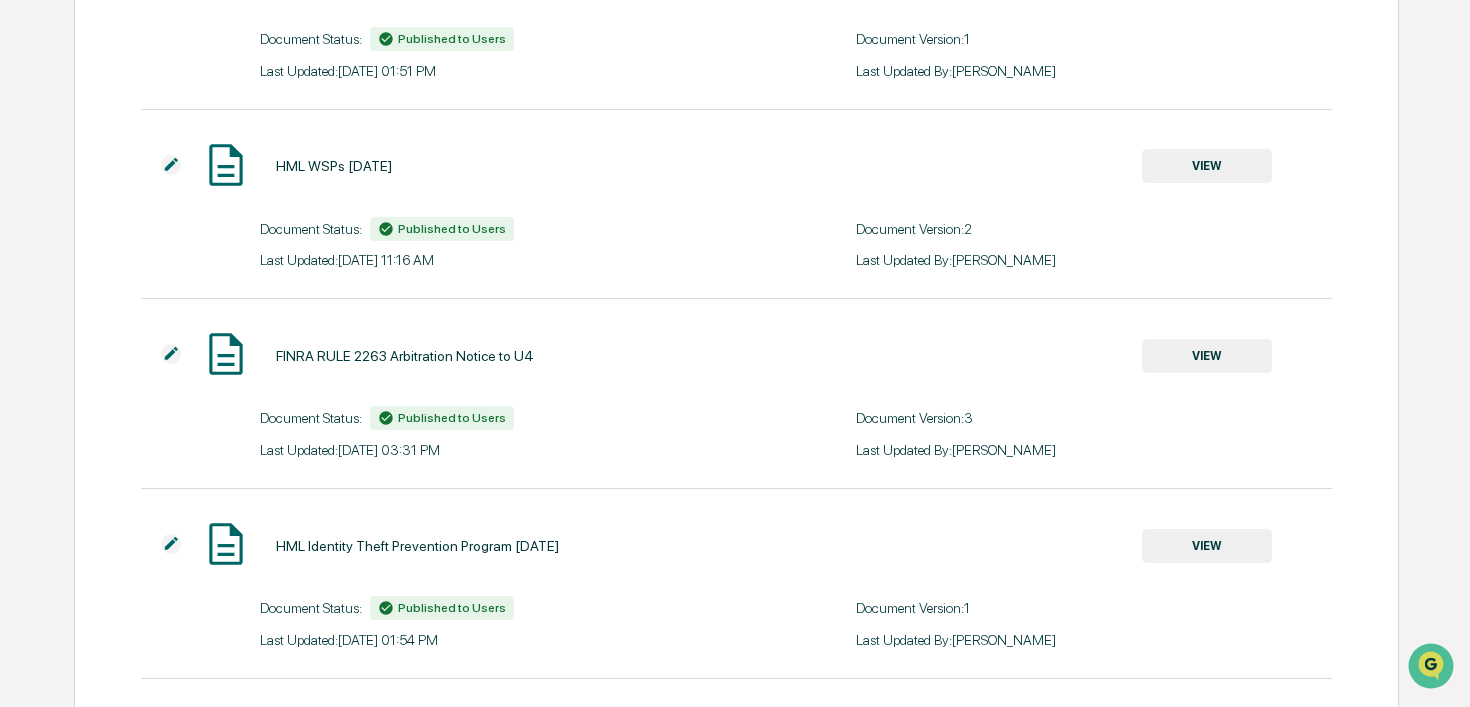 scroll, scrollTop: 0, scrollLeft: 0, axis: both 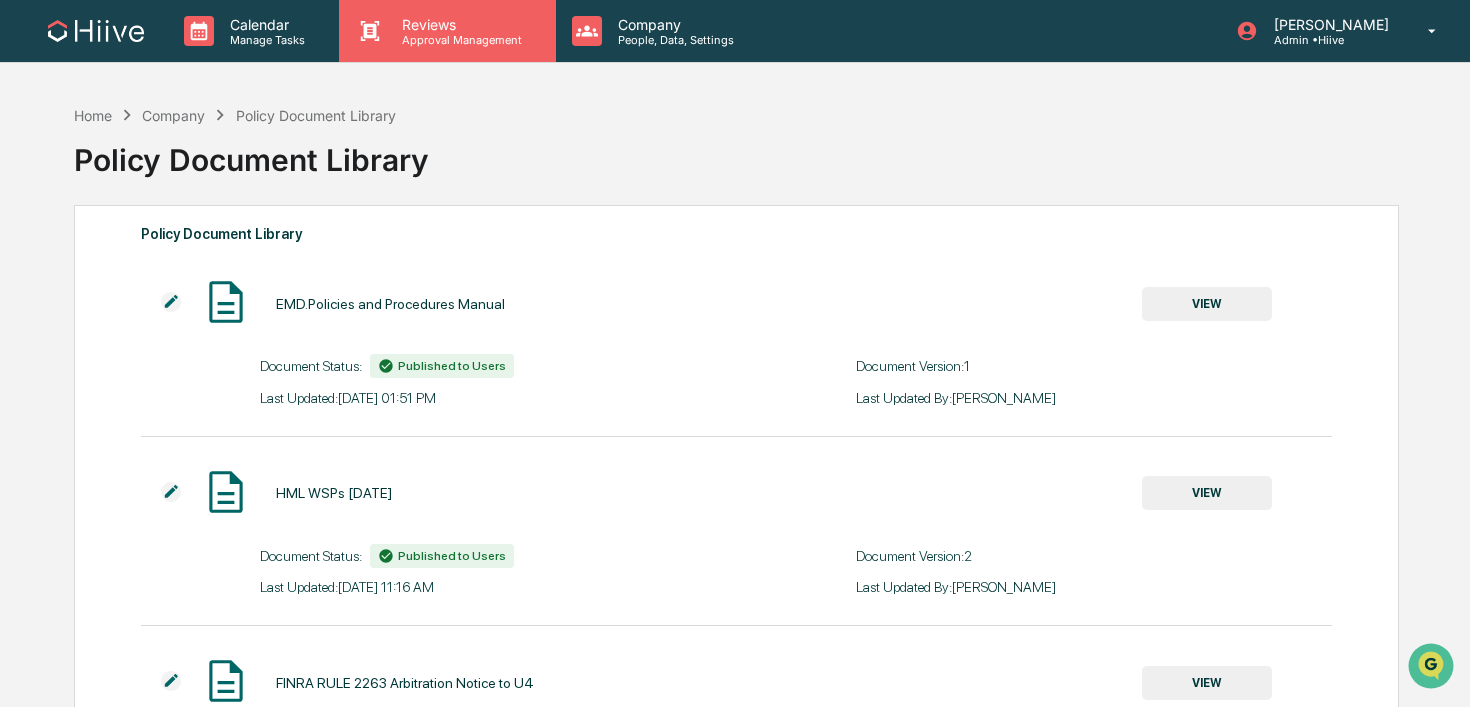 click on "Reviews Approval Management" at bounding box center [447, 31] 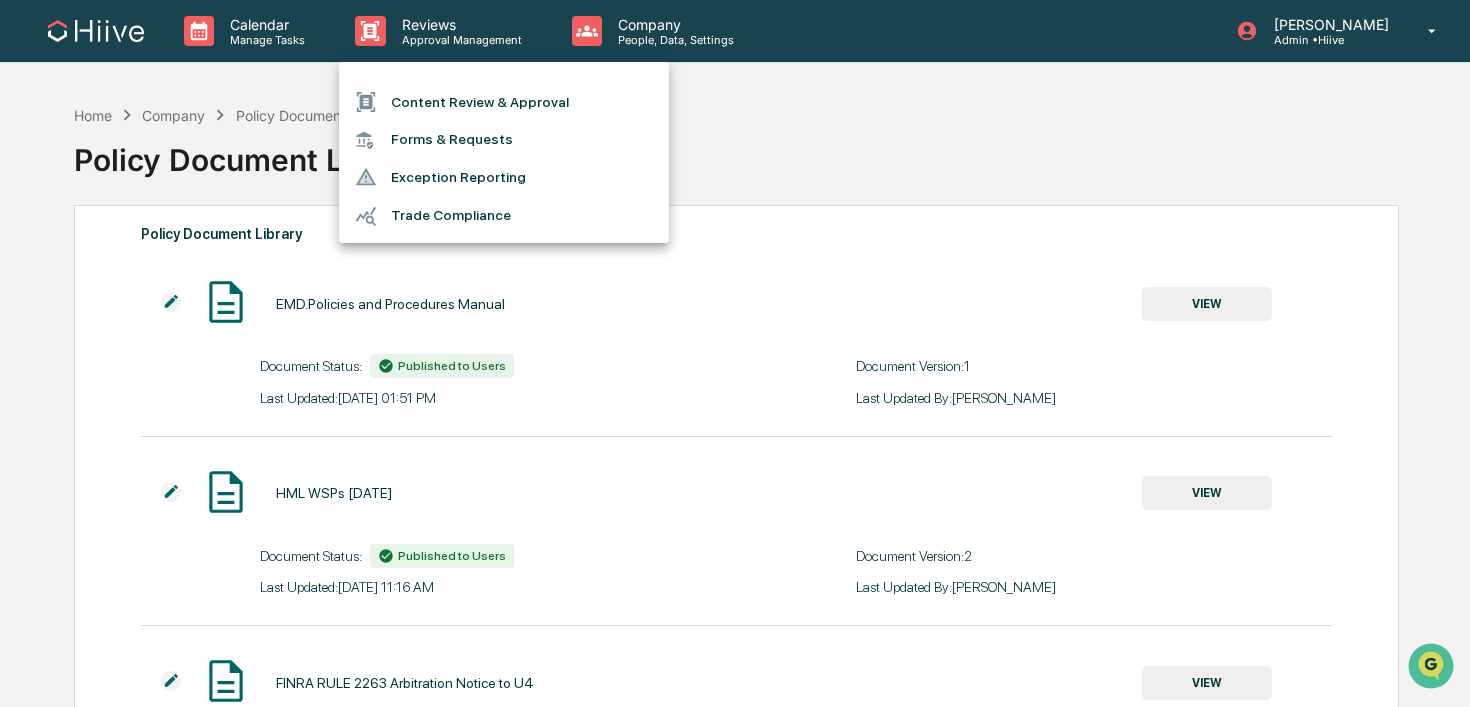 click at bounding box center (735, 353) 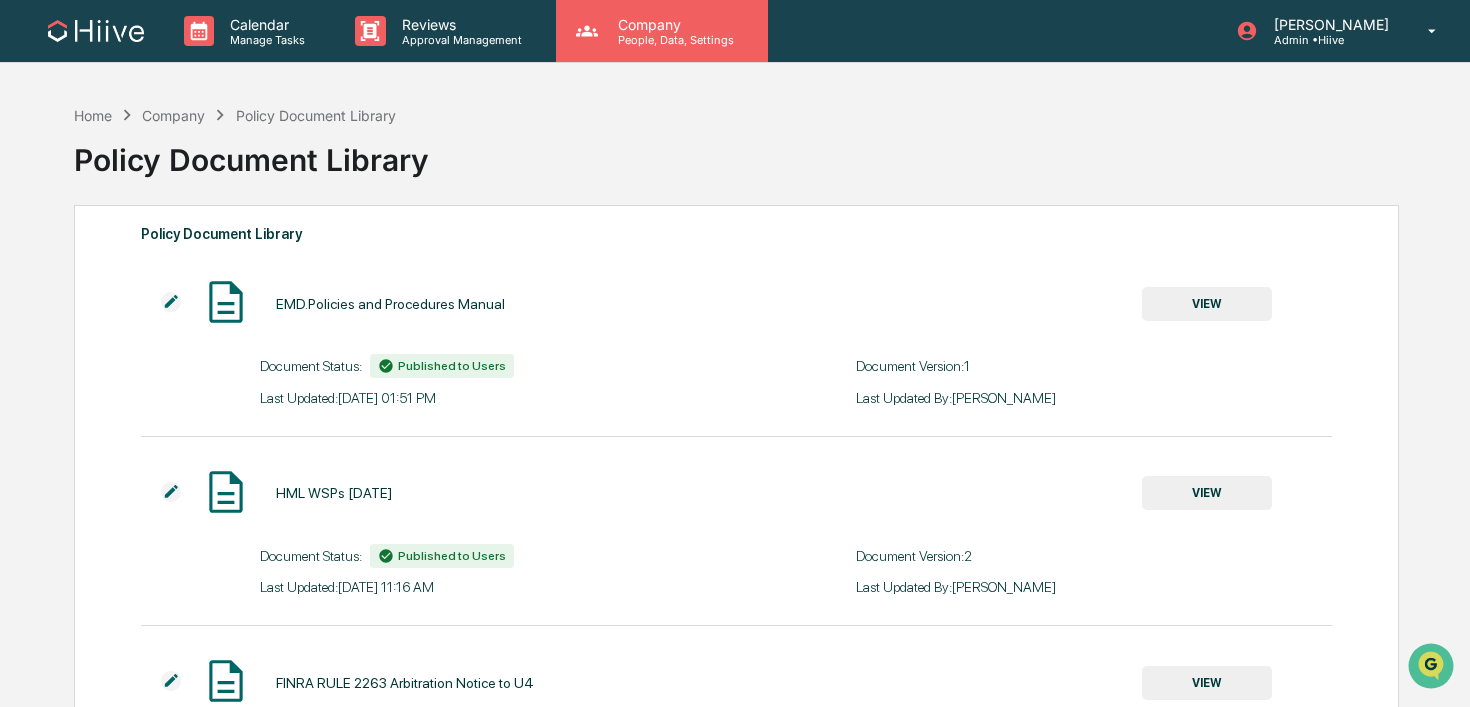click on "People, Data, Settings" at bounding box center (673, 40) 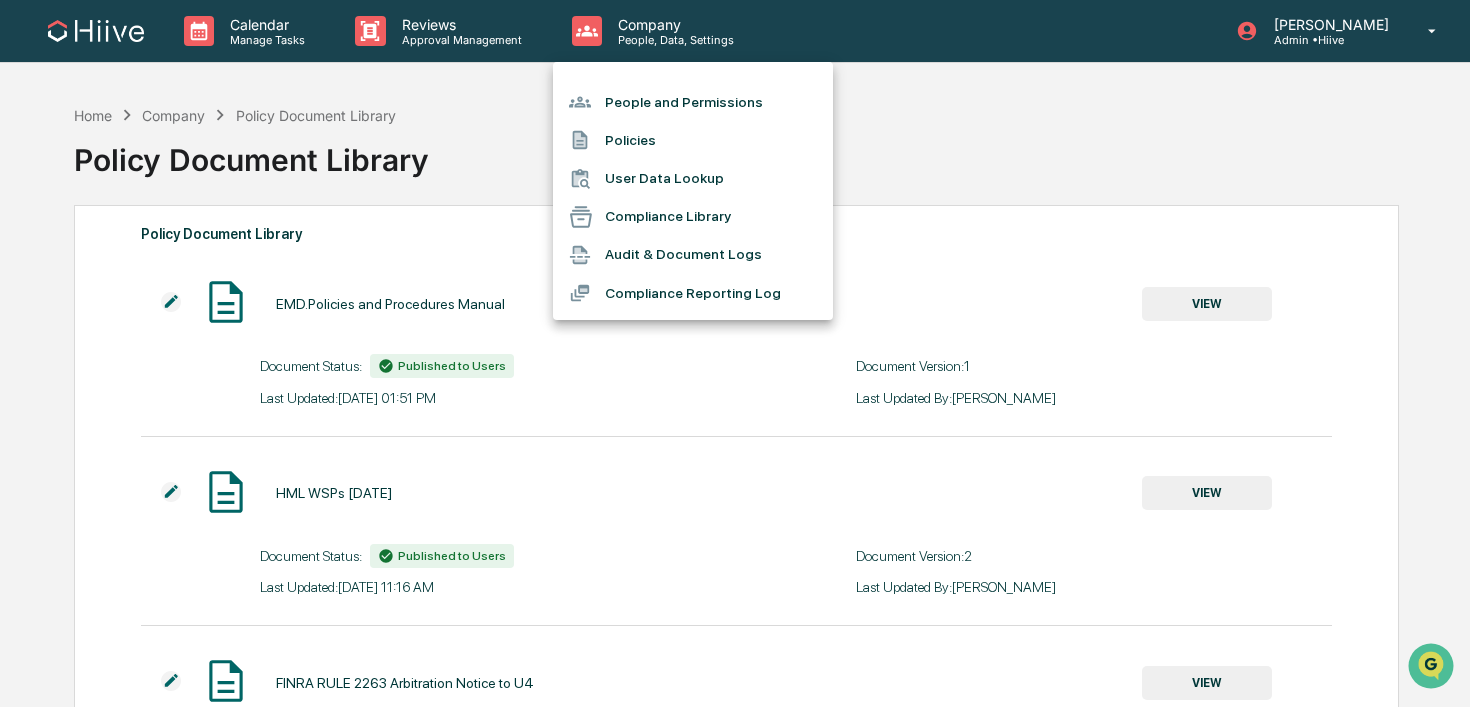 click at bounding box center (735, 353) 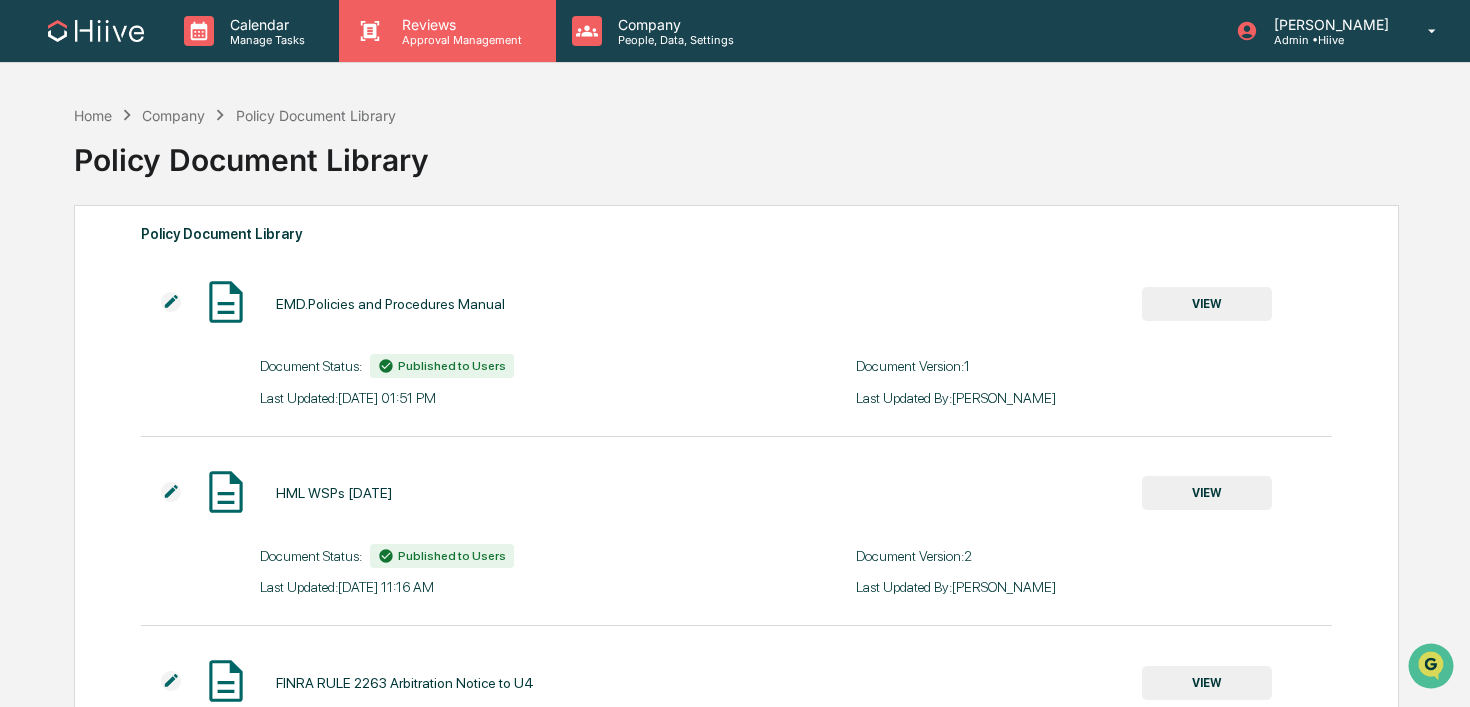 click on "Approval Management" at bounding box center [459, 40] 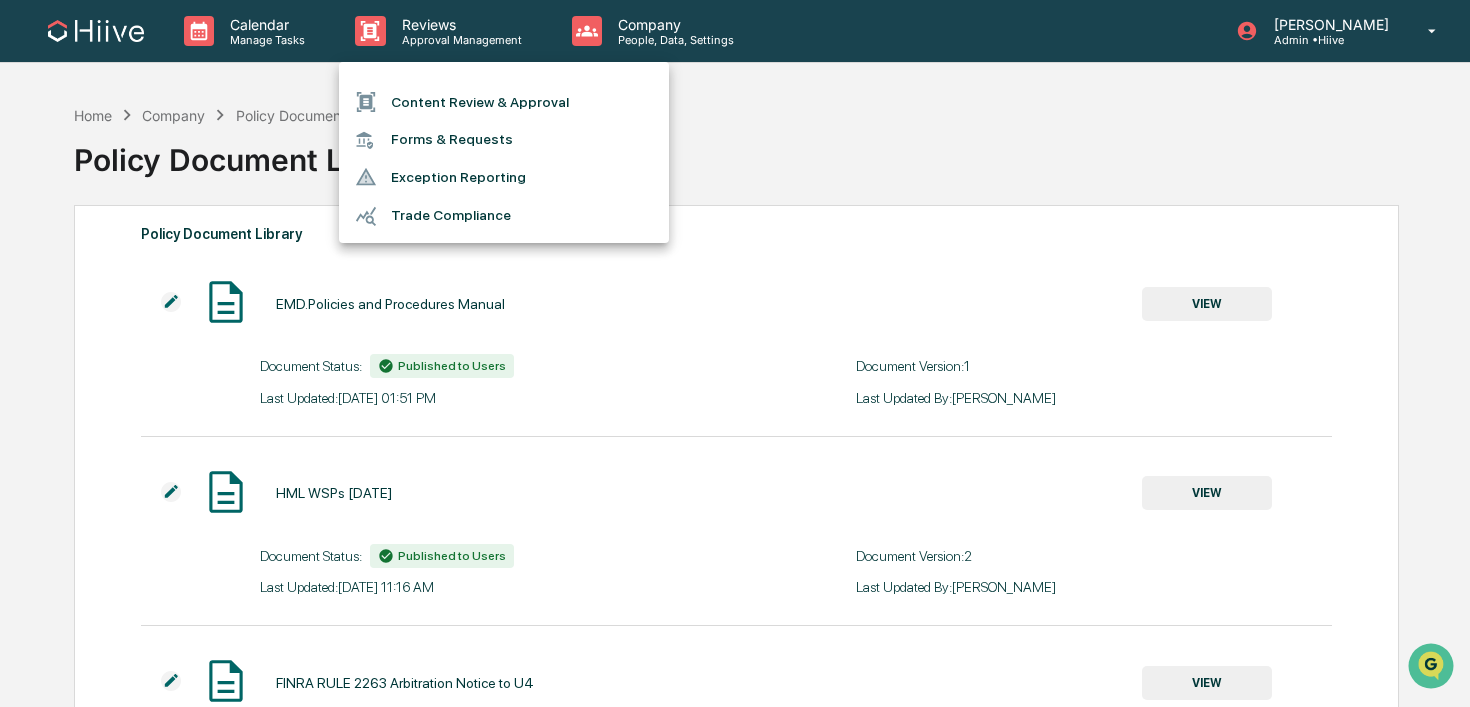 click at bounding box center (735, 353) 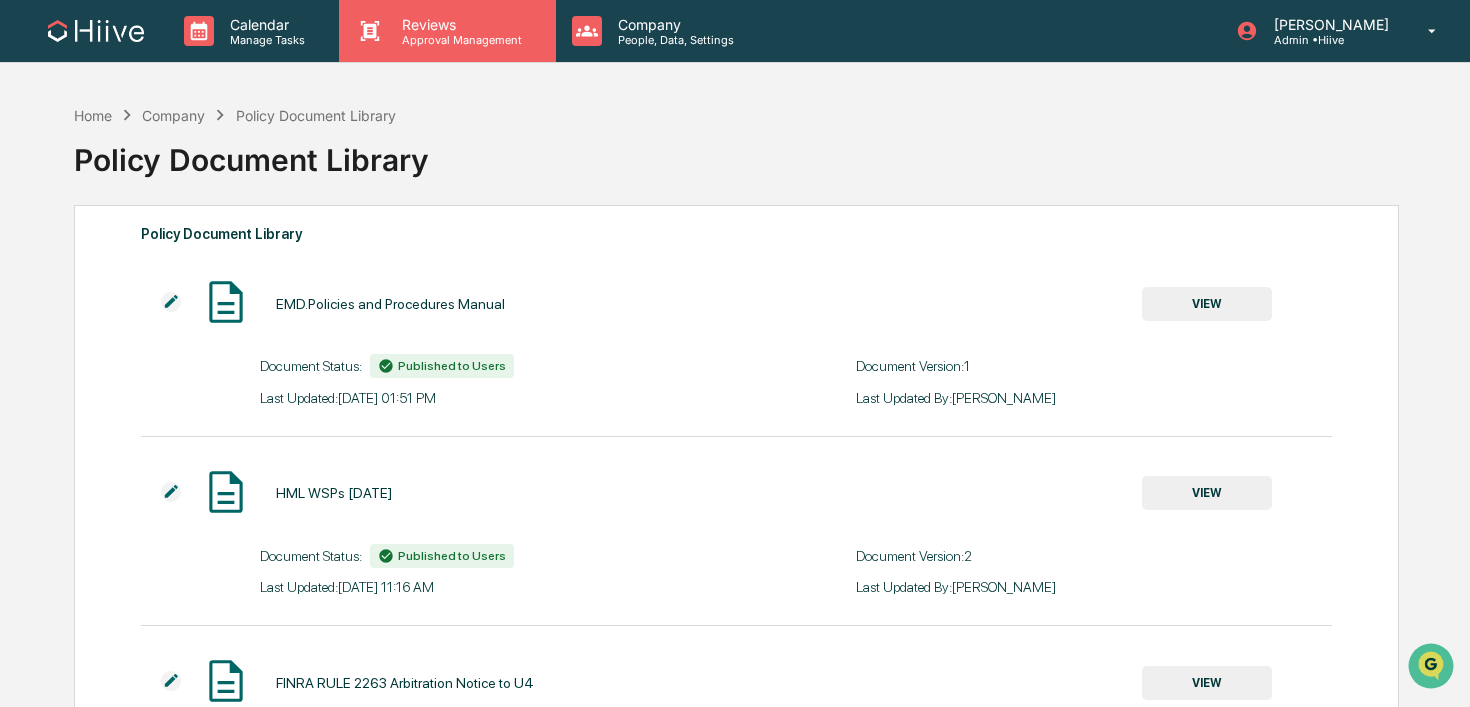 click on "Approval Management" at bounding box center [459, 40] 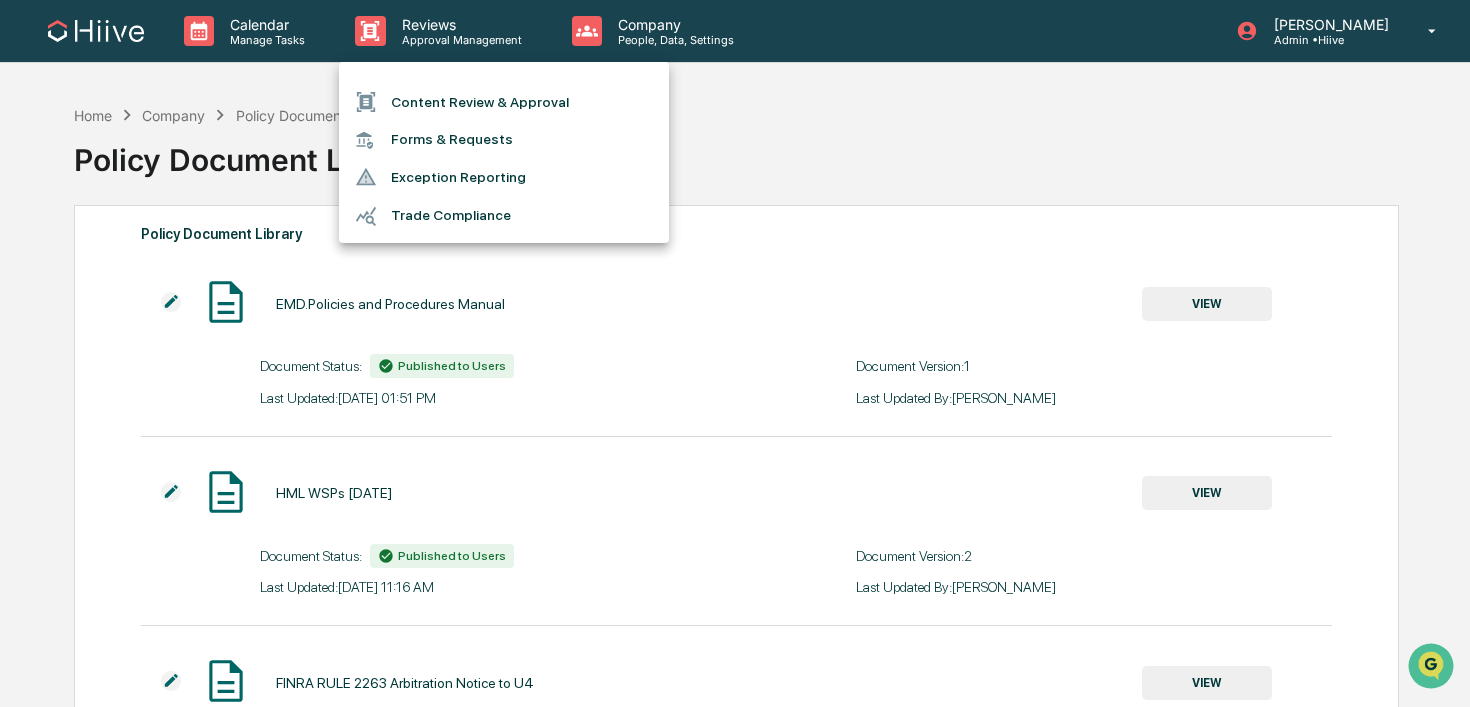 click at bounding box center (735, 353) 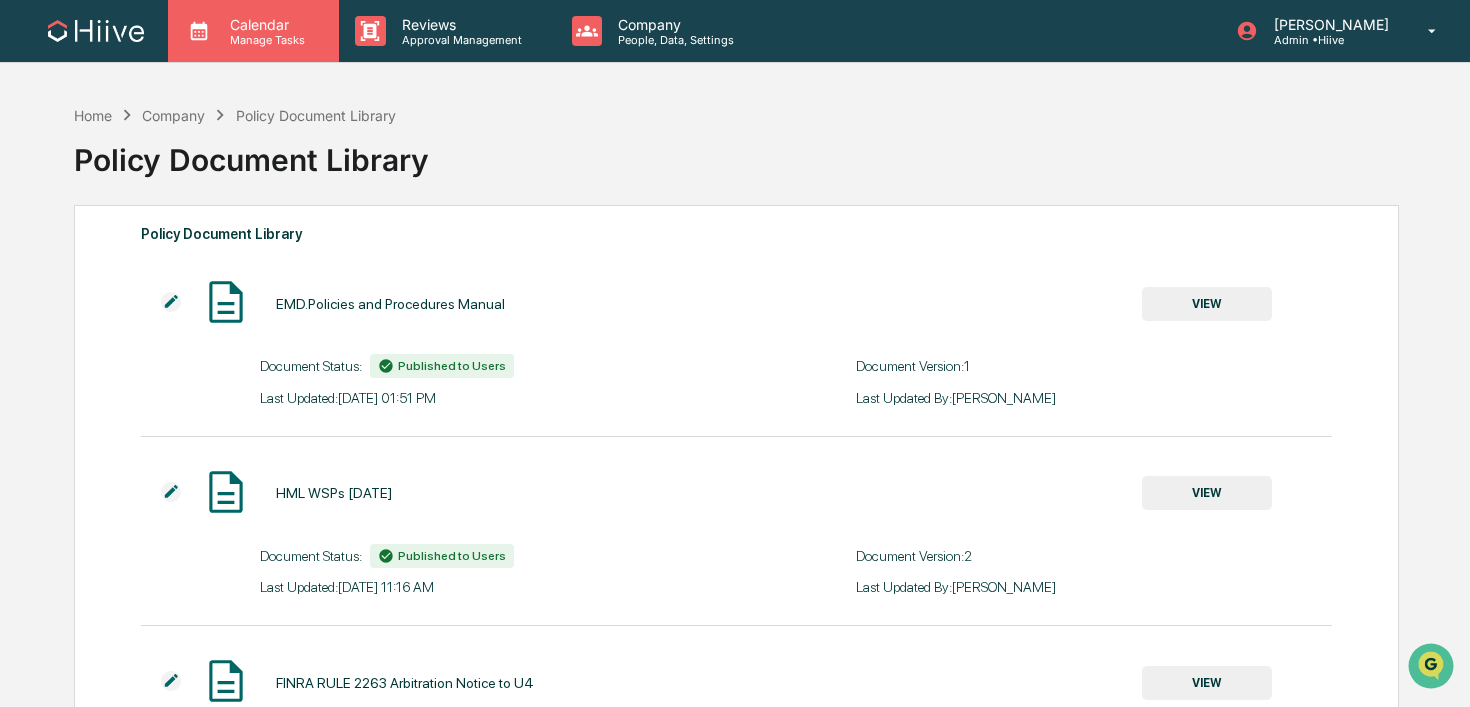 click on "Manage Tasks" at bounding box center [264, 40] 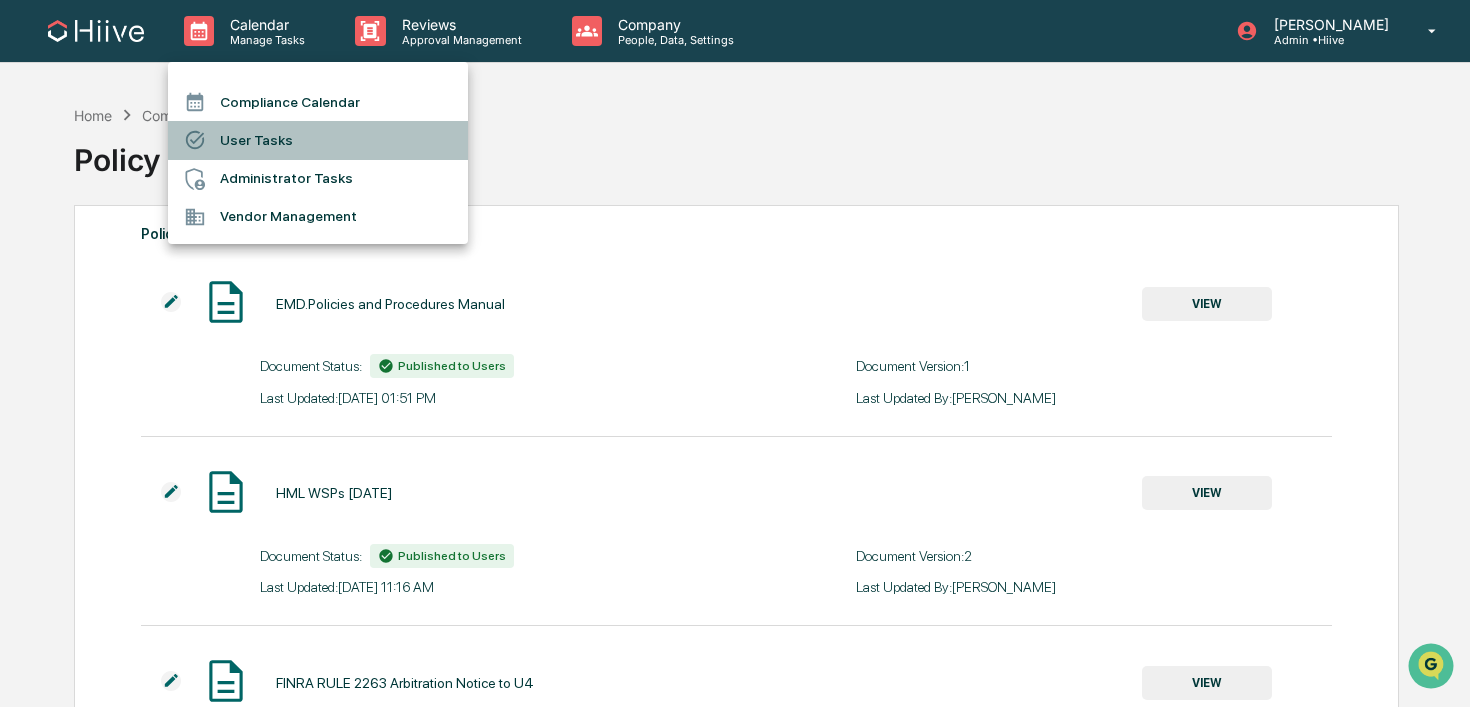 click on "User Tasks" at bounding box center (318, 140) 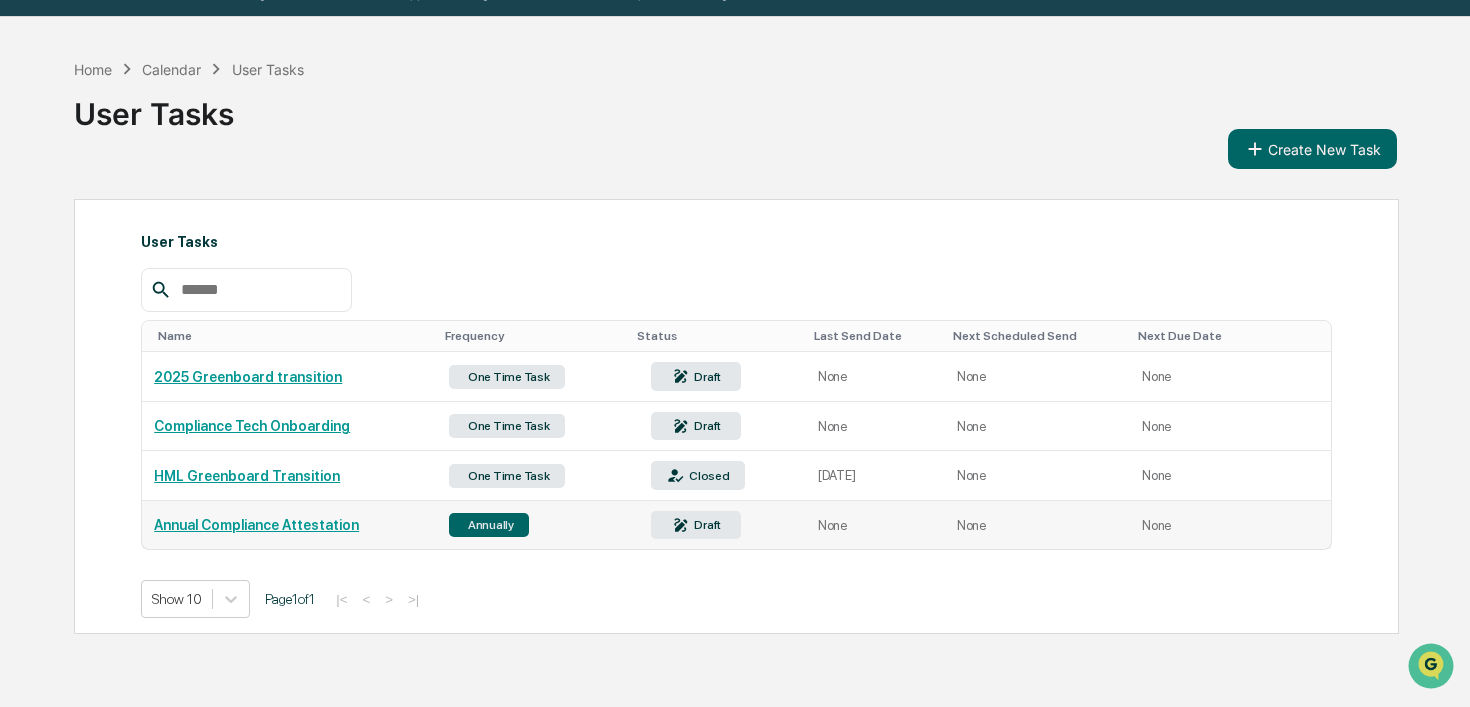 scroll, scrollTop: 50, scrollLeft: 0, axis: vertical 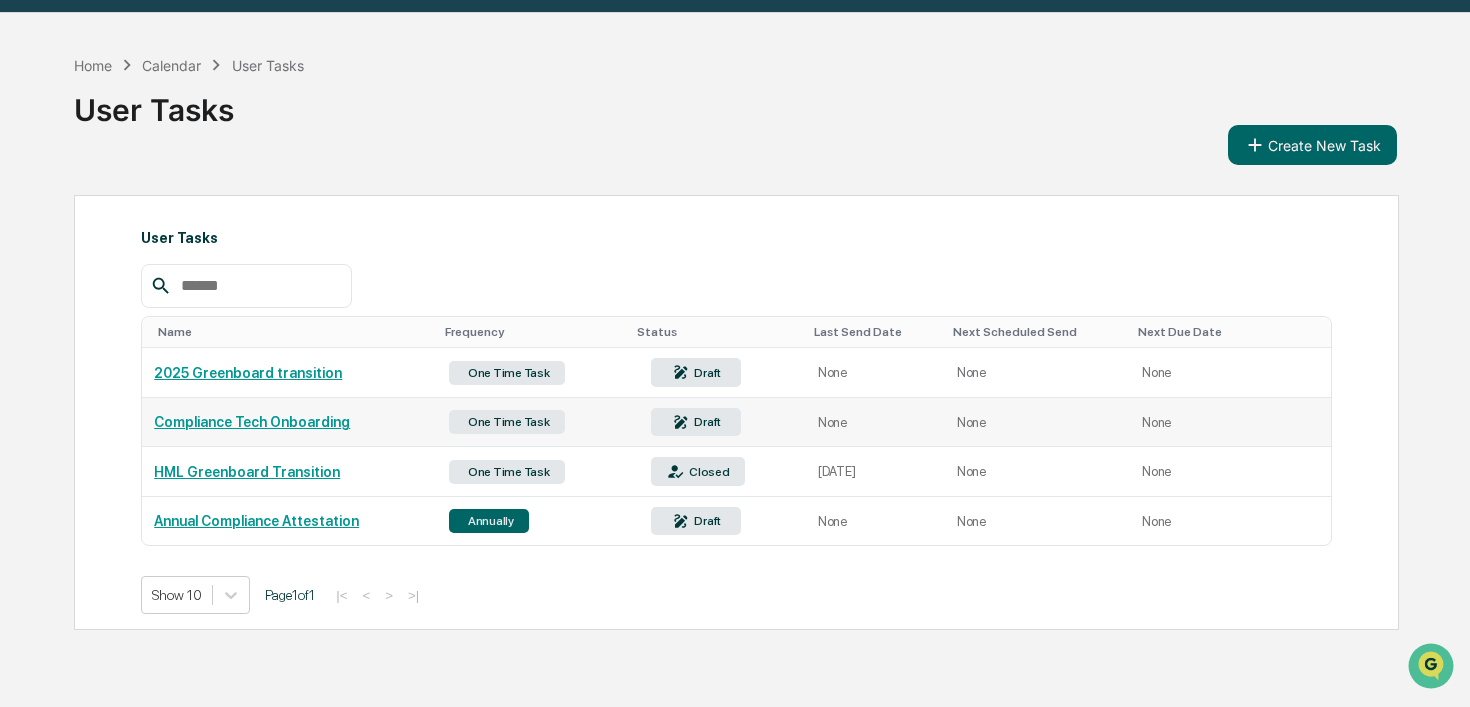 click on "Compliance Tech Onboarding" at bounding box center (289, 422) 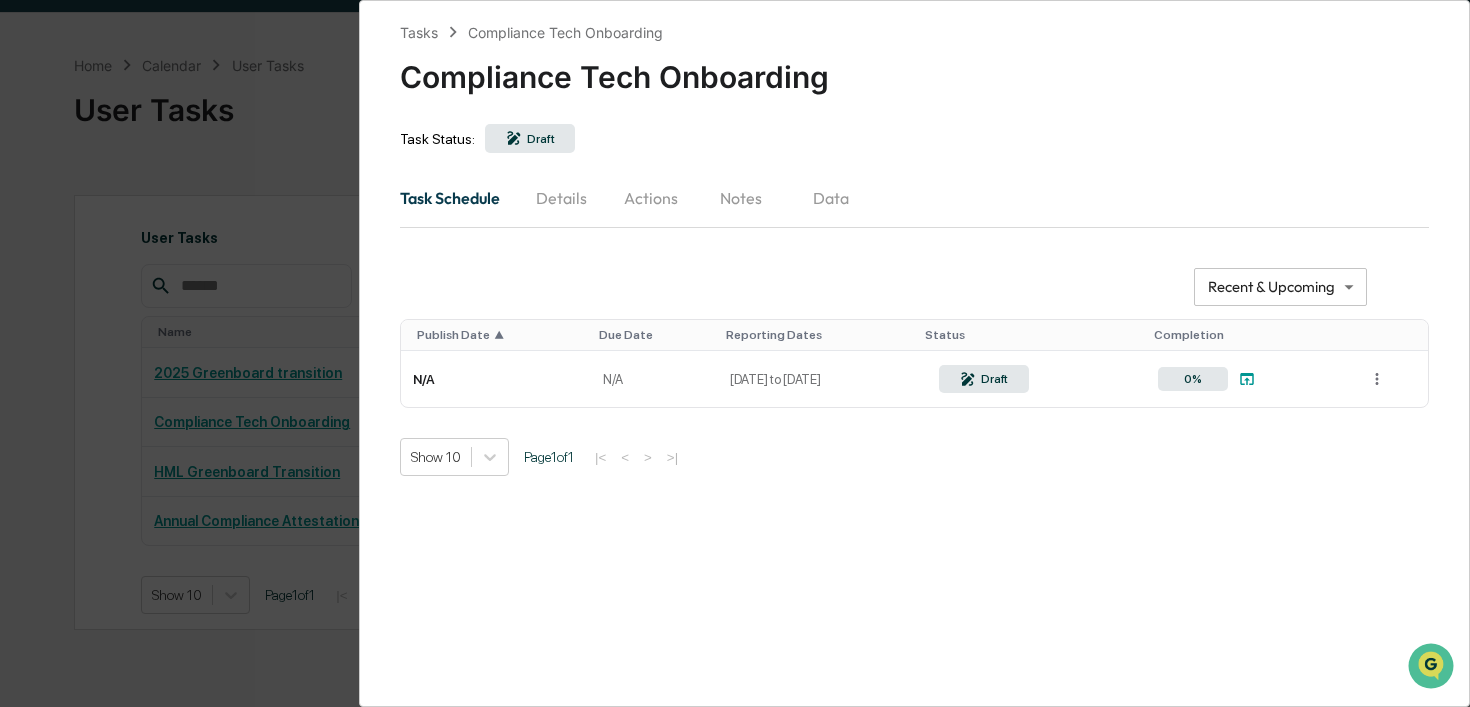 click on "**********" at bounding box center [735, 353] 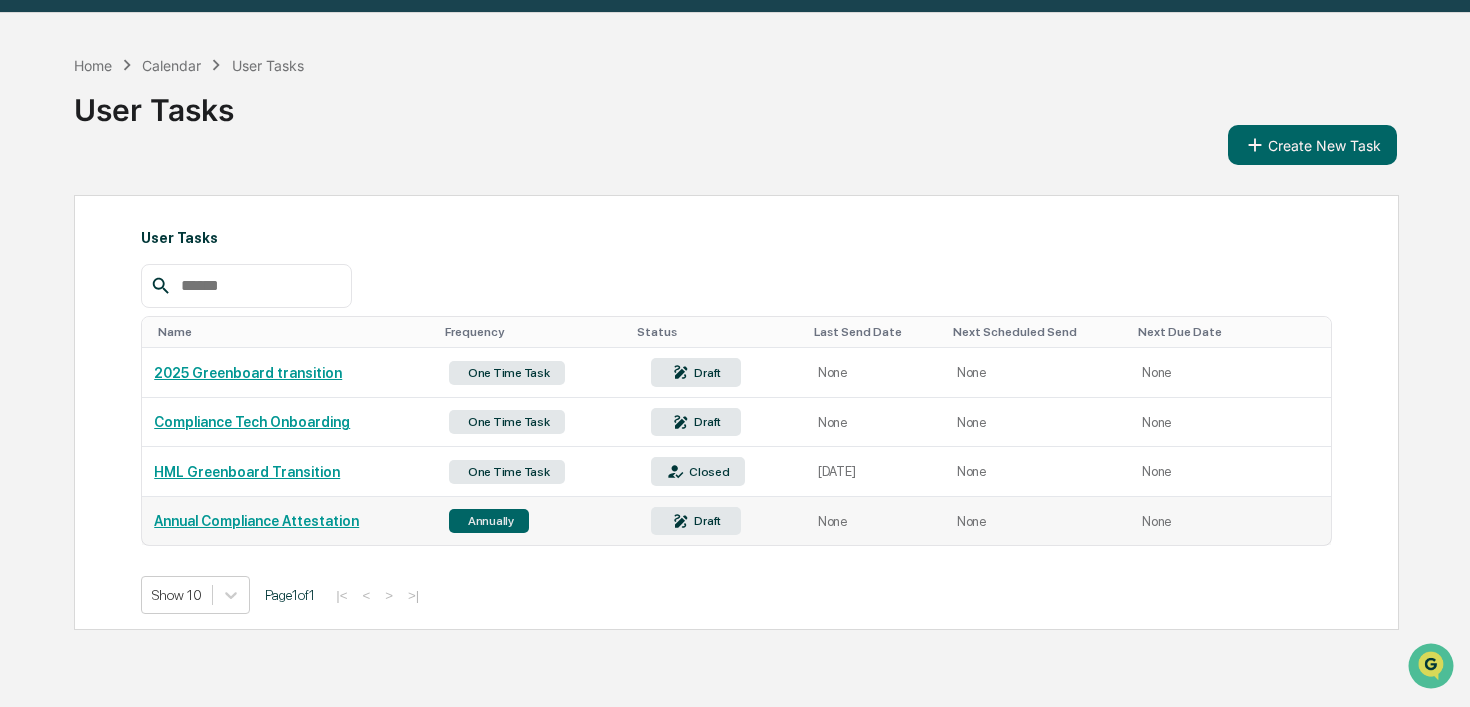 click on "Annual Compliance Attestation" at bounding box center [289, 521] 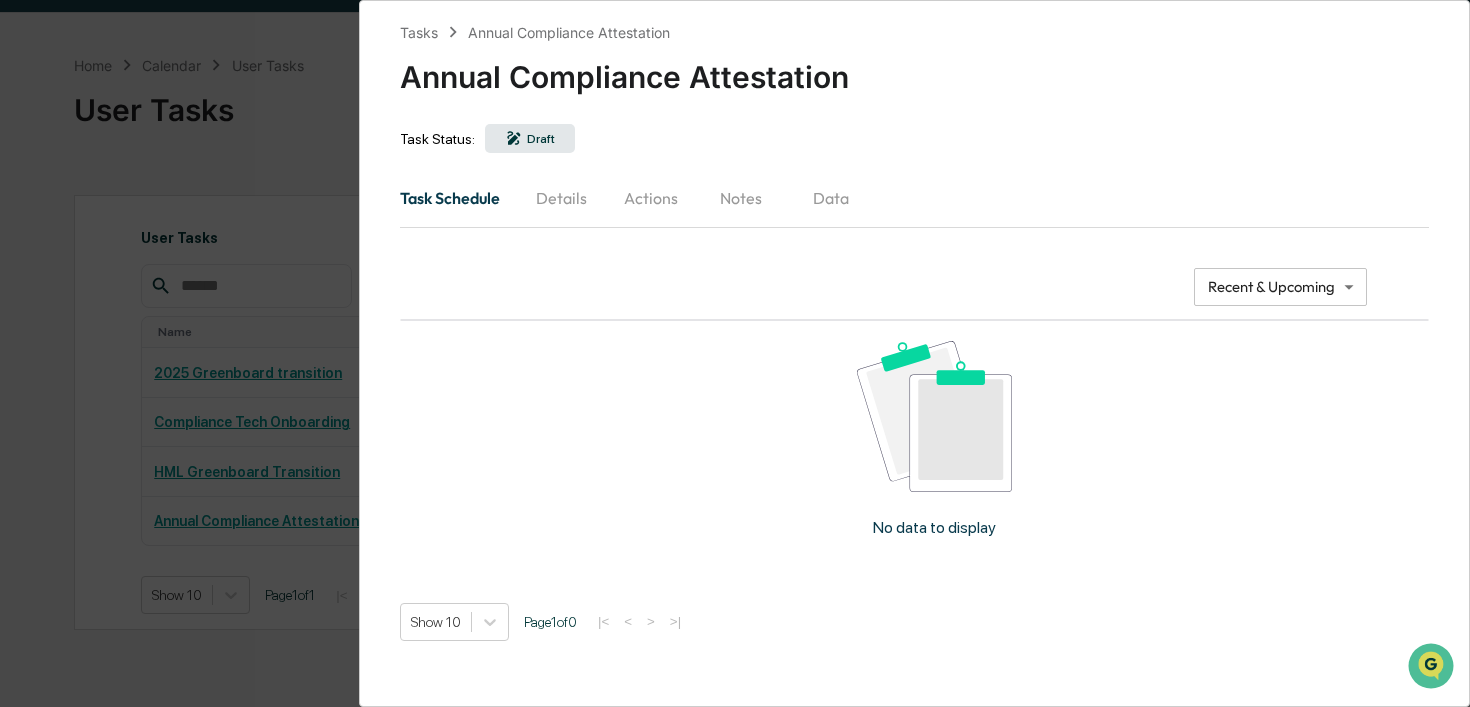 click on "**********" at bounding box center (735, 353) 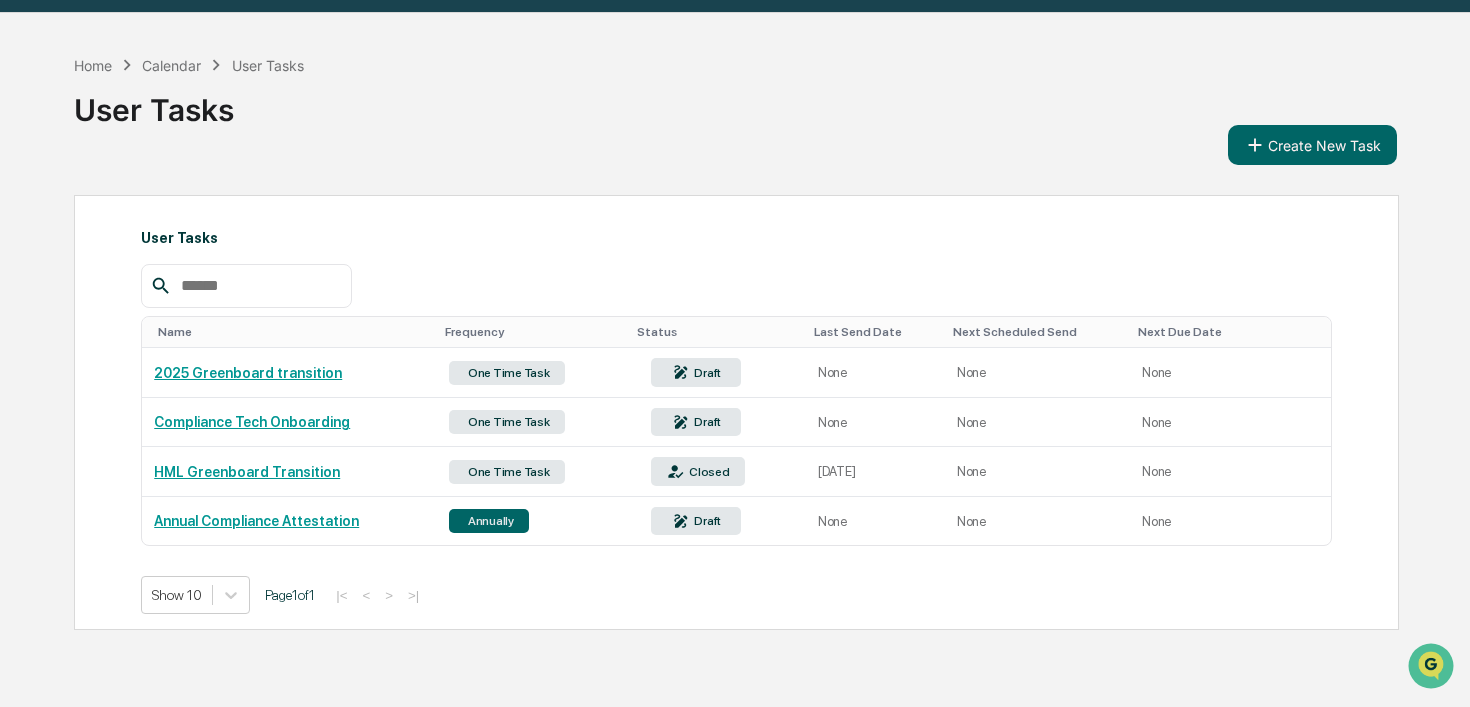 scroll, scrollTop: 0, scrollLeft: 0, axis: both 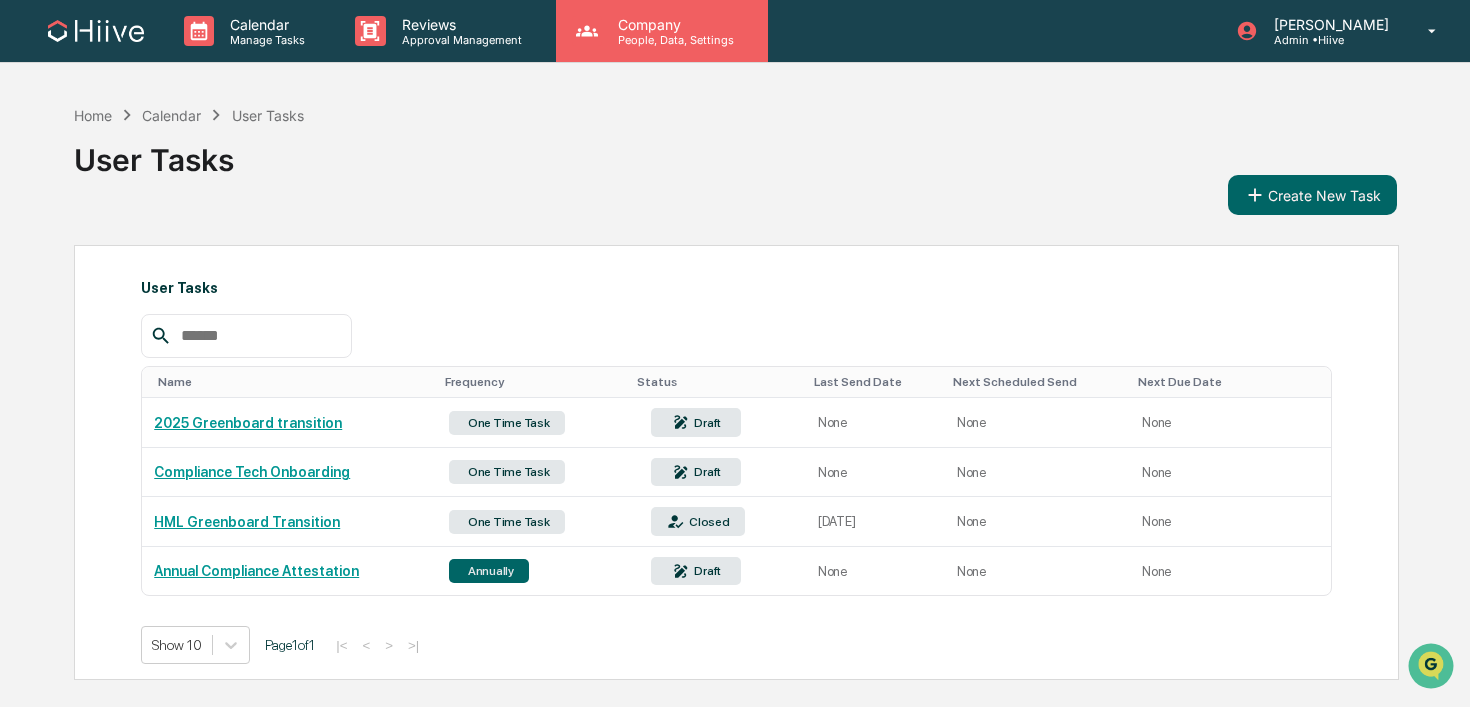 click on "Company People, Data, Settings" at bounding box center [662, 31] 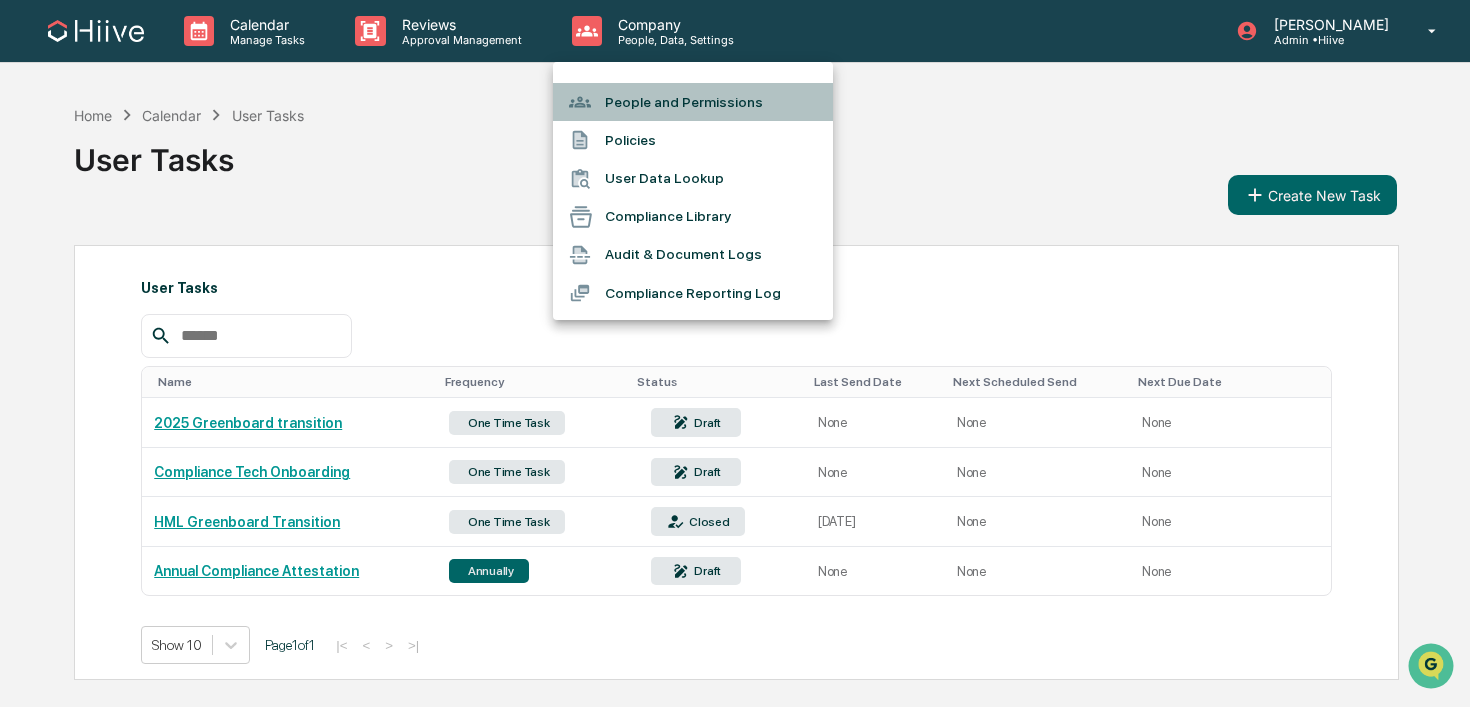click on "People and Permissions" at bounding box center (693, 102) 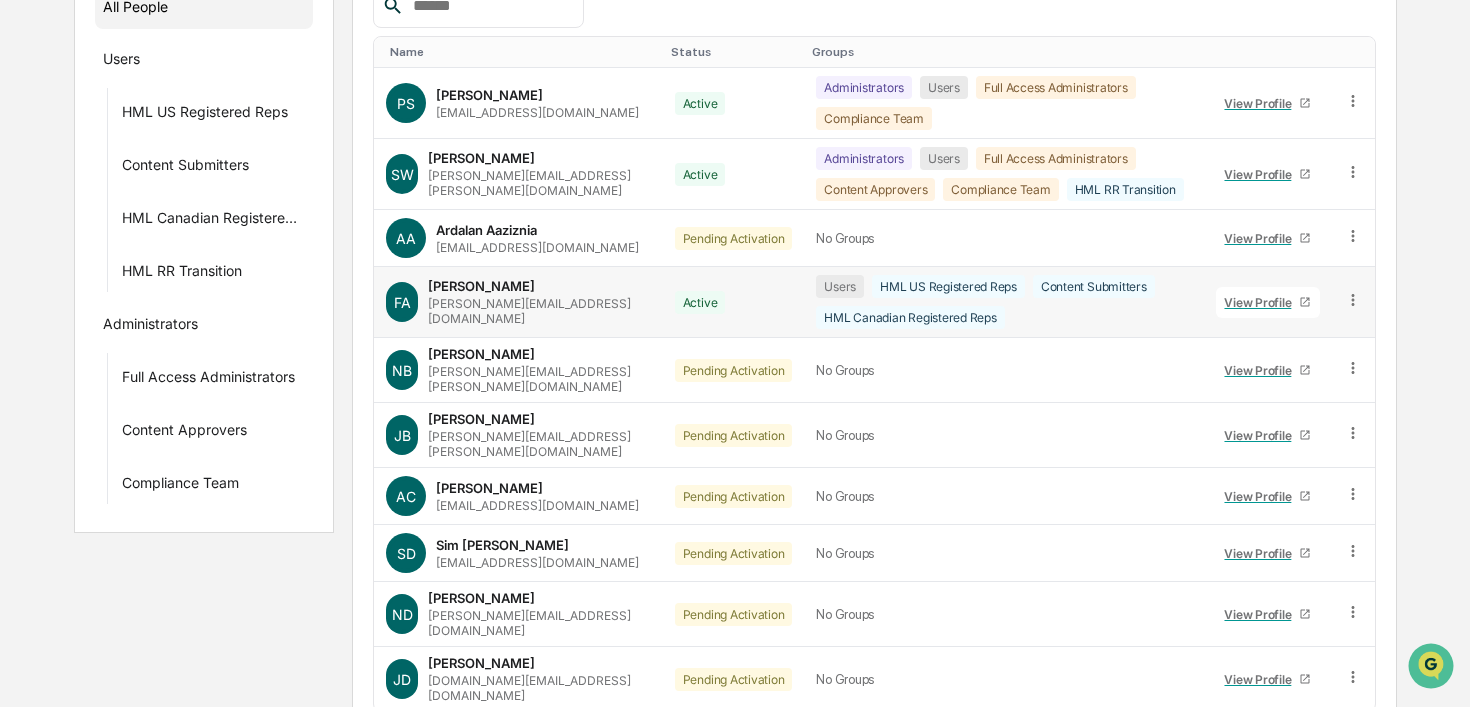 scroll, scrollTop: 375, scrollLeft: 0, axis: vertical 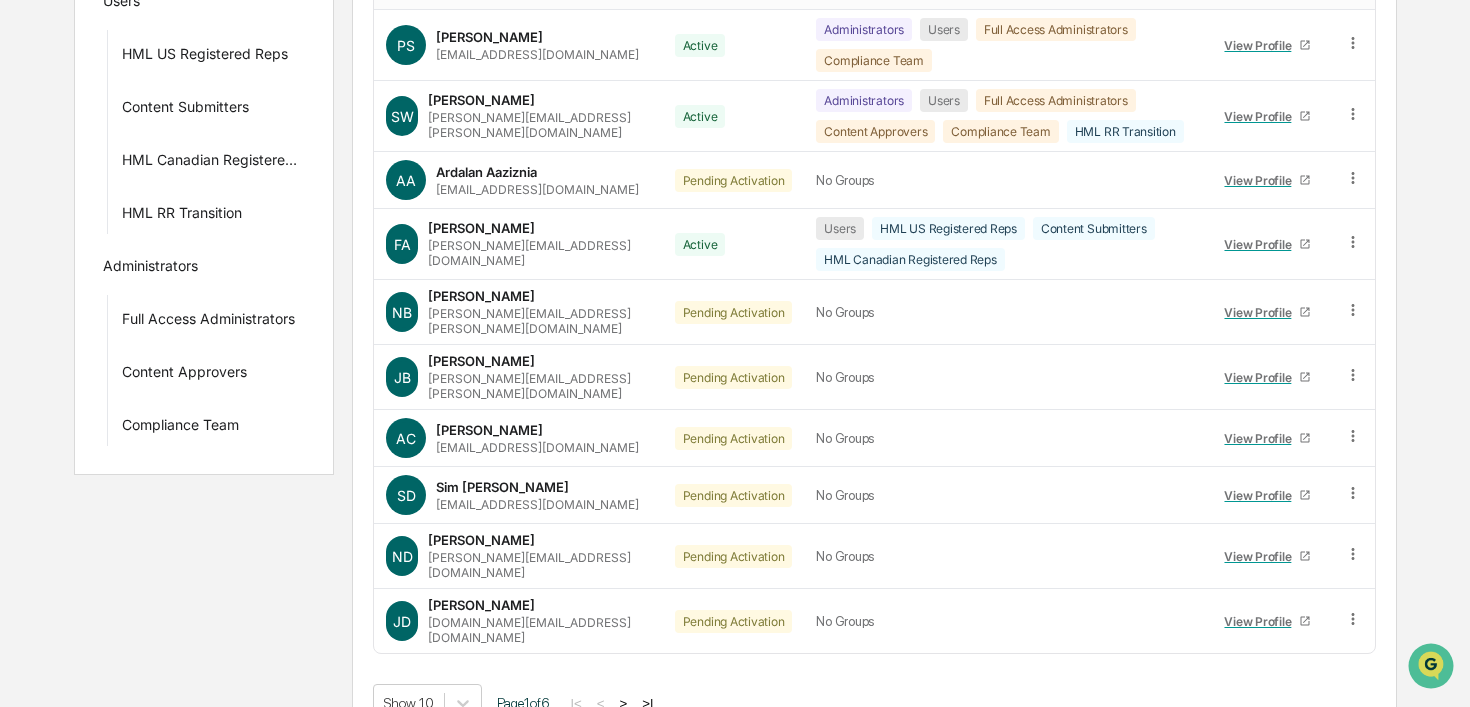 click on ">" at bounding box center [623, 703] 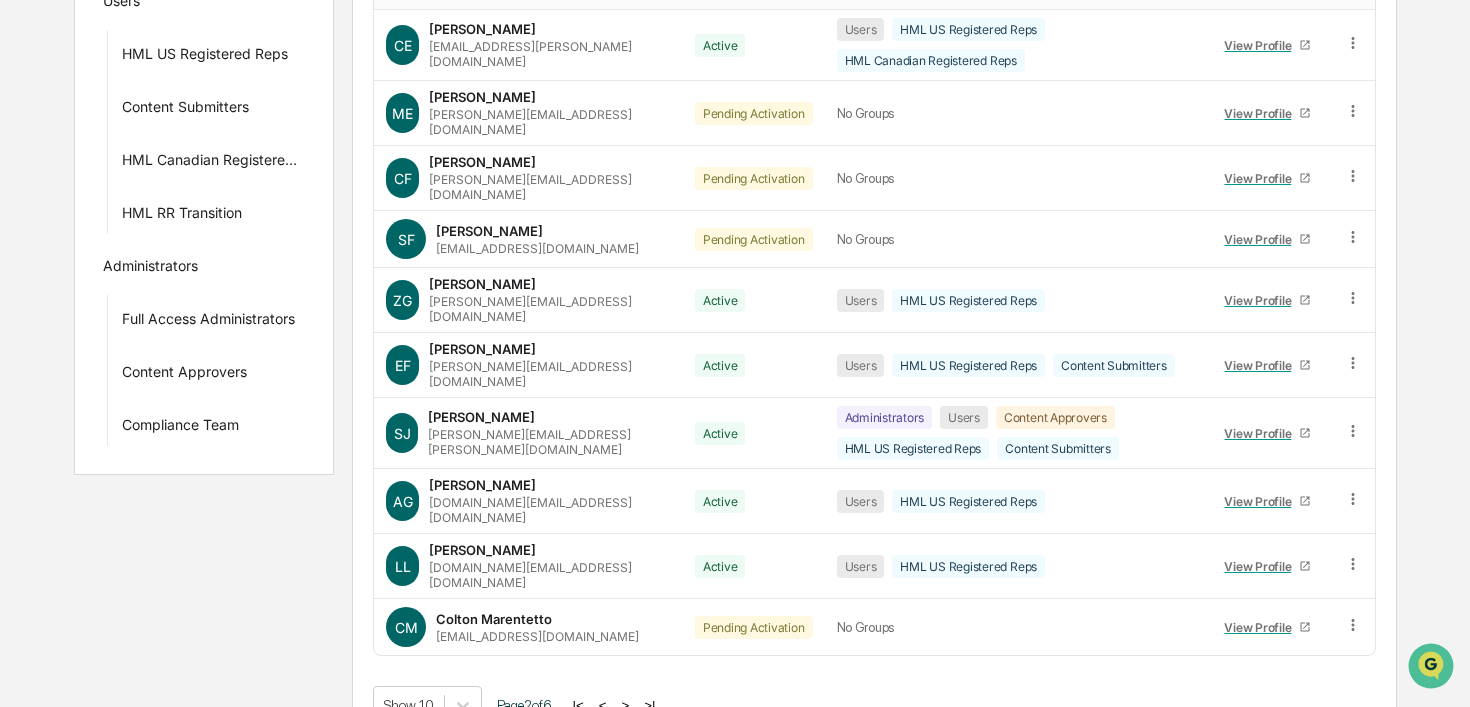 scroll, scrollTop: 349, scrollLeft: 0, axis: vertical 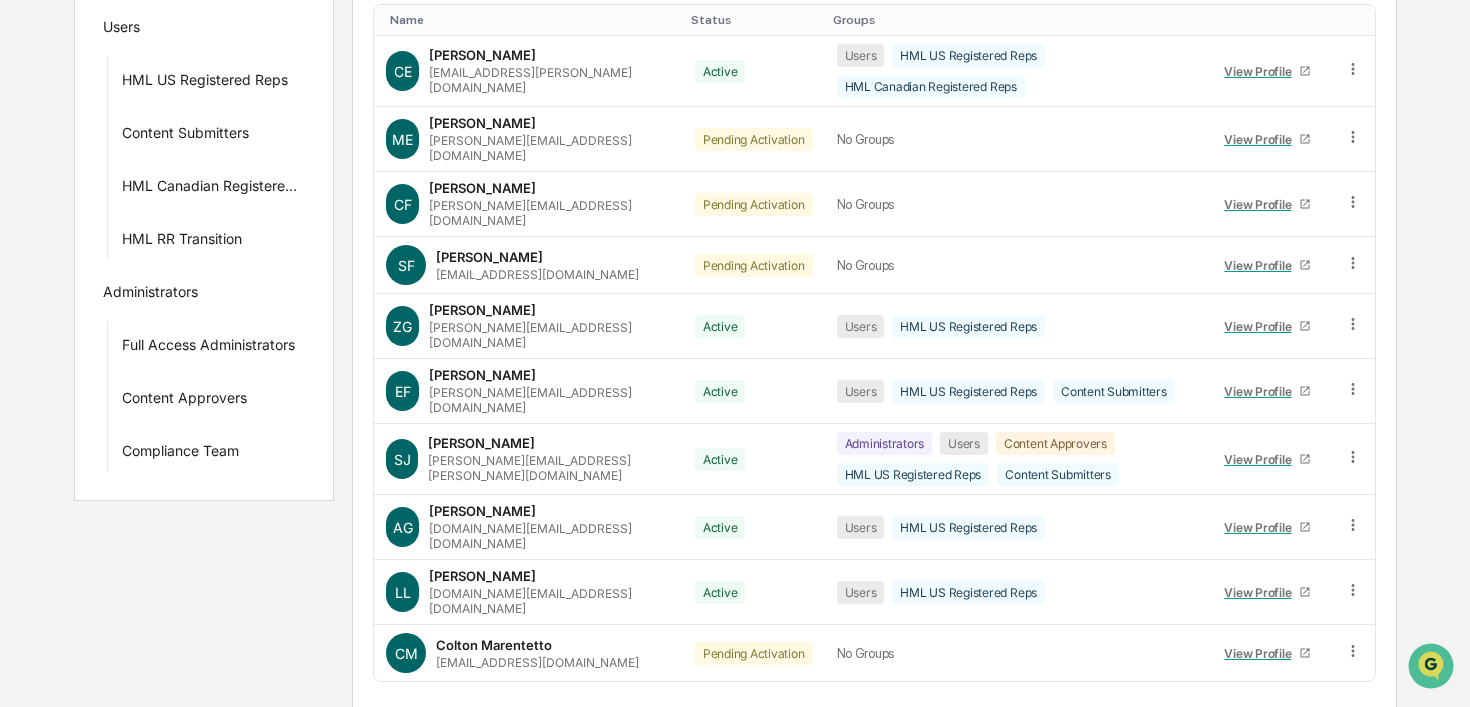 click on ">" at bounding box center (625, 731) 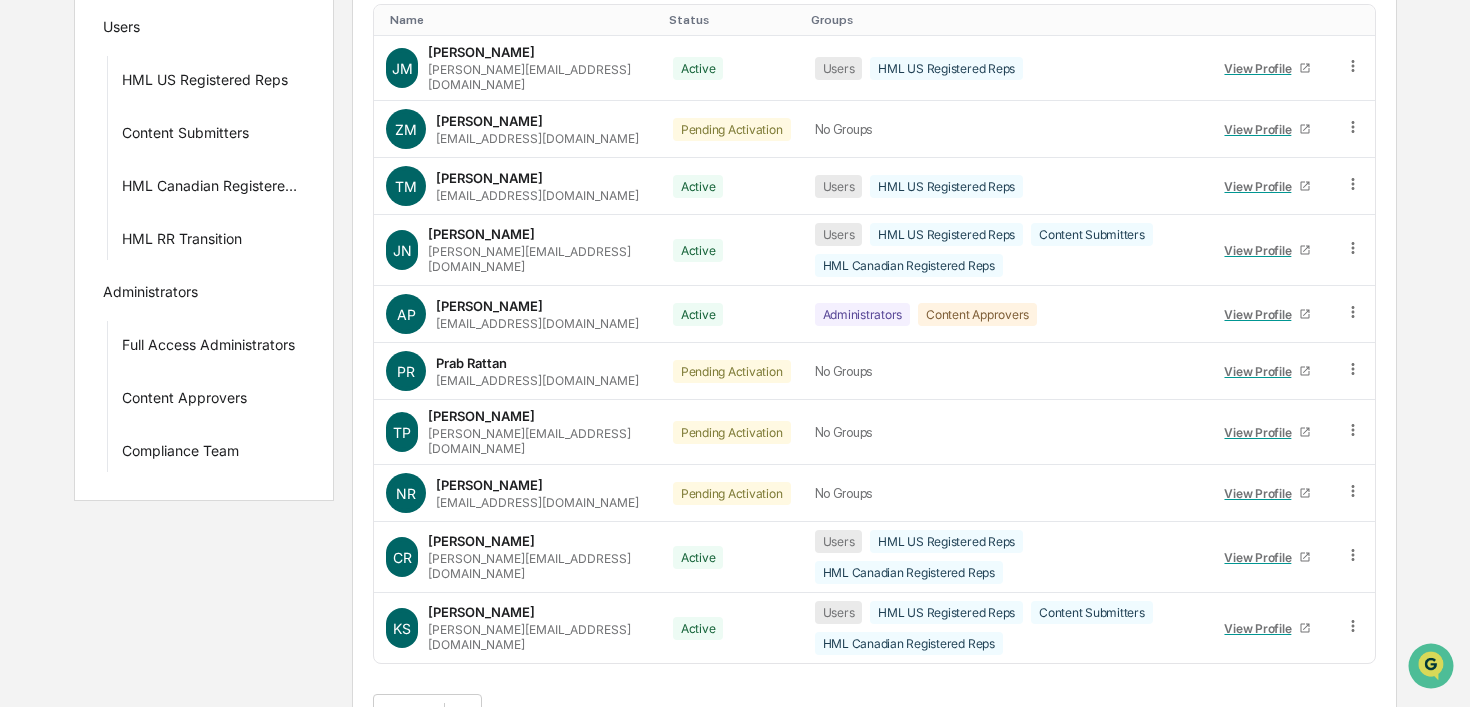 scroll, scrollTop: 370, scrollLeft: 0, axis: vertical 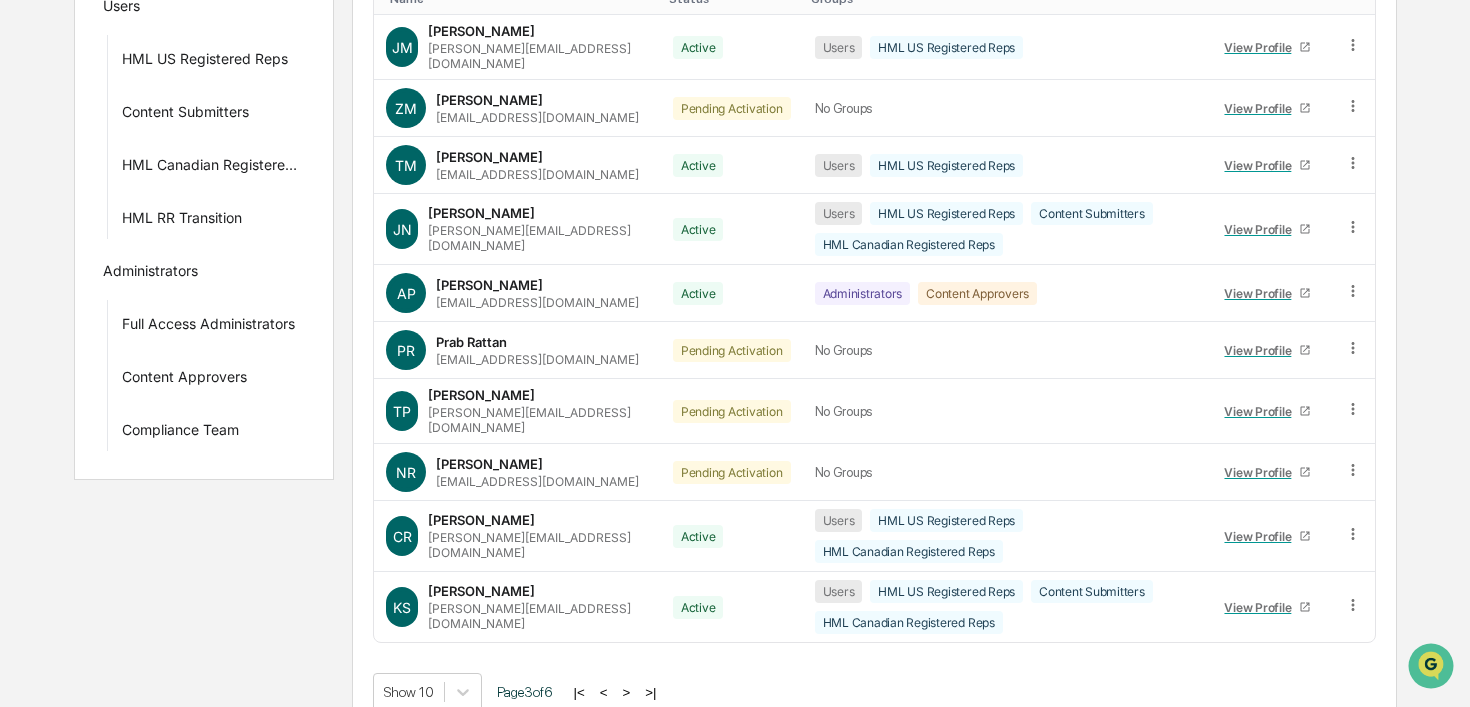 click on ">" at bounding box center (626, 692) 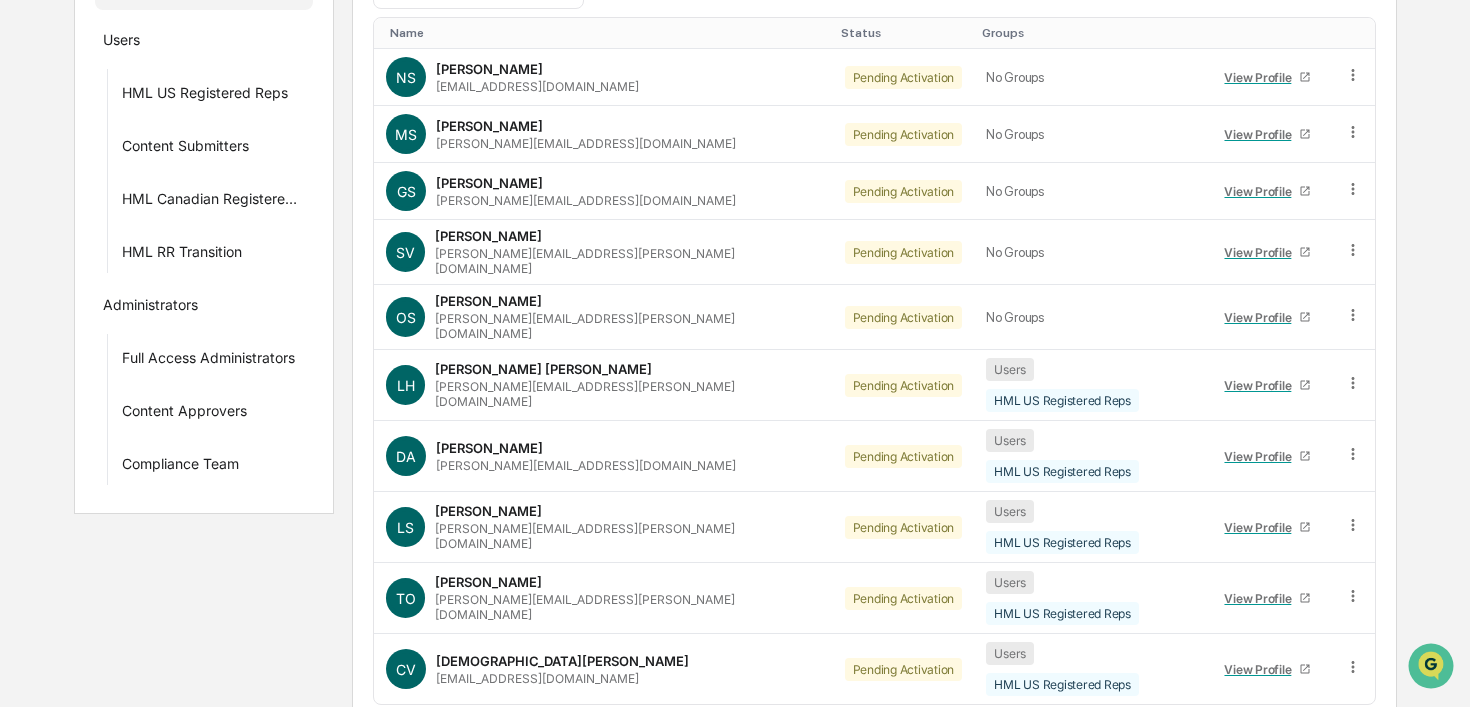 click on ">" at bounding box center [625, 754] 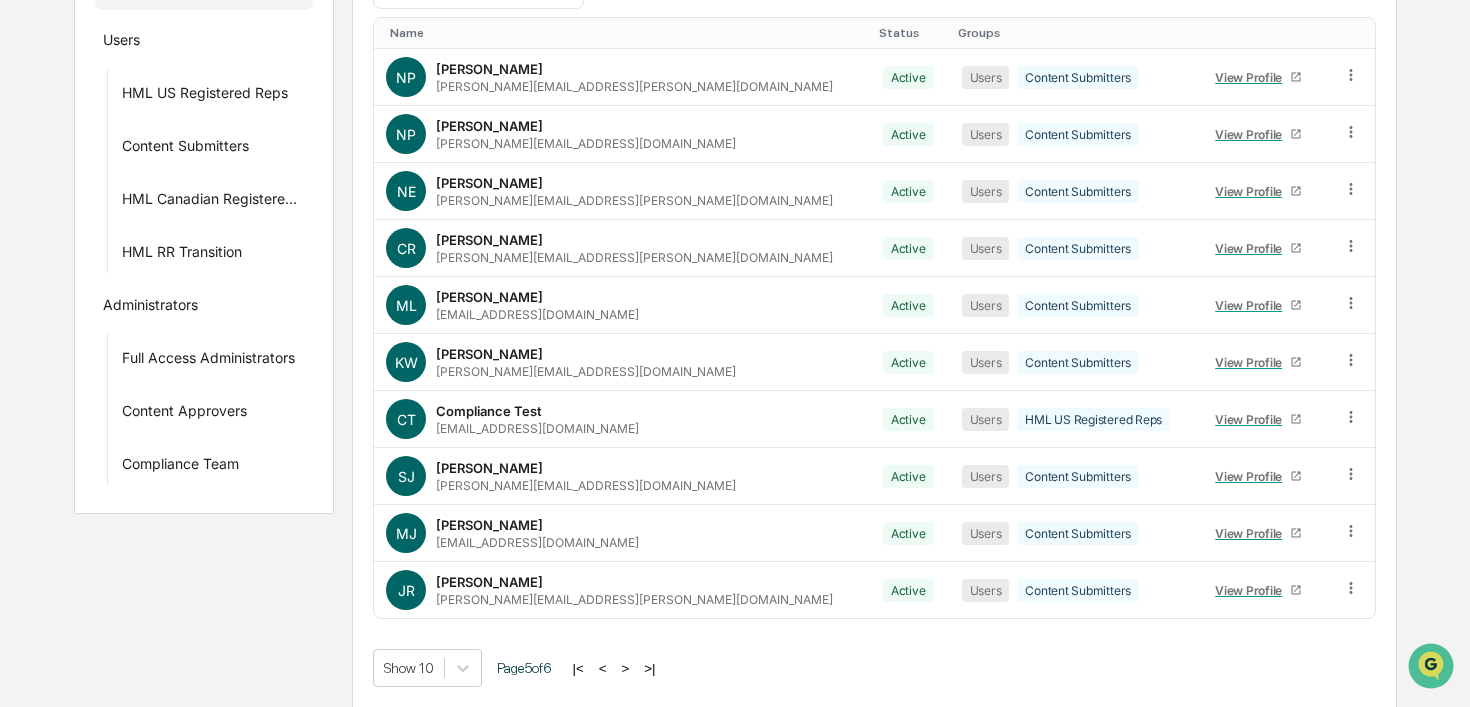 click on ">" at bounding box center [625, 668] 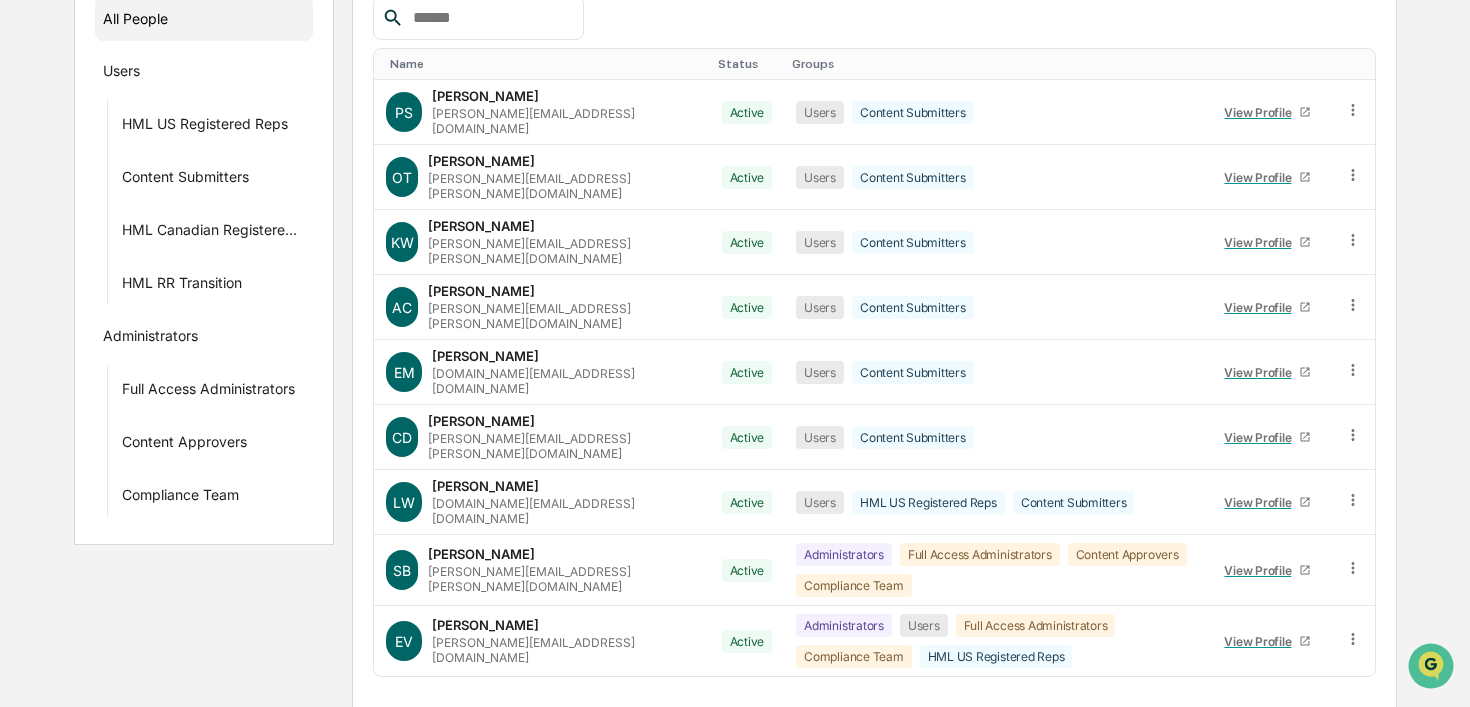 click on "|<" at bounding box center (577, 726) 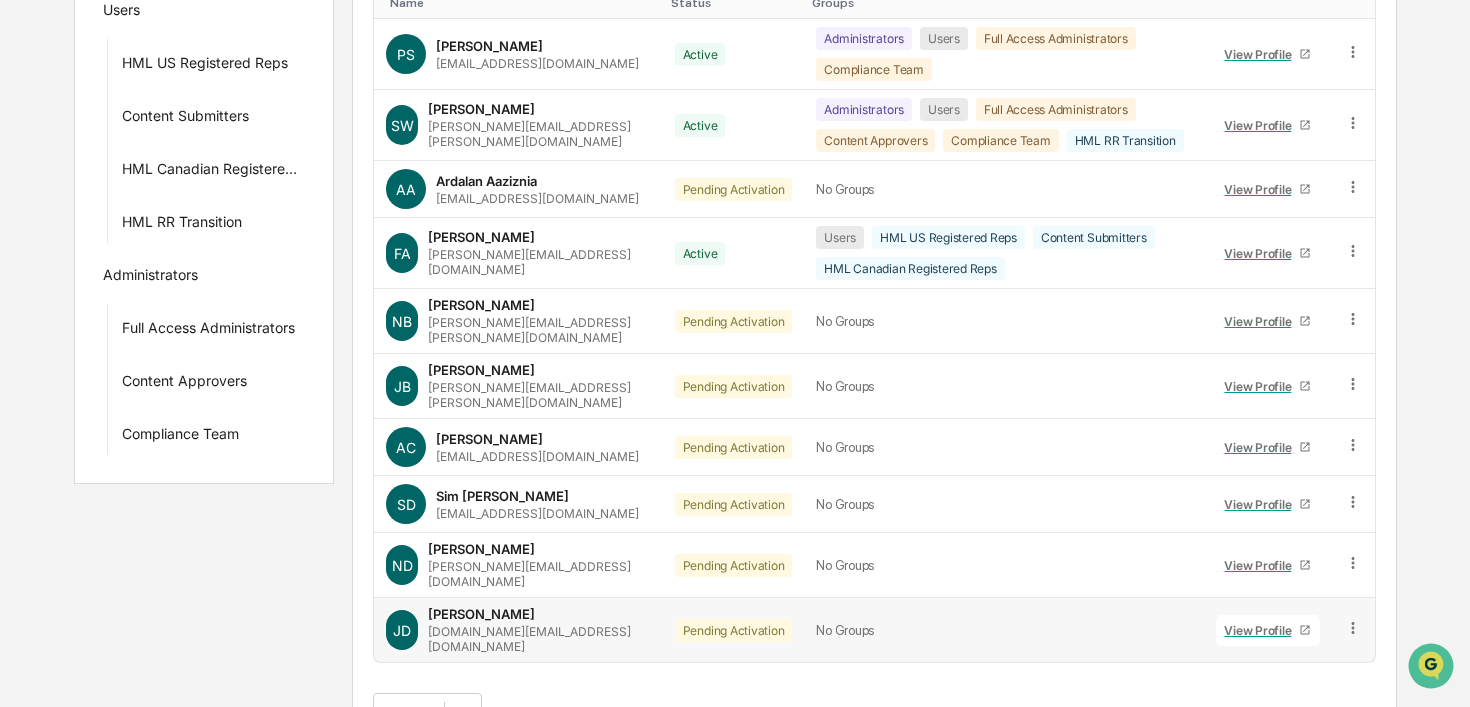 scroll, scrollTop: 365, scrollLeft: 0, axis: vertical 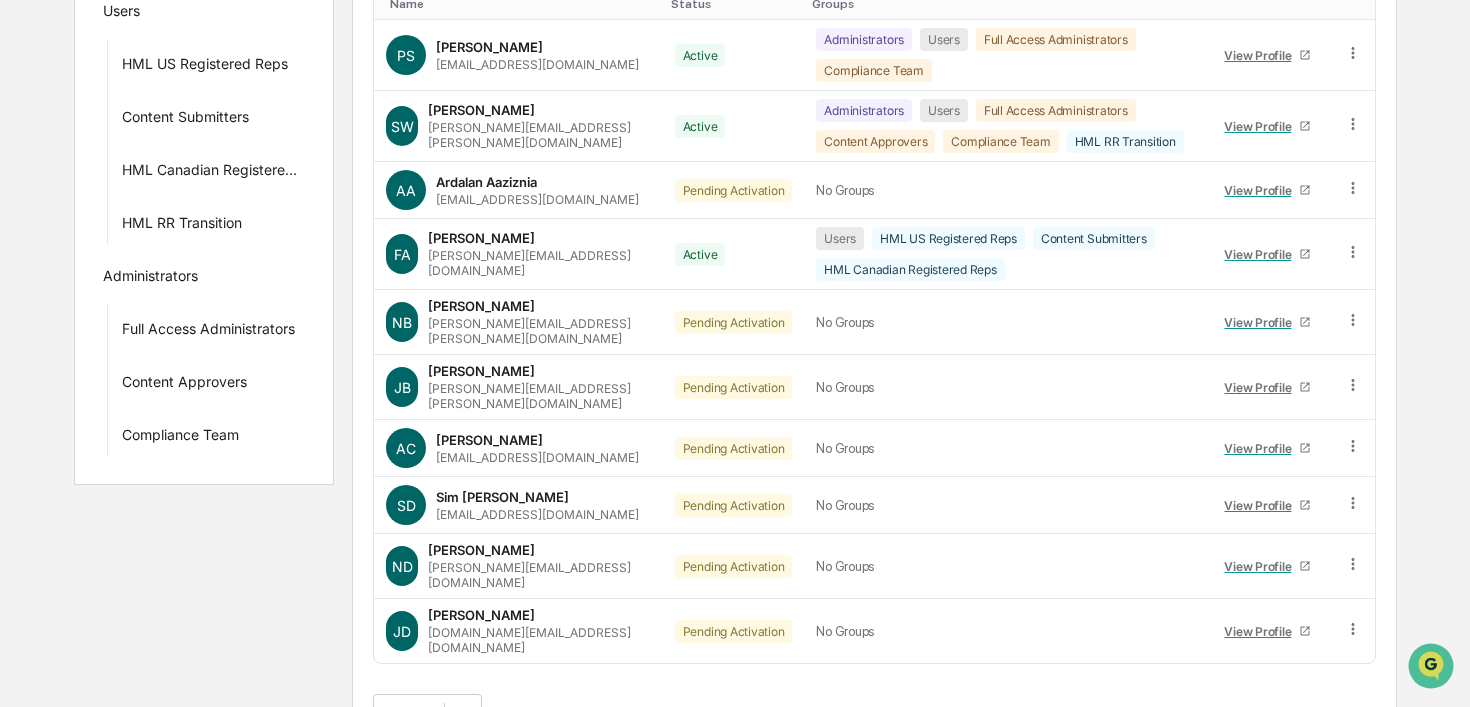 click on ">" at bounding box center [623, 713] 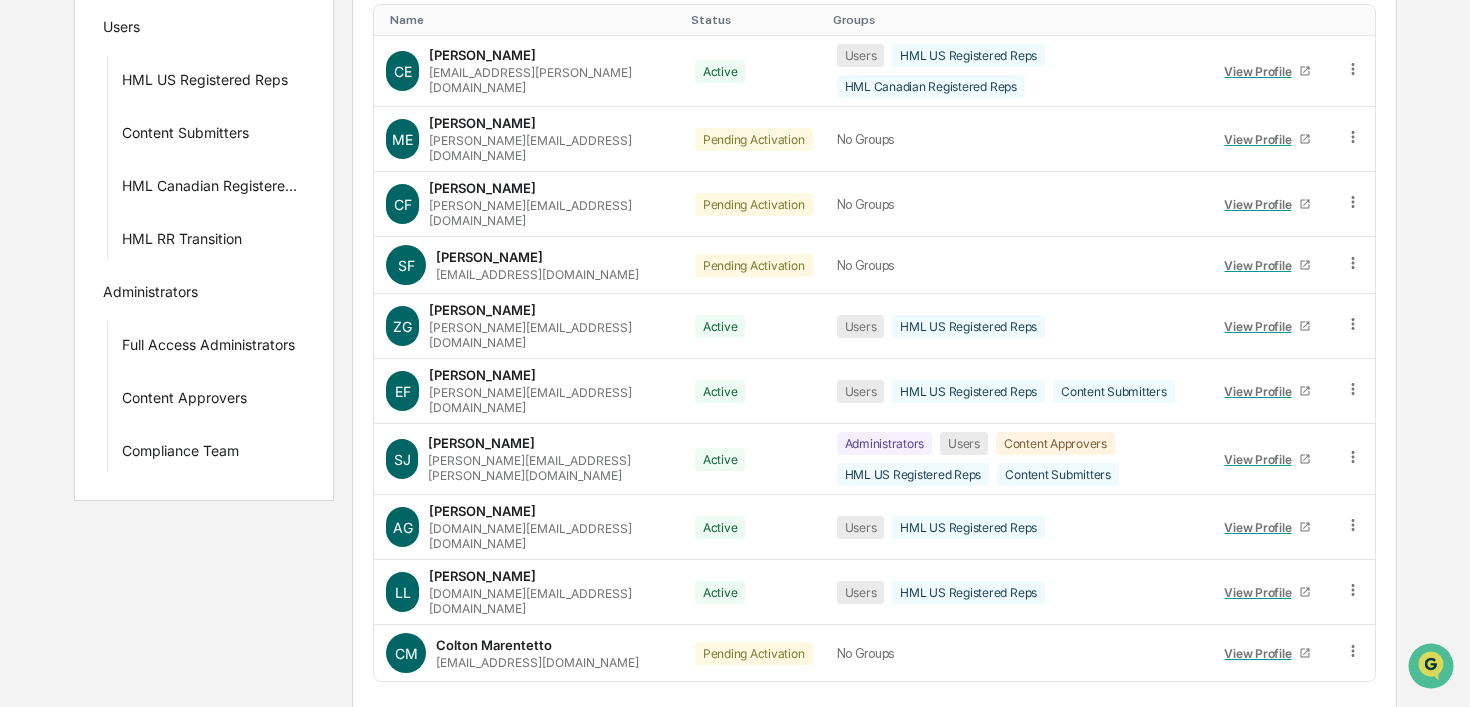 click on ">" at bounding box center [625, 731] 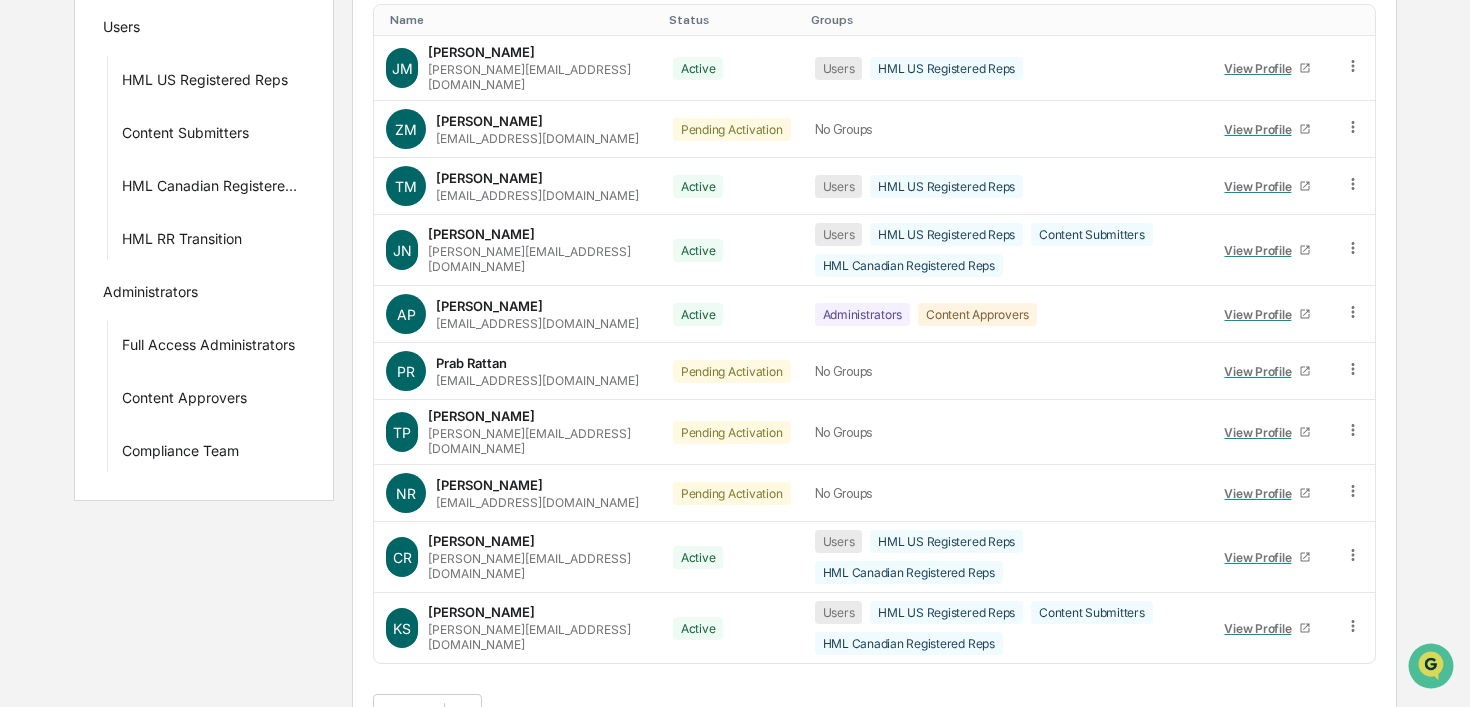 scroll, scrollTop: 365, scrollLeft: 0, axis: vertical 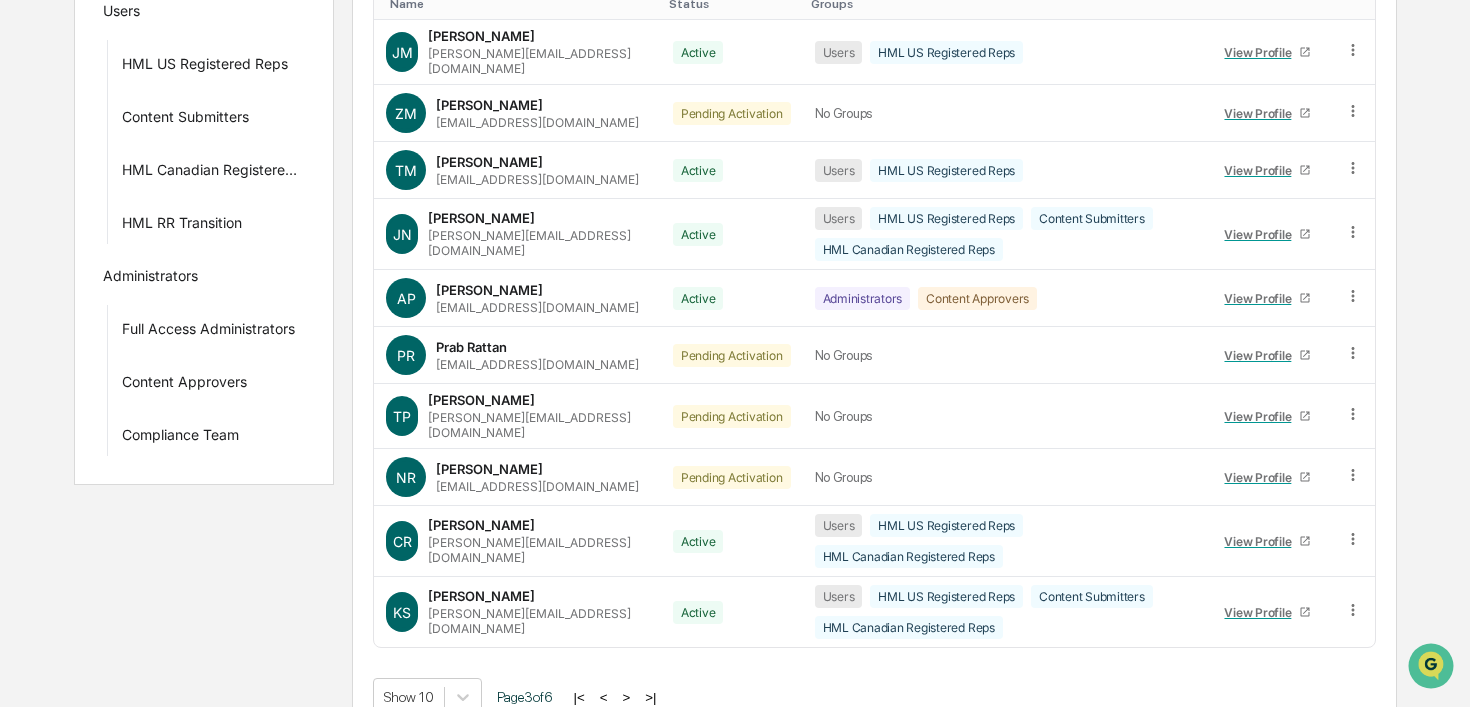 click on ">" at bounding box center [626, 697] 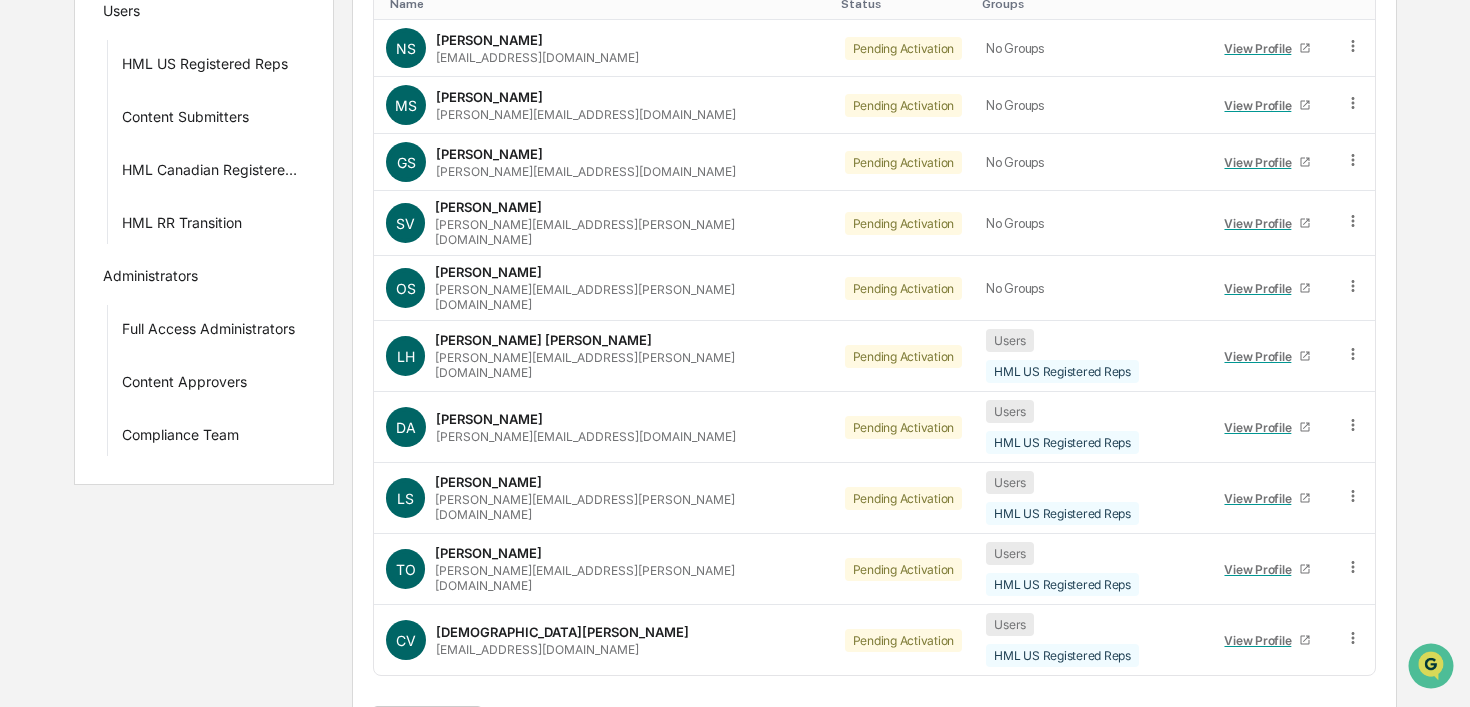 scroll, scrollTop: 336, scrollLeft: 0, axis: vertical 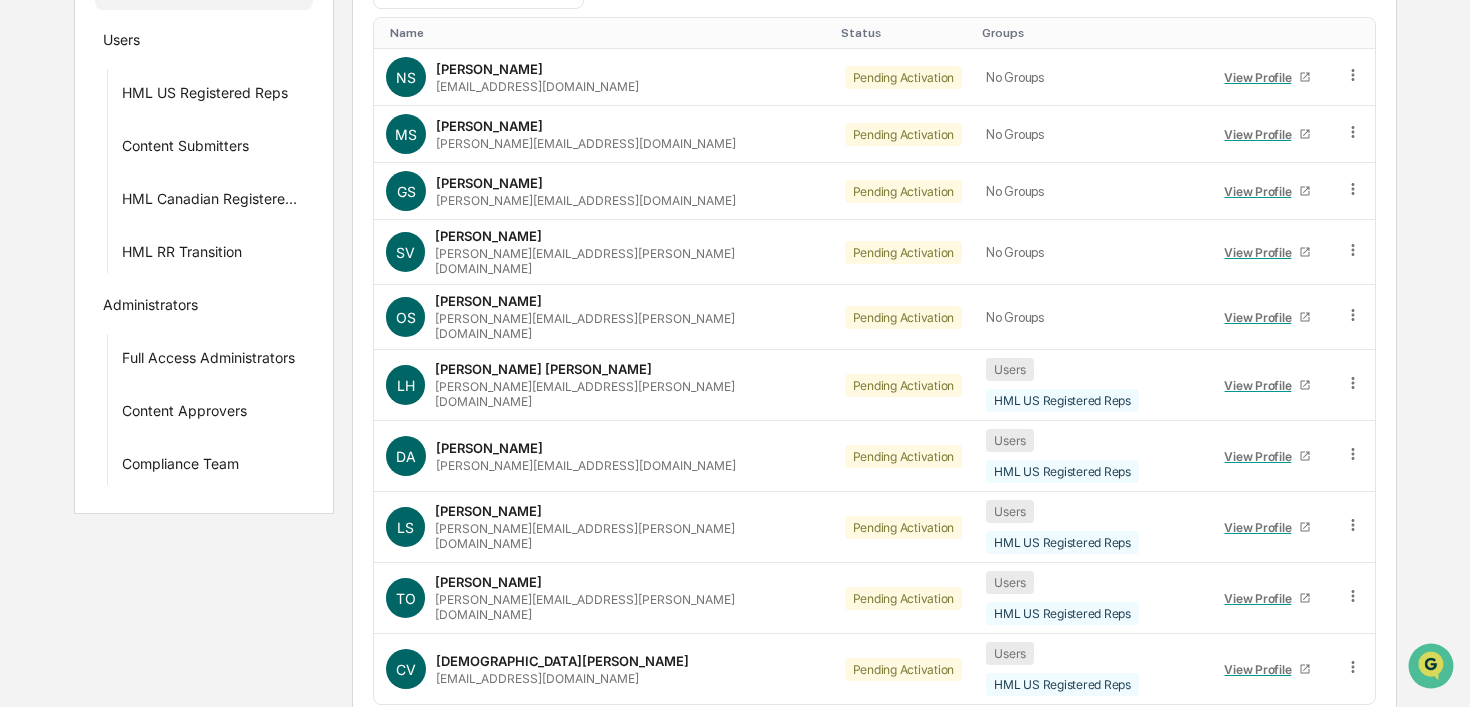 click on ">" at bounding box center [625, 754] 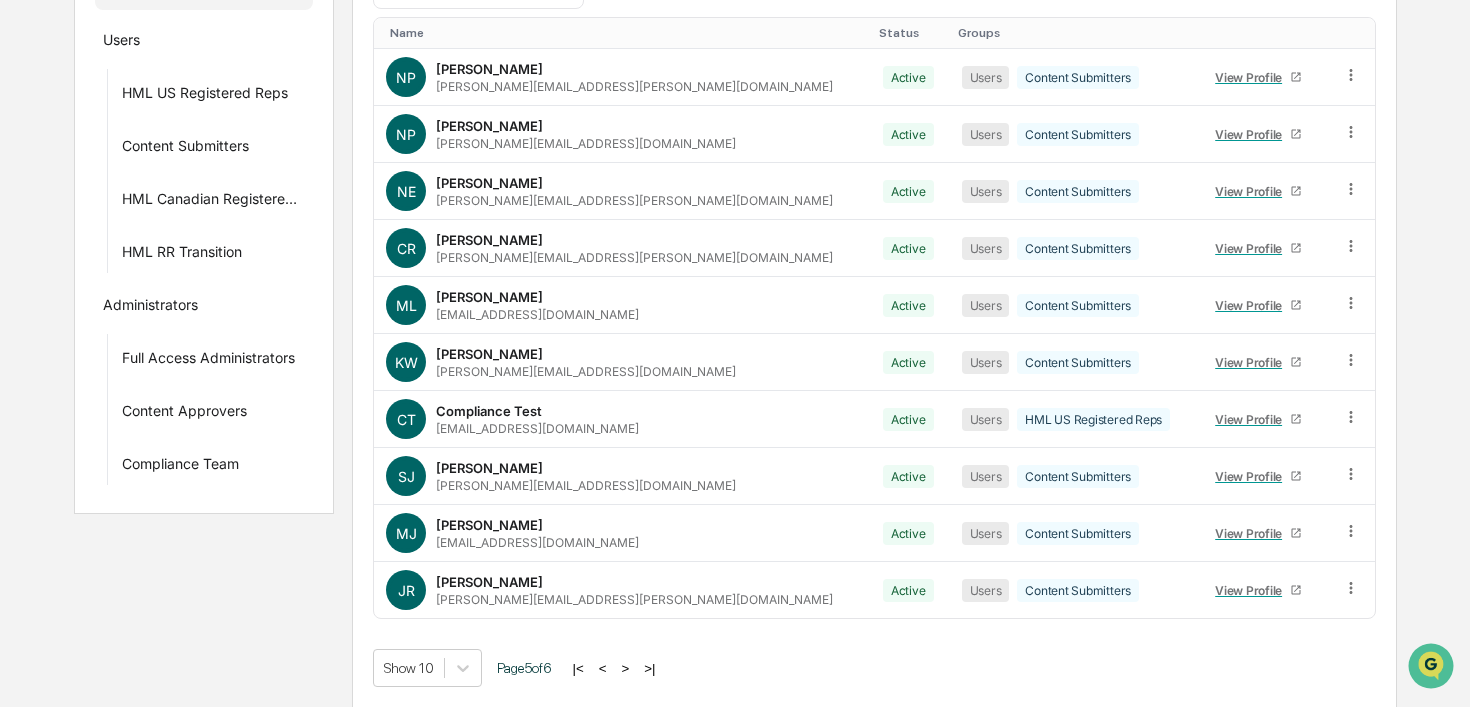 click on ">" at bounding box center (625, 668) 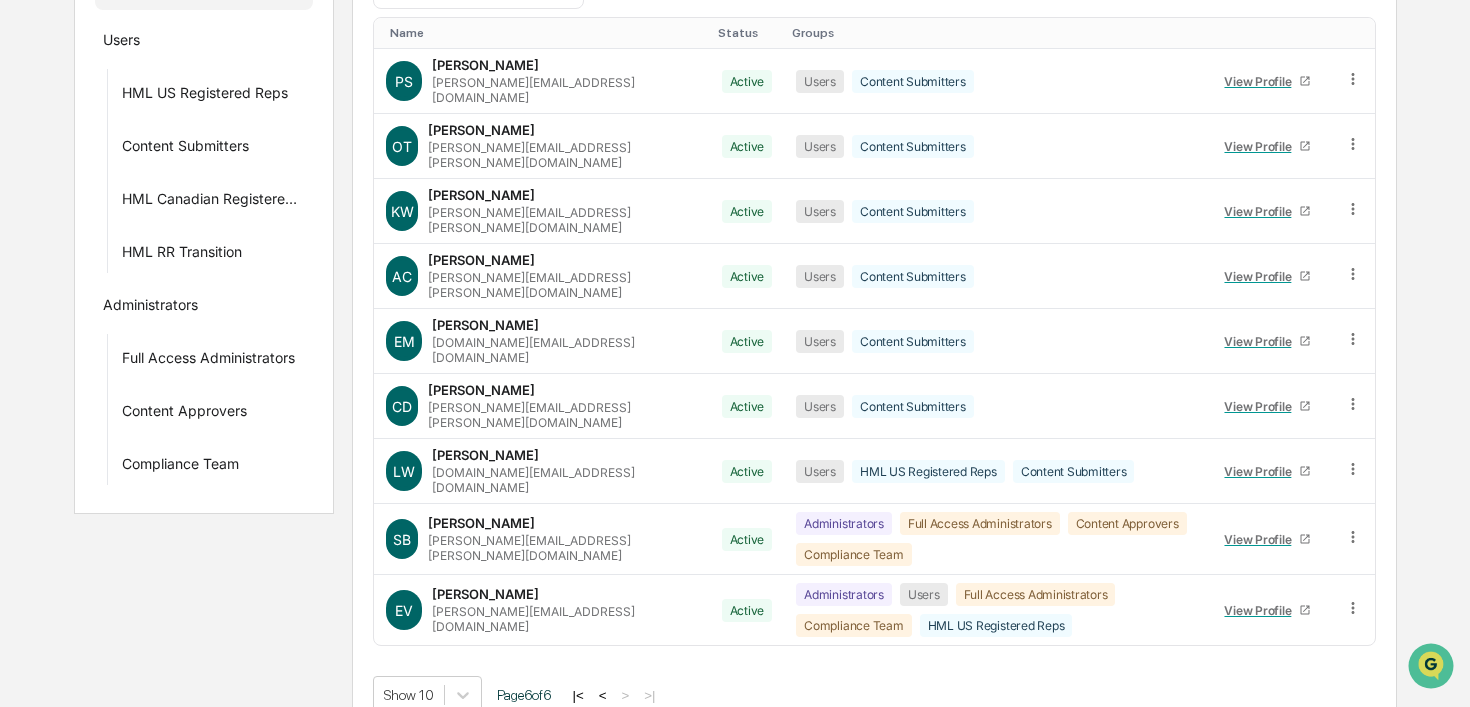 scroll, scrollTop: 305, scrollLeft: 0, axis: vertical 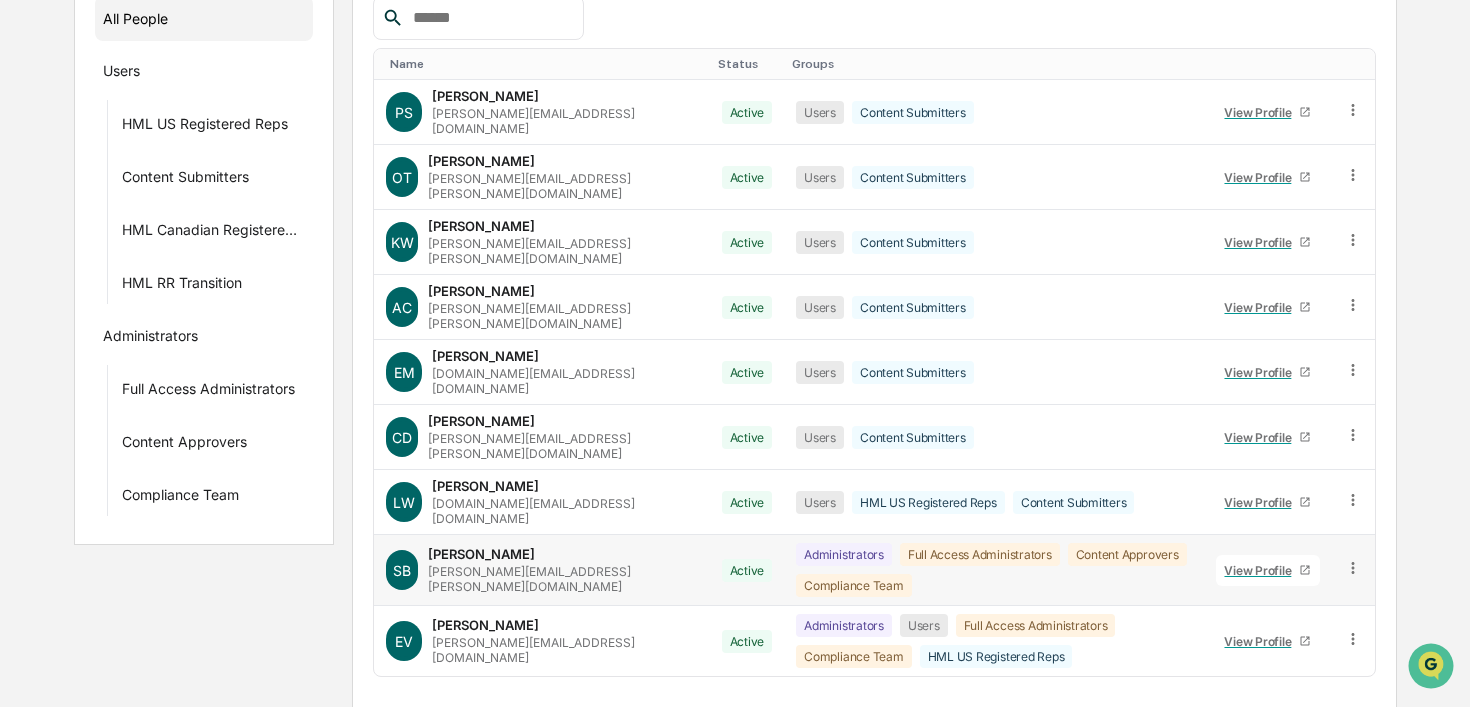 click on "Administrators Full Access Administrators Content Approvers Compliance Team" at bounding box center [994, 570] 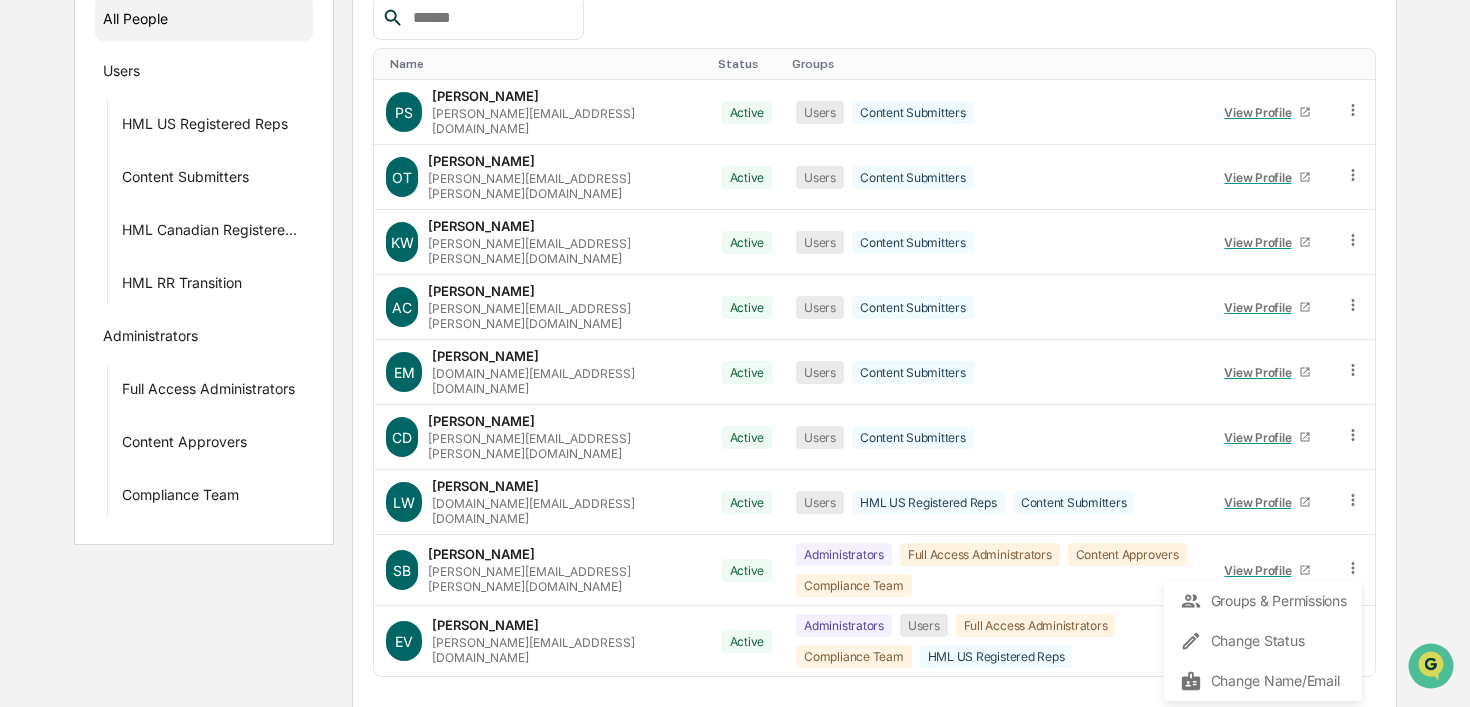 click on "Name Status Groups PS Paul Smalera paul.smalera@hiive.com Active Users Content Submitters View Profile OT Olivia Thornton olivia.thornton@hiive.com Active Users Content Submitters View Profile KW Kate Wilson kate.wilson@hiive.com Active Users Content Submitters View Profile AC Andrew Chen andrew.chen@hiive.com Active Users Content Submitters View Profile EM Ernie Mo ernie.mo@hiive.com Active Users Content Submitters View Profile CD Chris DeLap chris.delap@hiive.com Active Users Content Submitters View Profile LW Lily Wang lily.wang@hiive.com Active Users HML US Registered Reps Content Submitters View Profile SB Stephanie Bernard stephanie.bernard@hiive.com Active Administrators Full Access Administrators Content Approvers Compliance Team View Profile Groups & Permissions Change Status Change Name/Email EV Emma Veronese emma.veronese@hiive.com Active Administrators Users Full Access Administrators Compliance Team HML US Registered Reps View Profile Show 10 Page  6  of  6   |<   <   >   >|" at bounding box center [874, 370] 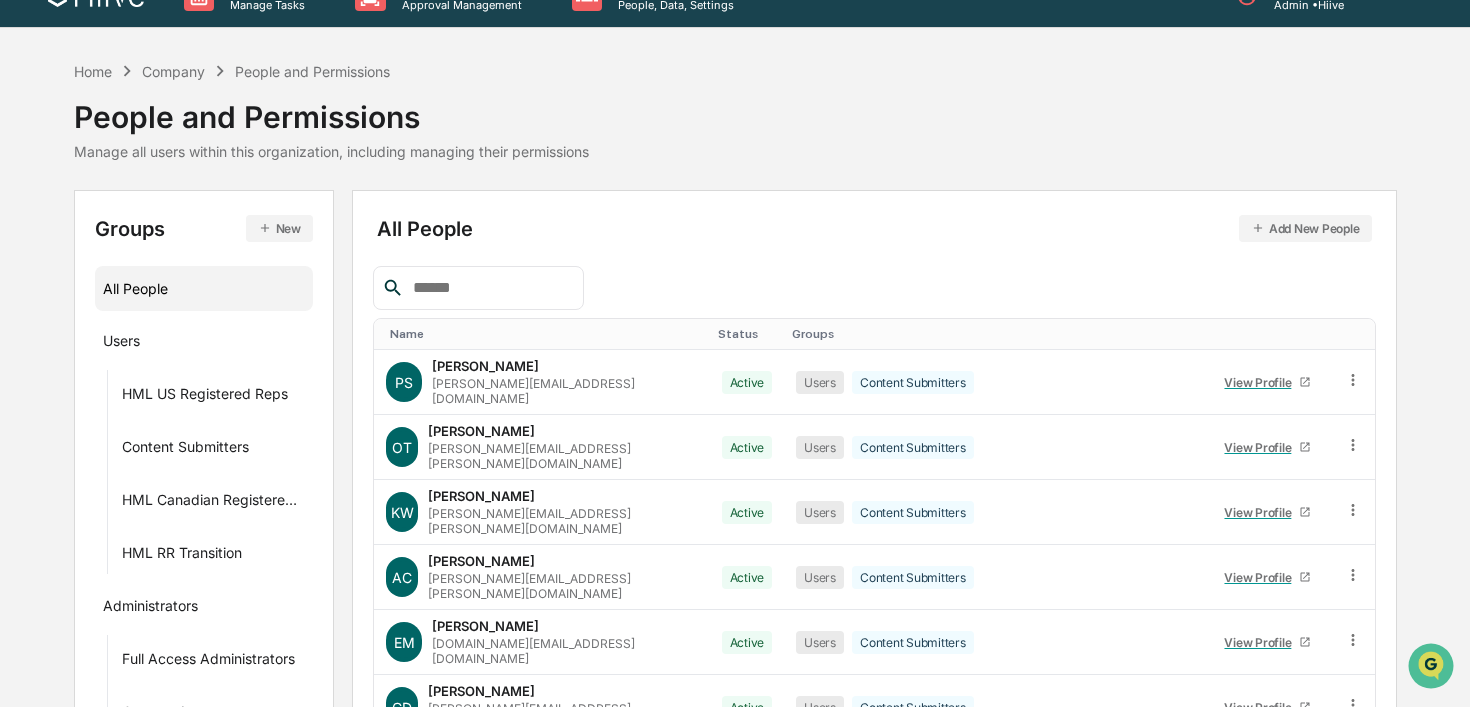 scroll, scrollTop: 0, scrollLeft: 0, axis: both 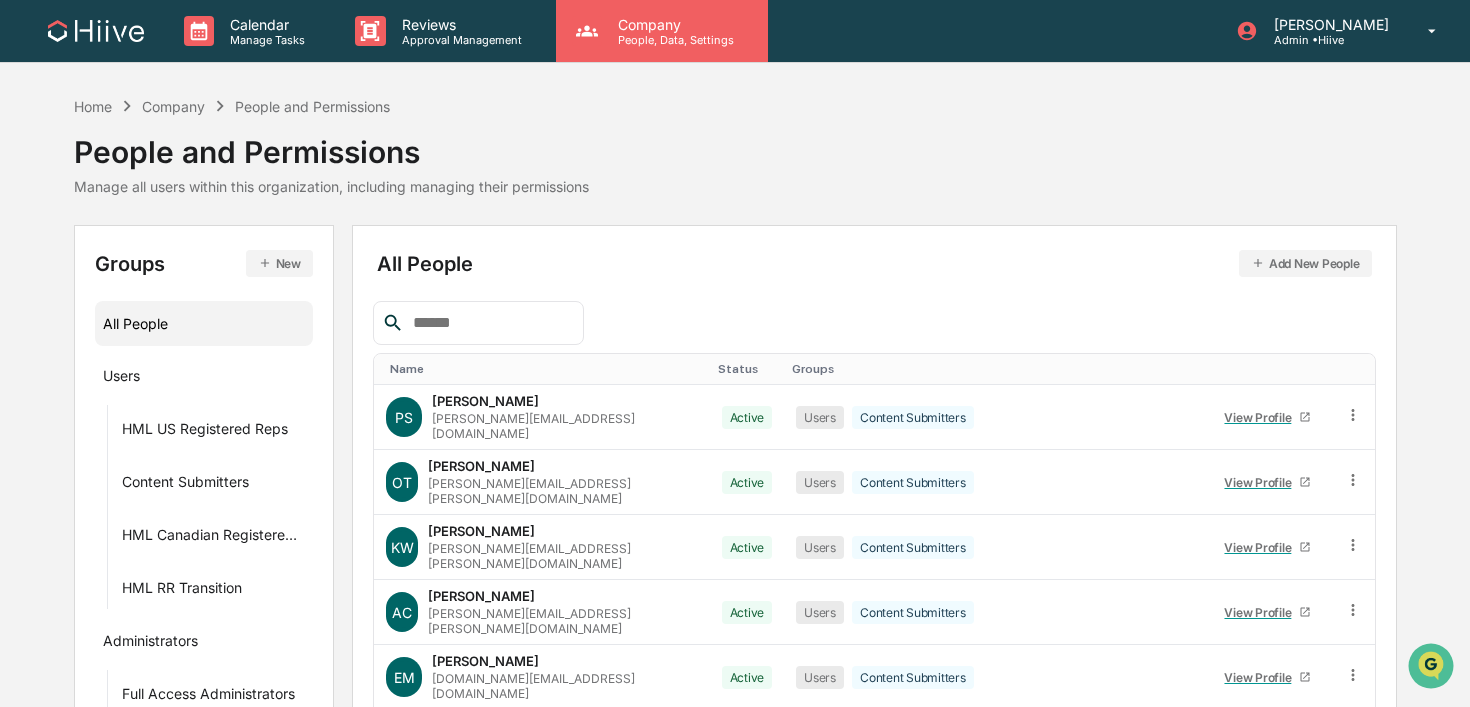 click 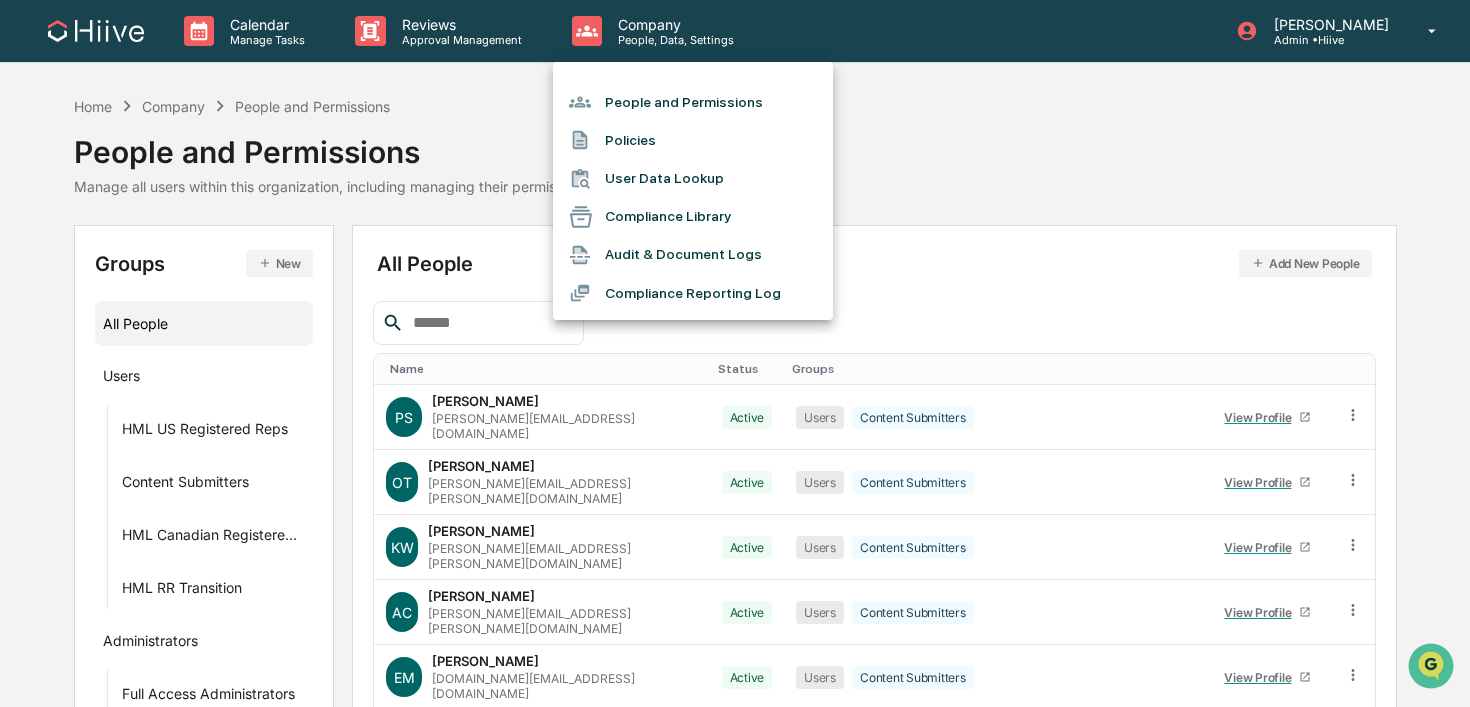 click at bounding box center [735, 353] 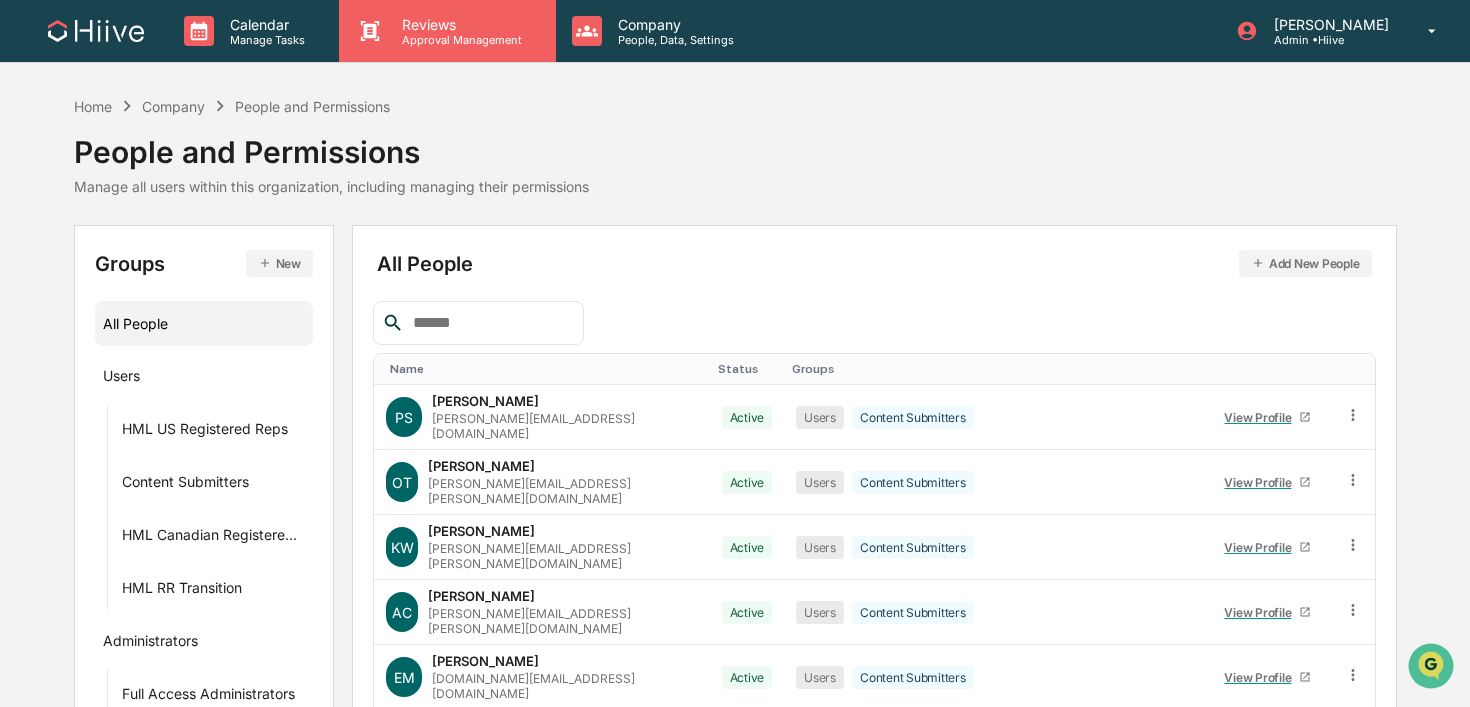 click on "Approval Management" at bounding box center [459, 40] 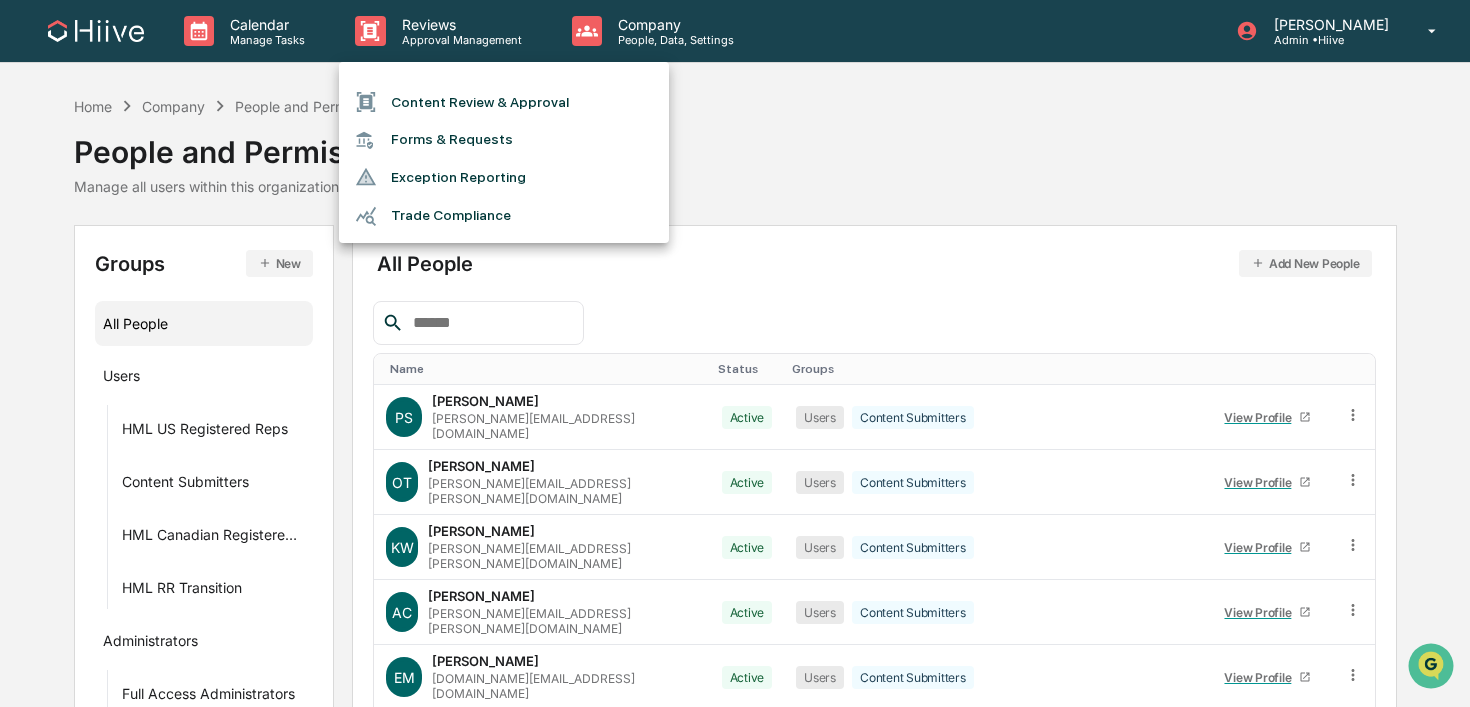 click at bounding box center [735, 353] 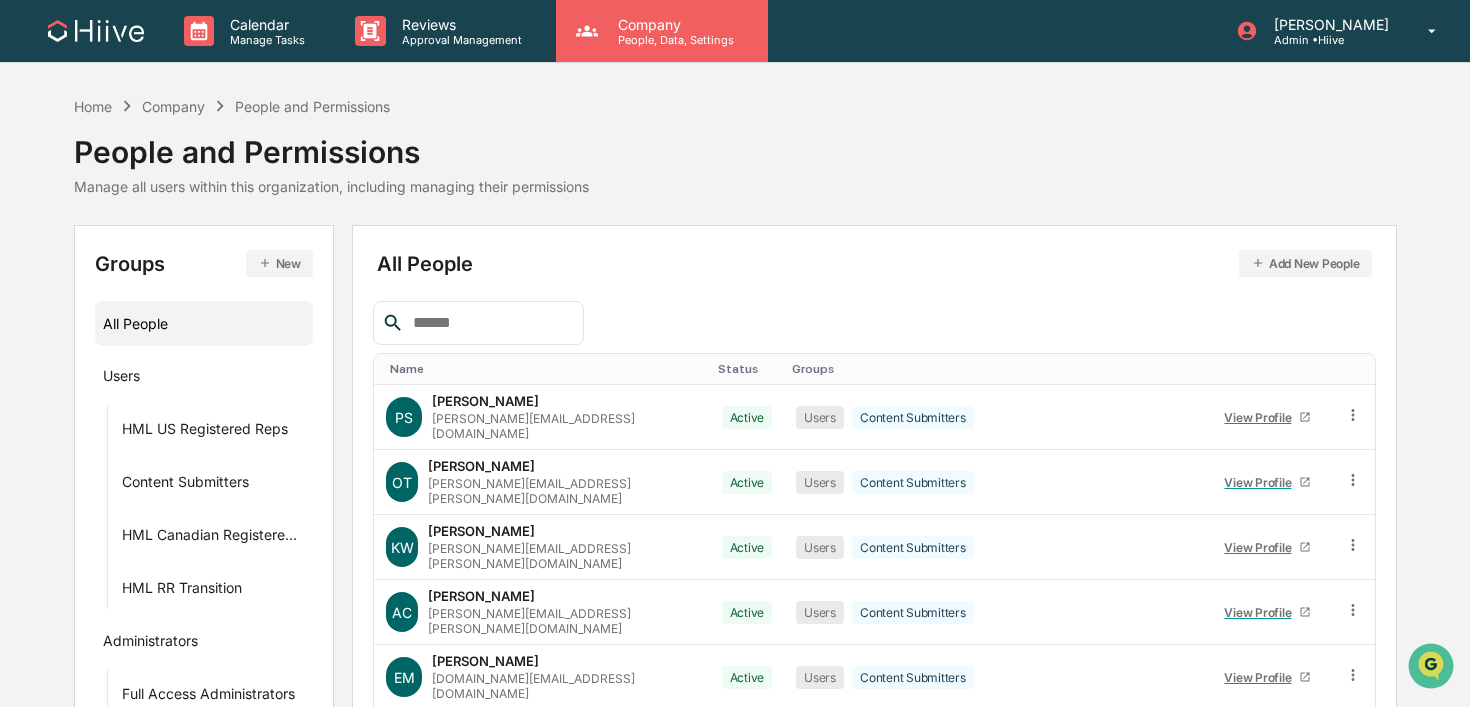 click on "Company" at bounding box center [673, 24] 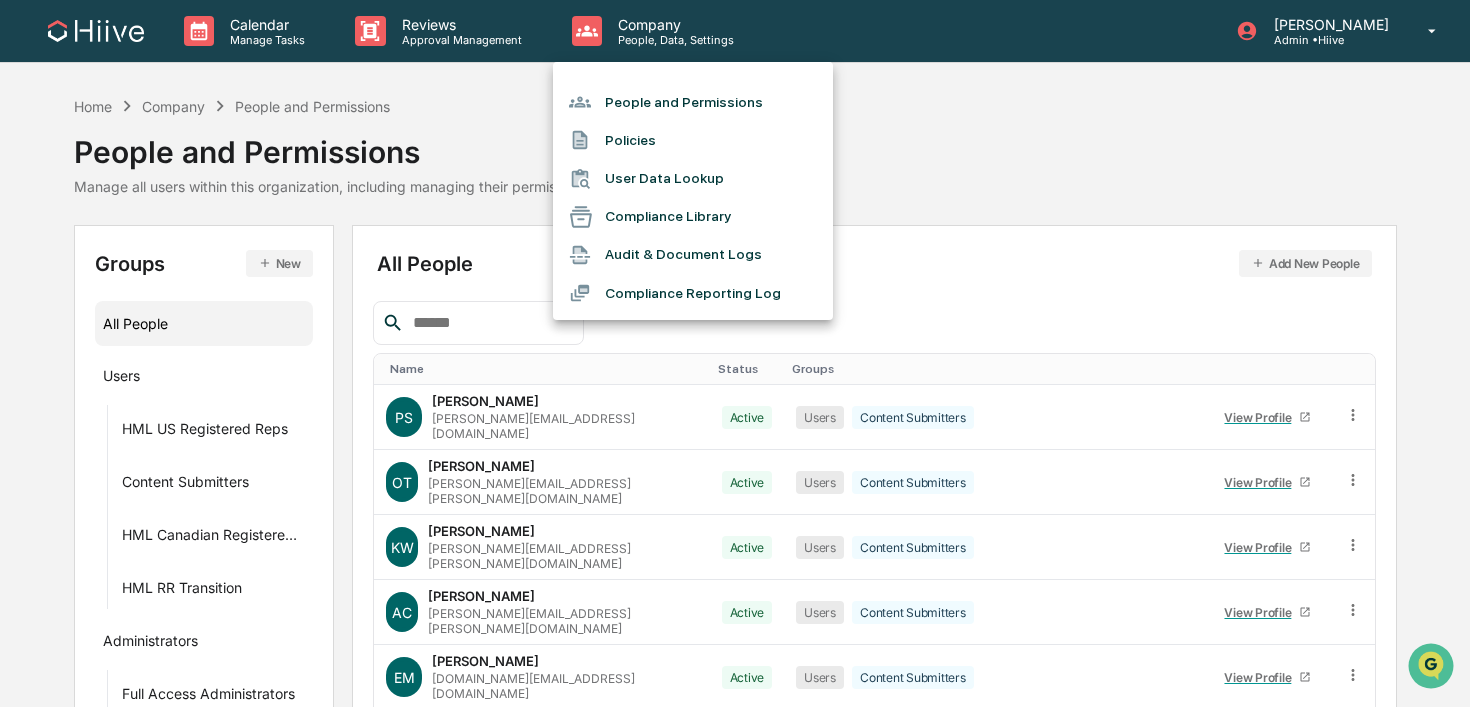 click at bounding box center [735, 353] 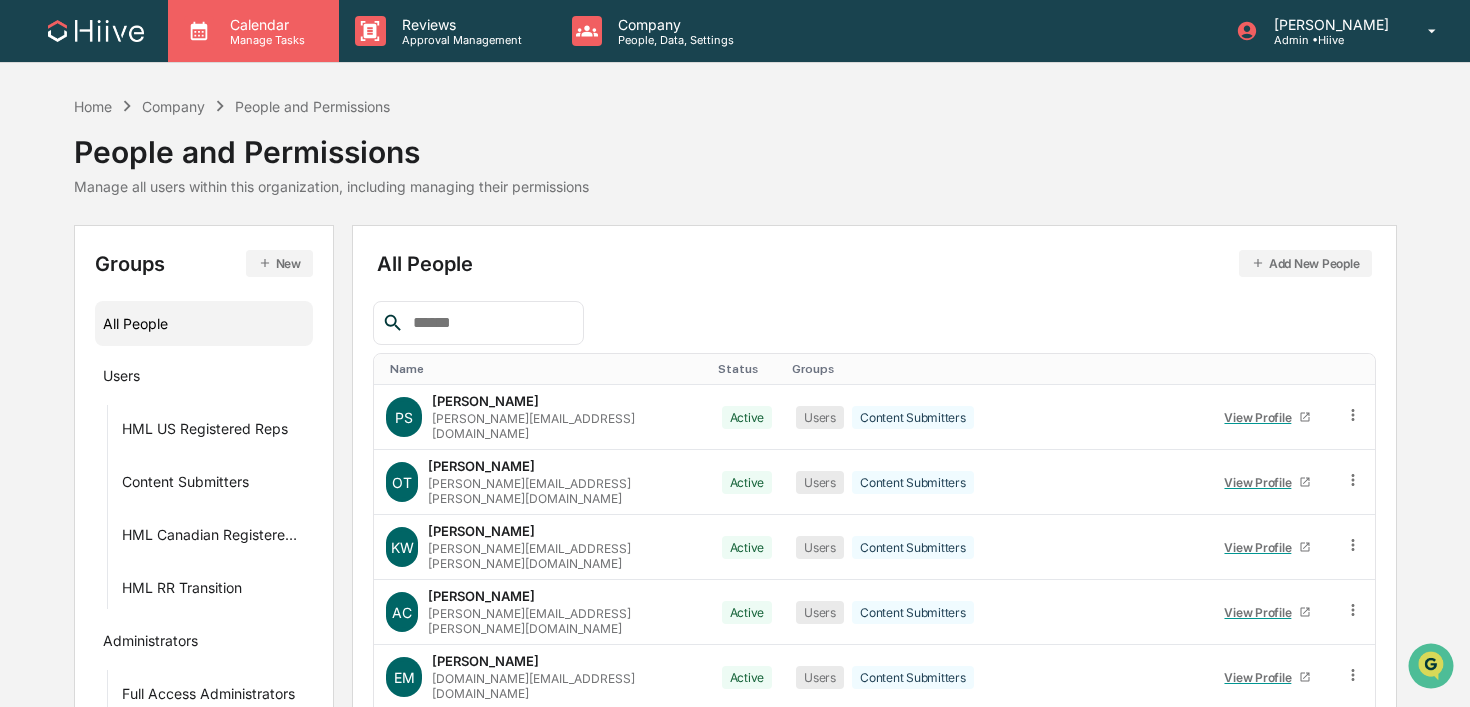 click on "Calendar" at bounding box center (264, 24) 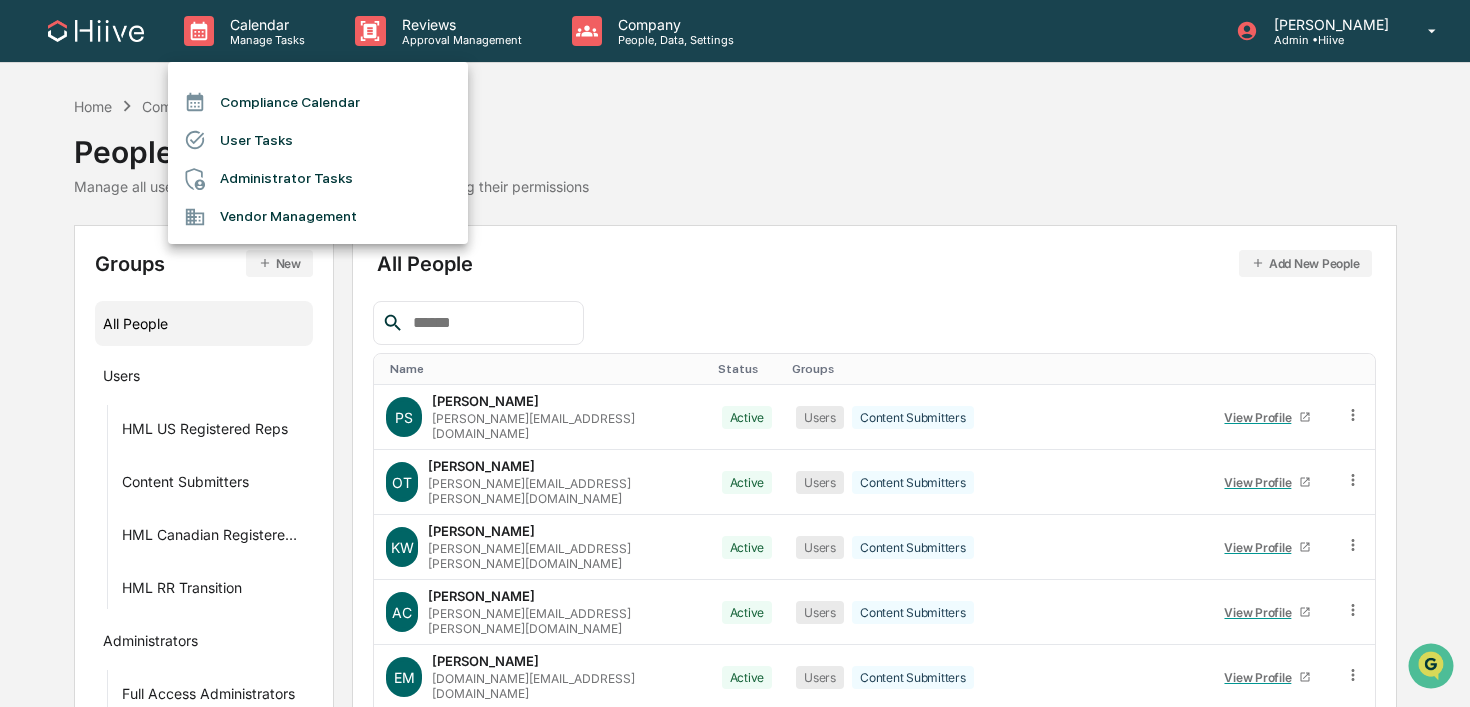 click on "User Tasks" at bounding box center (318, 140) 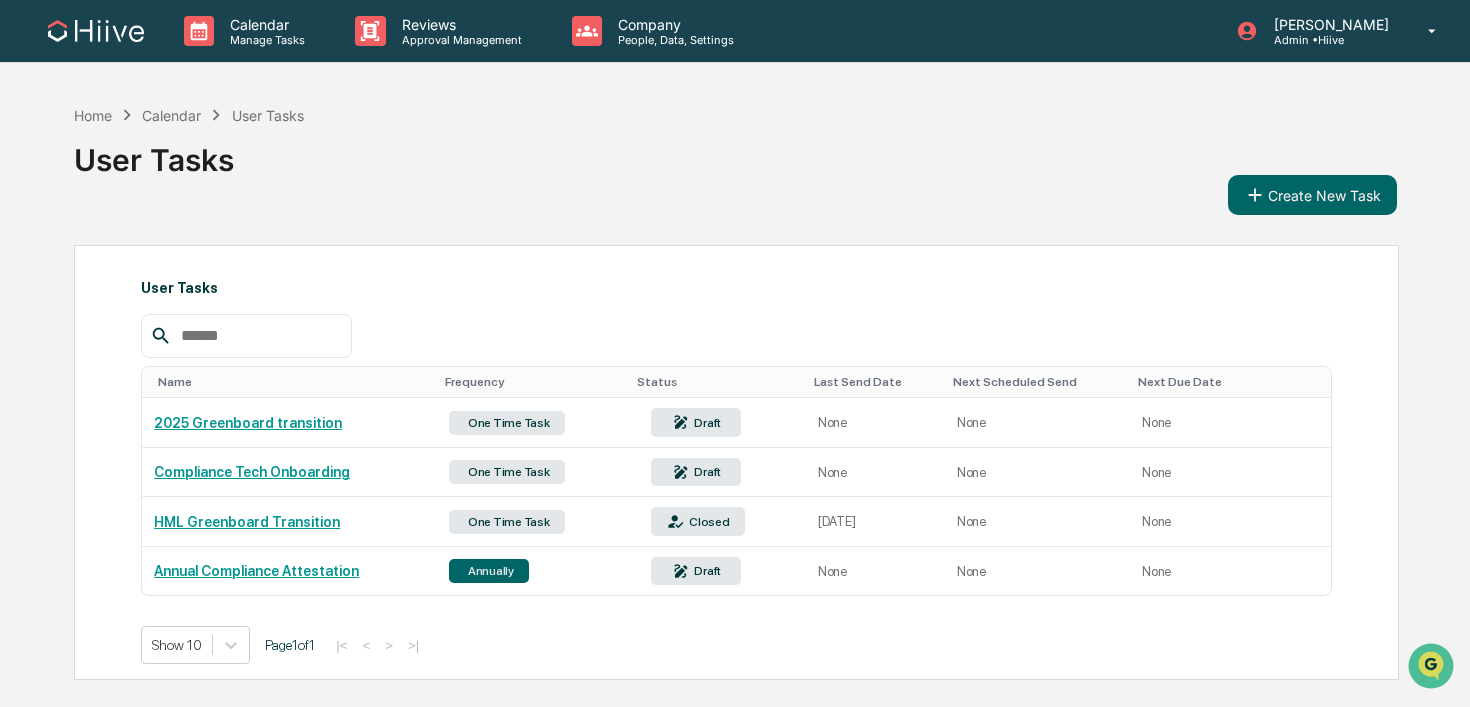 scroll, scrollTop: 95, scrollLeft: 0, axis: vertical 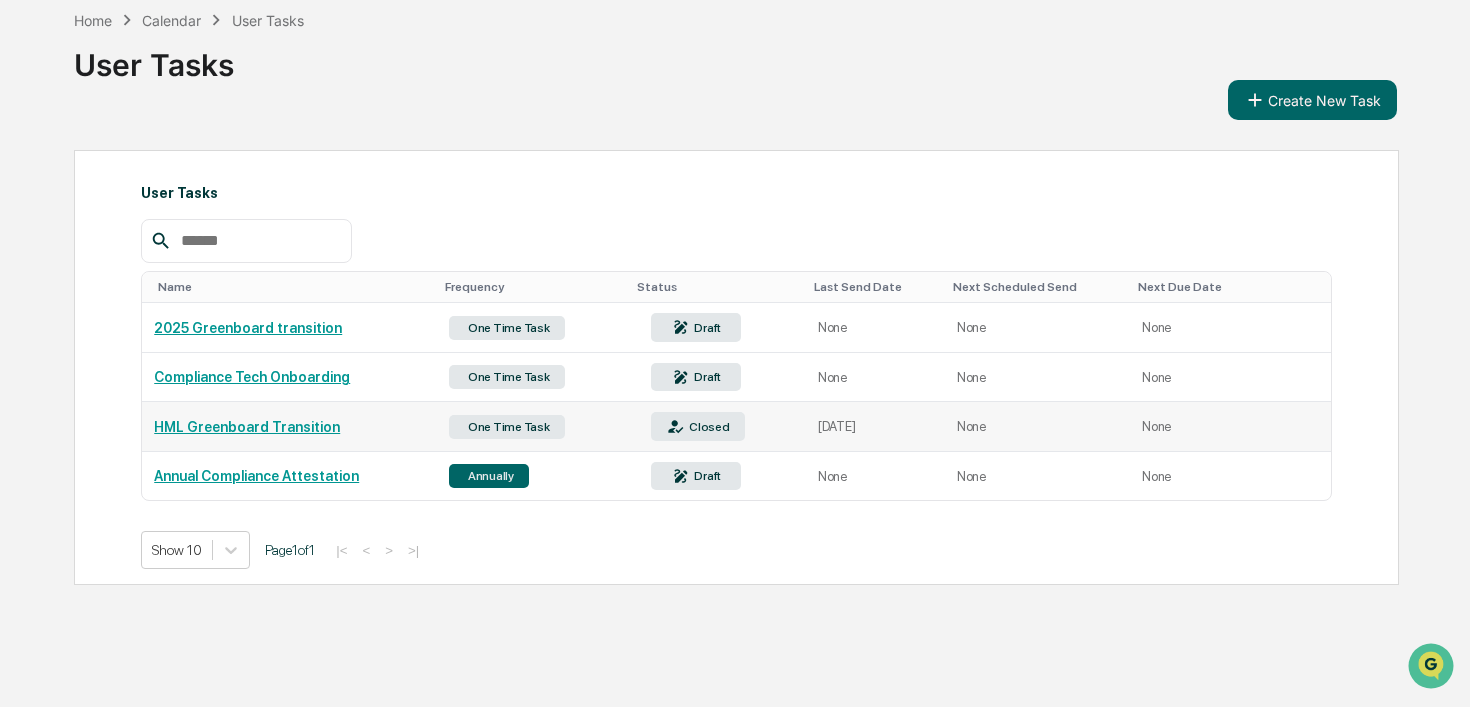 click on "HML Greenboard Transition" at bounding box center (289, 427) 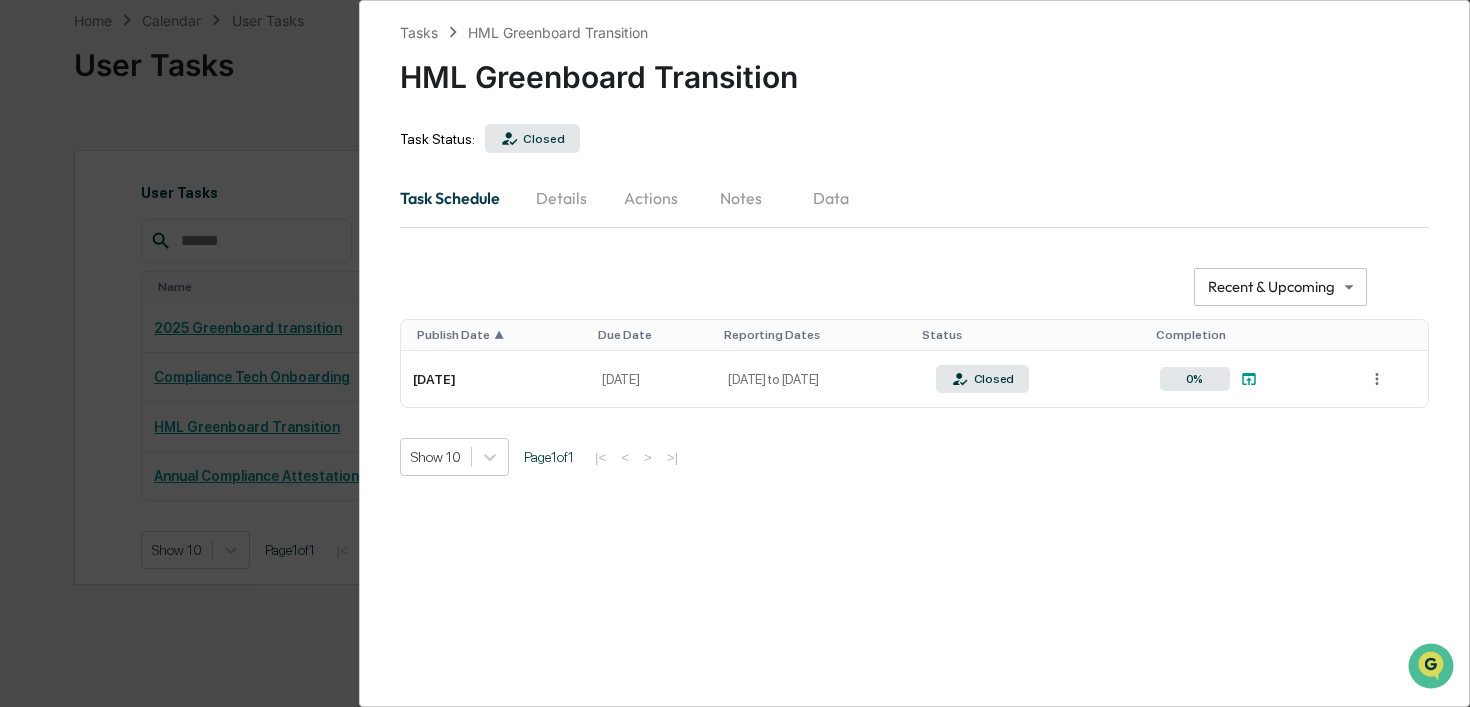 click on "Details" at bounding box center (561, 198) 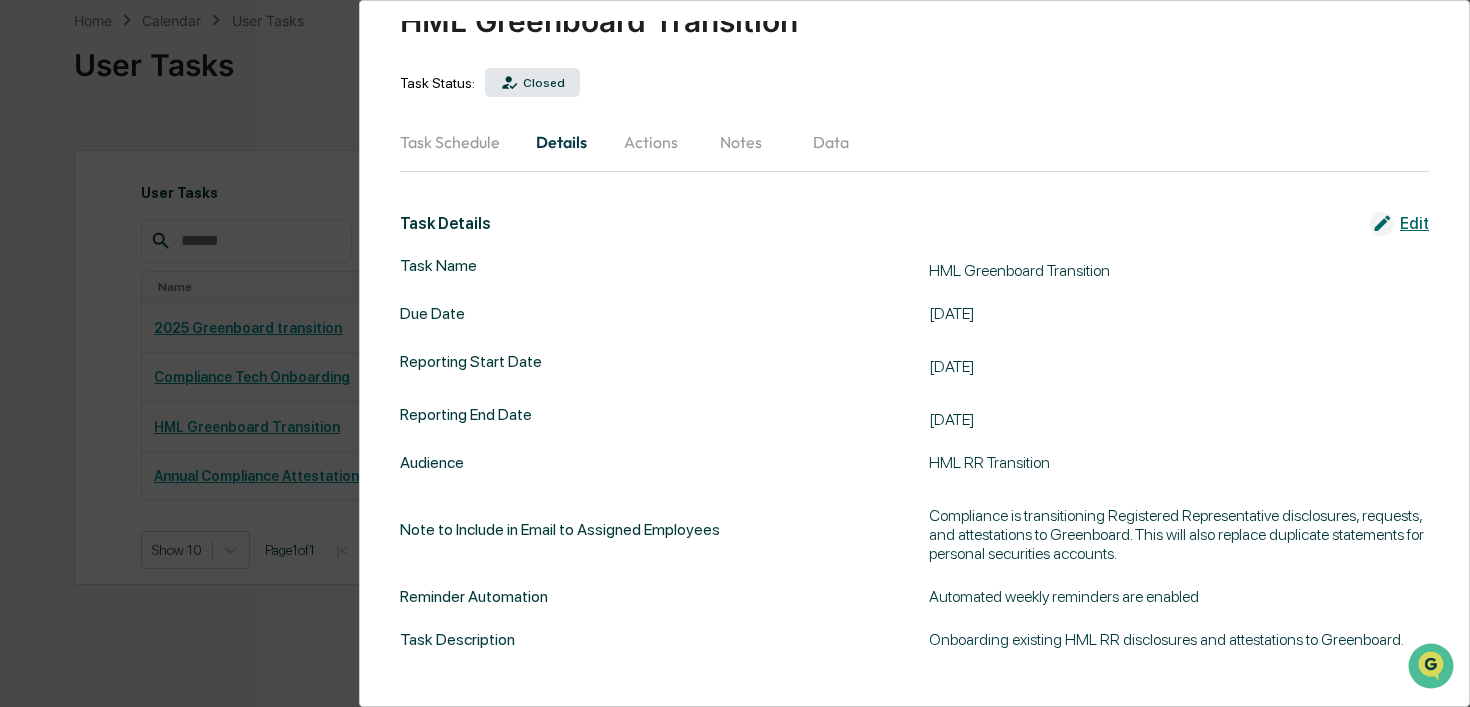 scroll, scrollTop: 0, scrollLeft: 0, axis: both 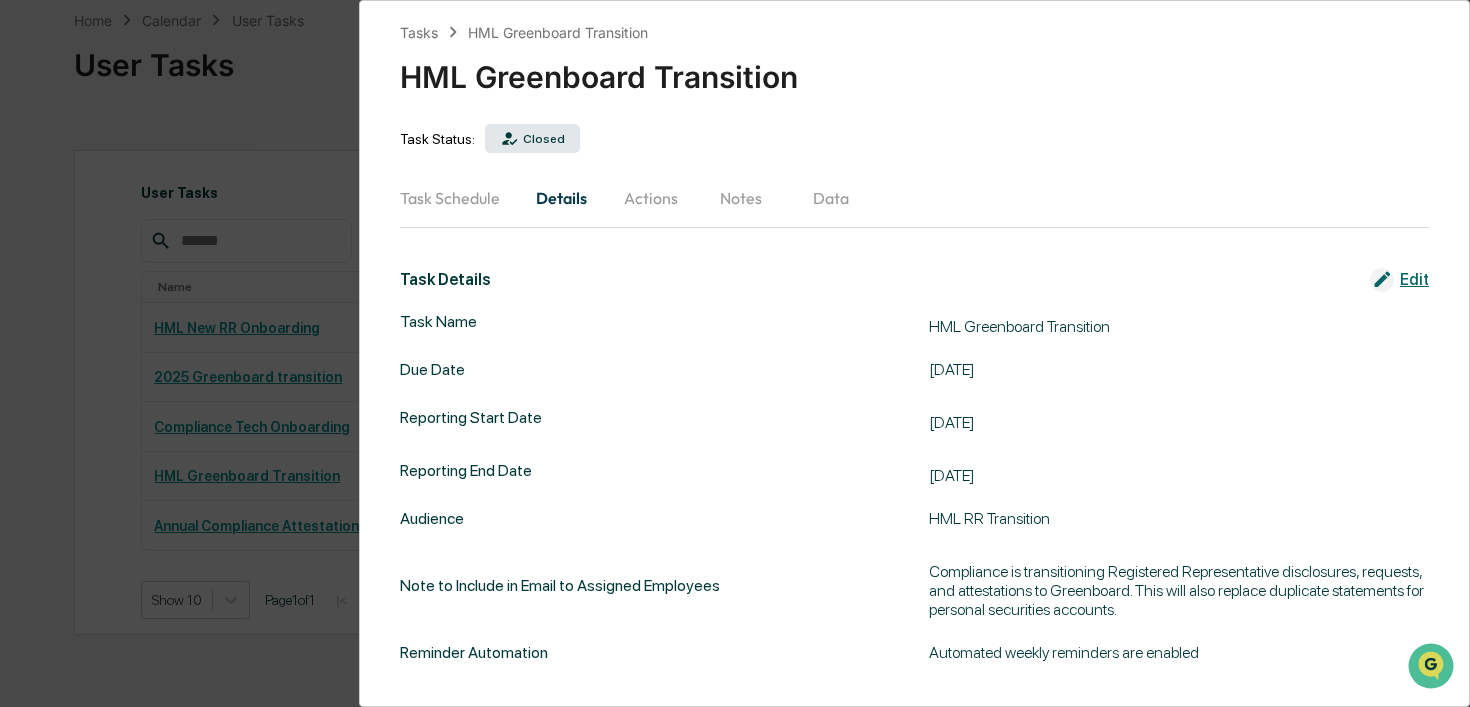 click on "Tasks HML Greenboard Transition HML Greenboard Transition Task Status:  Closed Task Schedule Details Actions Notes Data Task Details Edit Task Name HML Greenboard Transition Due Date 04/30/2025 Reporting Start Date 01/01/2022 Reporting End Date 04/30/2025 Audience HML RR Transition Note to Include in Email to Assigned Employees Compliance is transitioning Registered Representative disclosures, requests, and attestations to Greenboard. This will also replace duplicate statements for personal securities accounts. Reminder Automation Automated weekly reminders are enabled Task Description Onboarding existing HML RR disclosures and attestations to Greenboard." at bounding box center [735, 353] 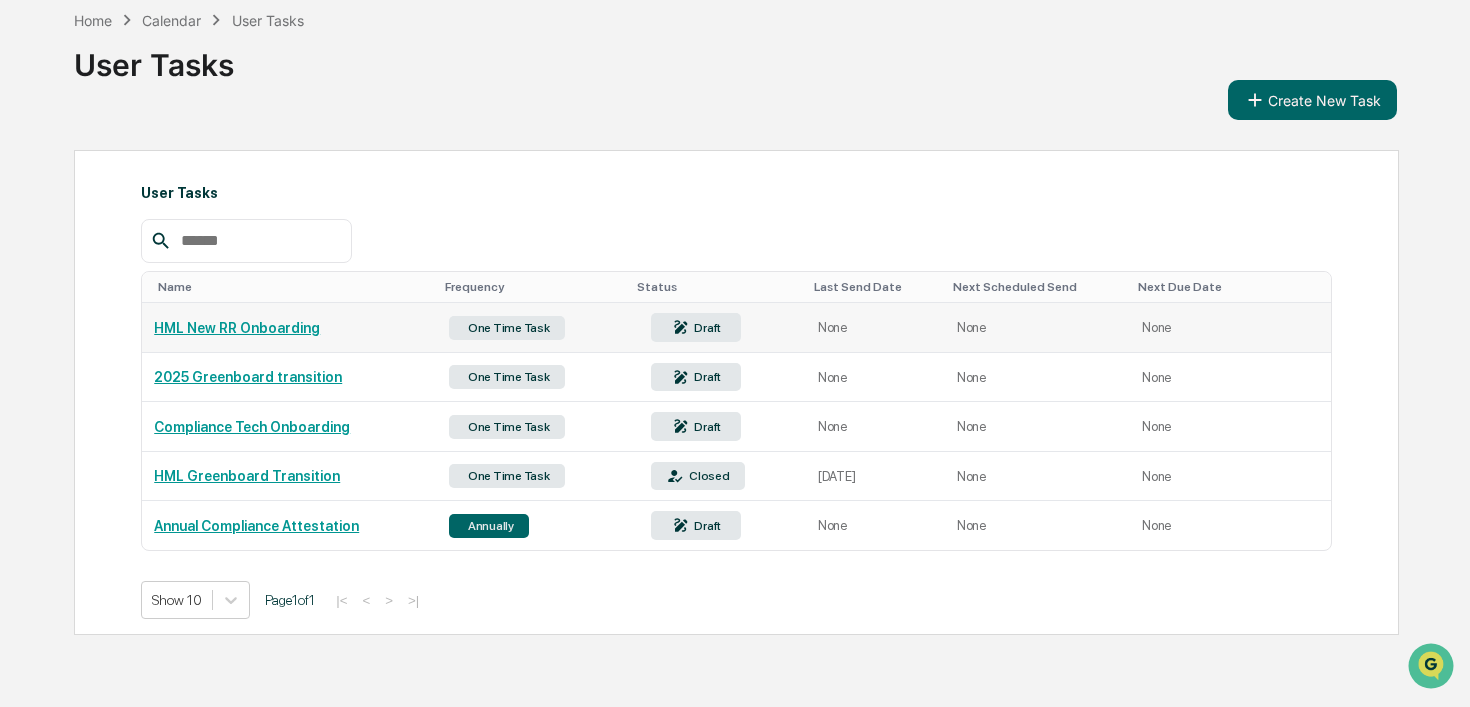 click on "HML New RR Onboarding" at bounding box center [289, 328] 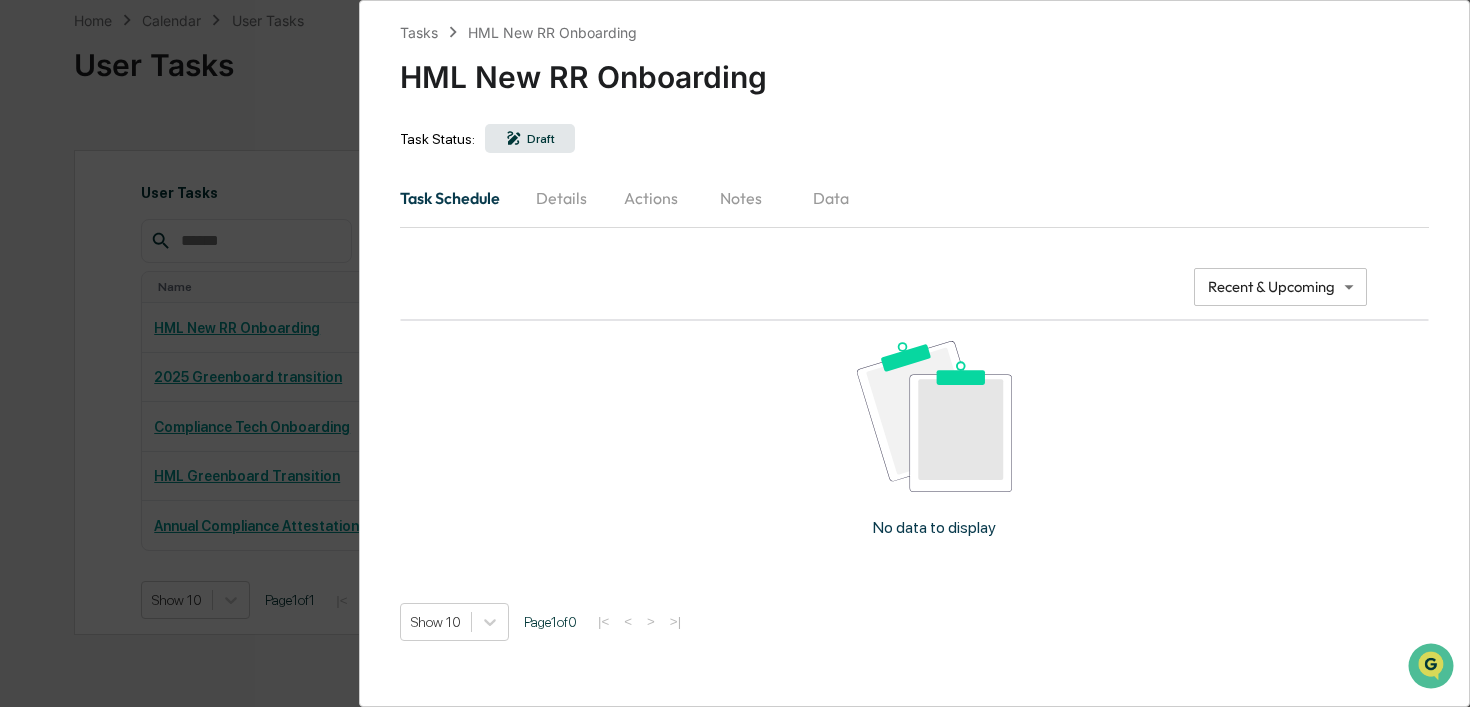 click on "Details" at bounding box center (561, 198) 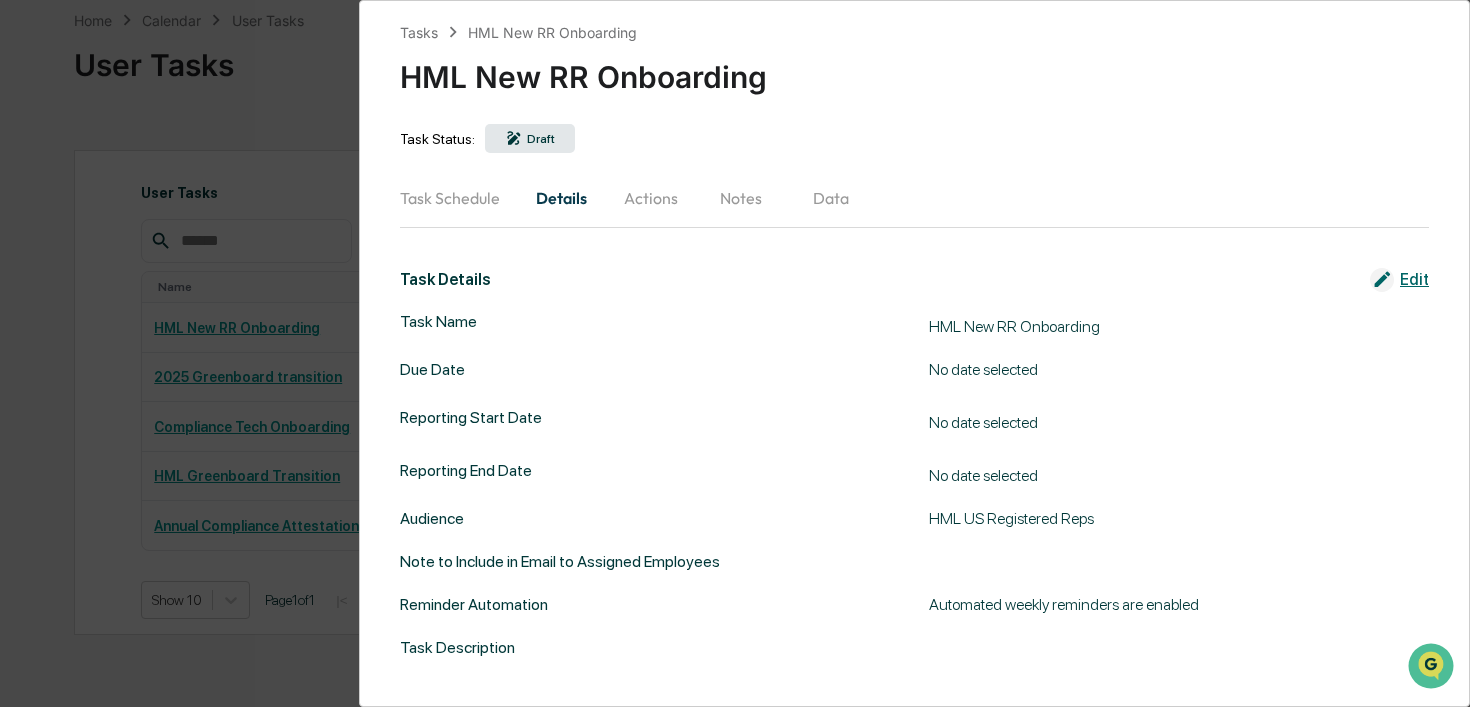 click on "Tasks HML New RR Onboarding HML New RR Onboarding Task Status:  Draft Task Schedule Details Actions Notes Data Task Details Edit Task Name HML New RR Onboarding Due Date No date selected Reporting Start Date No date selected Reporting End Date No date selected Audience HML US Registered Reps Note to Include in Email to Assigned Employees Reminder Automation Automated weekly reminders are enabled Task Description" at bounding box center (735, 353) 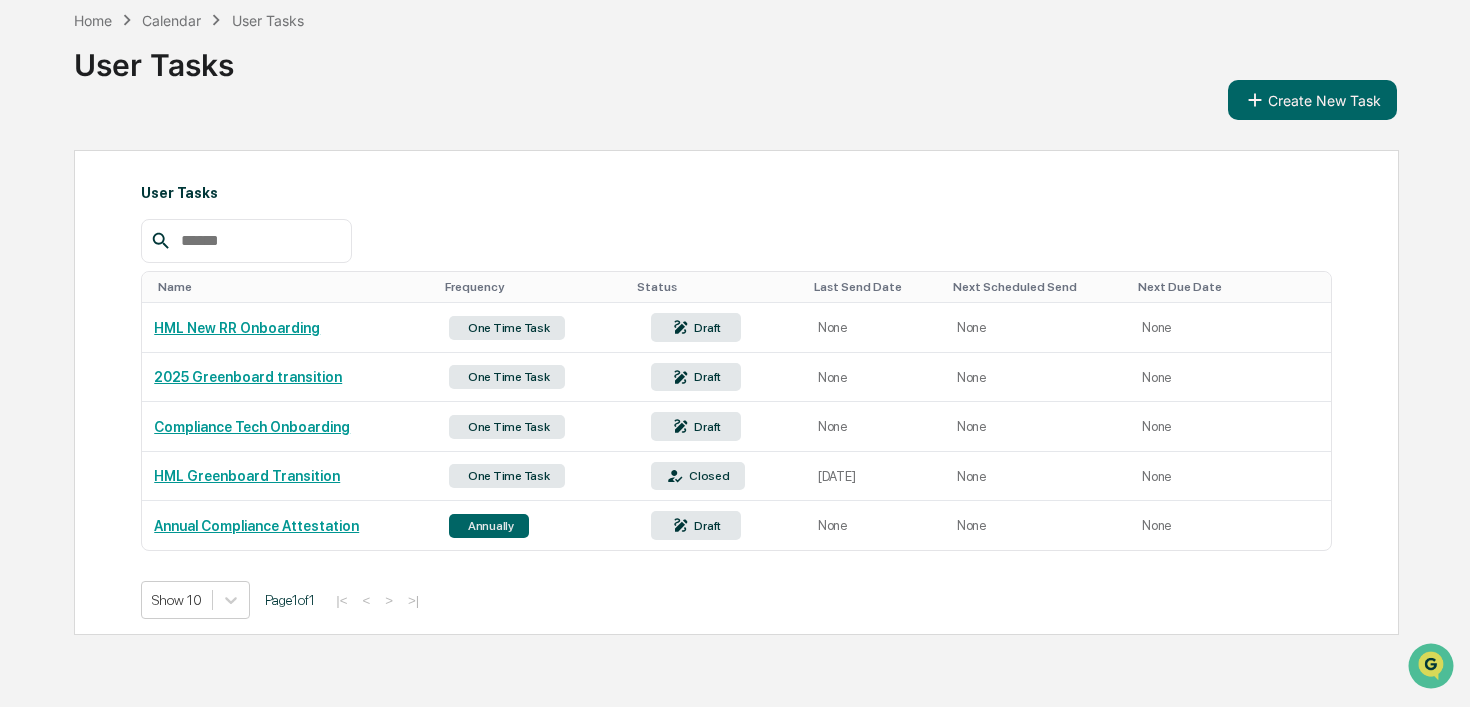 scroll, scrollTop: 0, scrollLeft: 0, axis: both 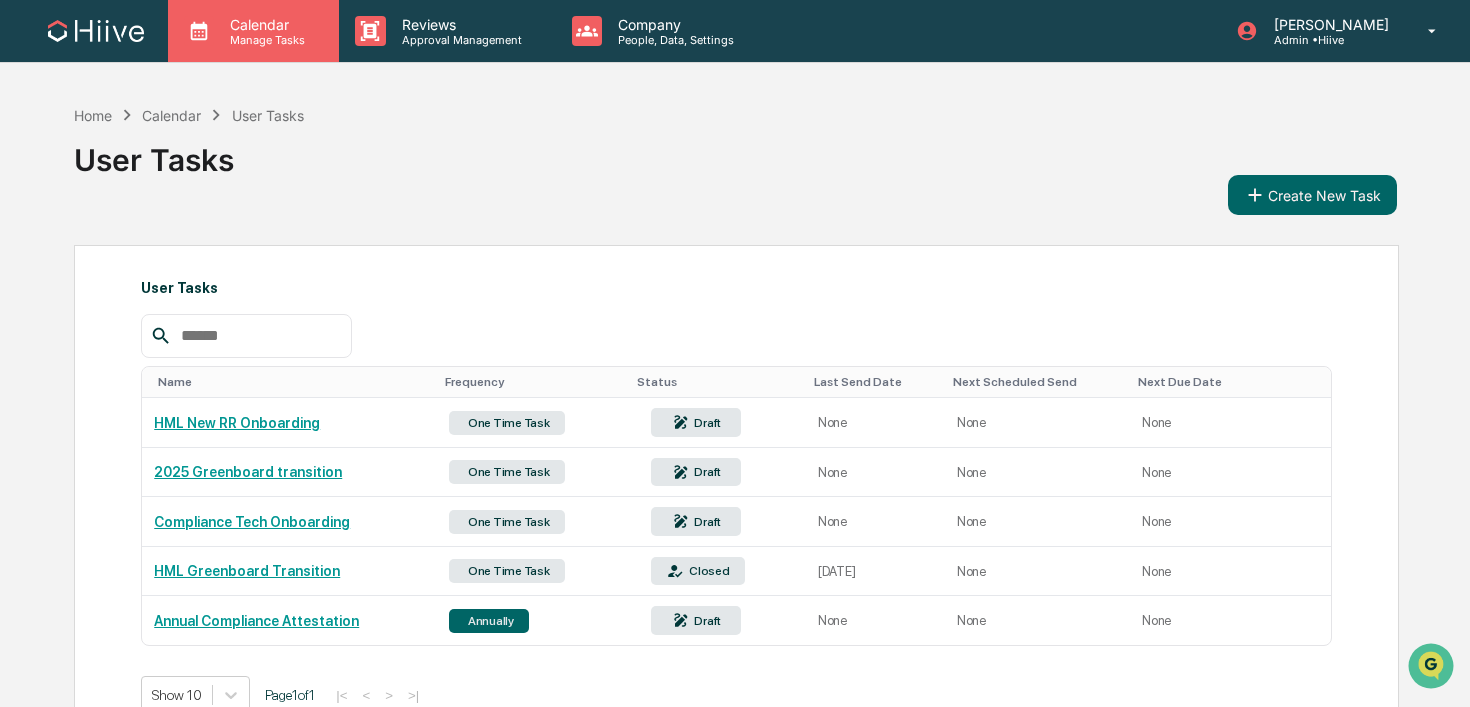 click on "Calendar Manage Tasks" at bounding box center (253, 31) 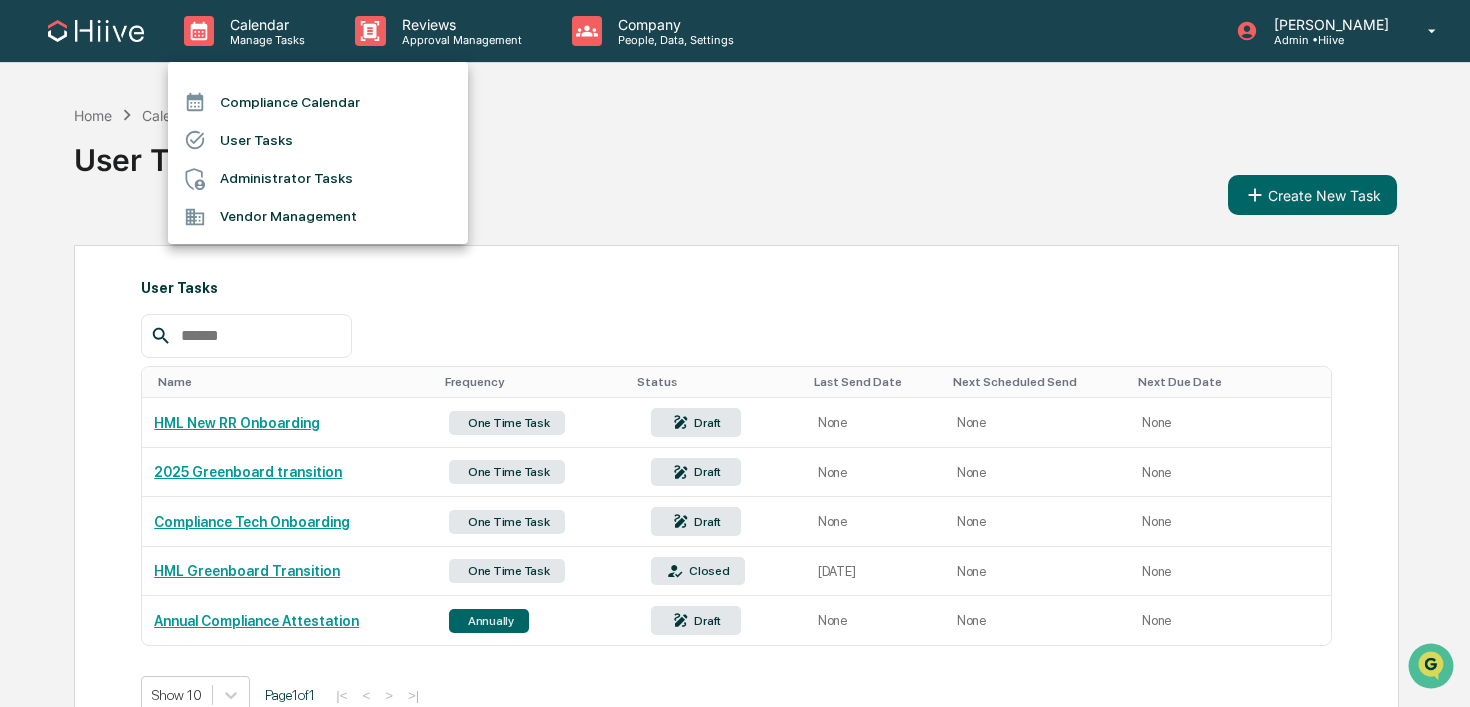 click on "Compliance Calendar" at bounding box center (318, 102) 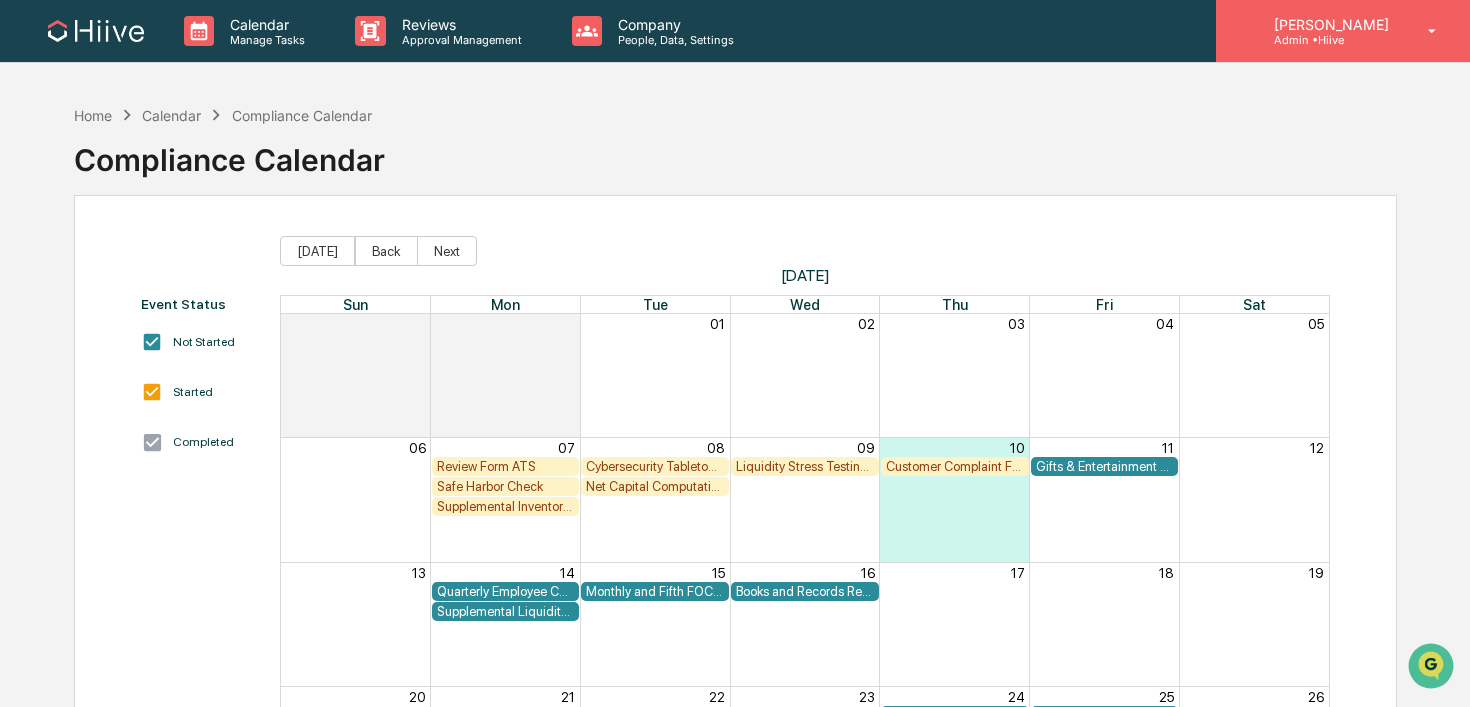 click on "Stephanie Bernard Admin •  Hiive" at bounding box center (1343, 31) 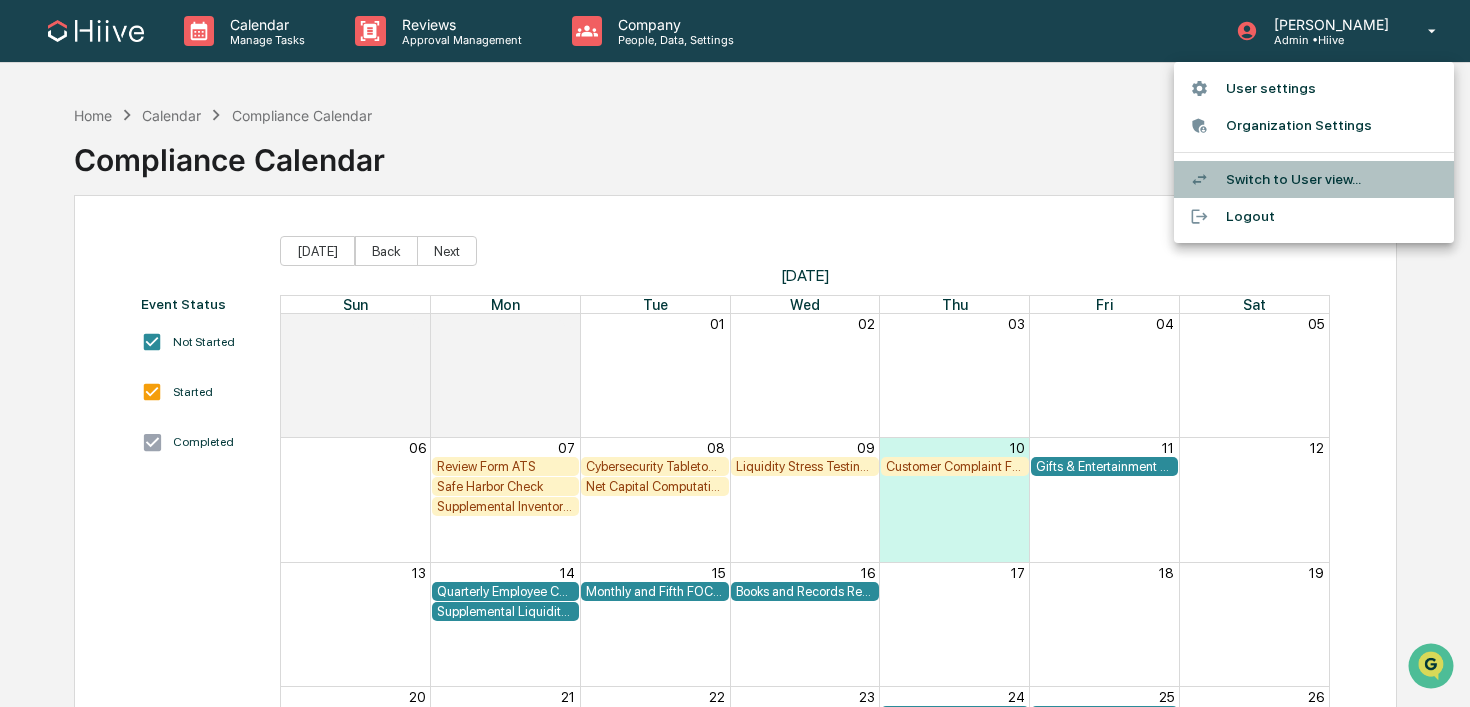 click on "Switch to User view..." at bounding box center [1314, 179] 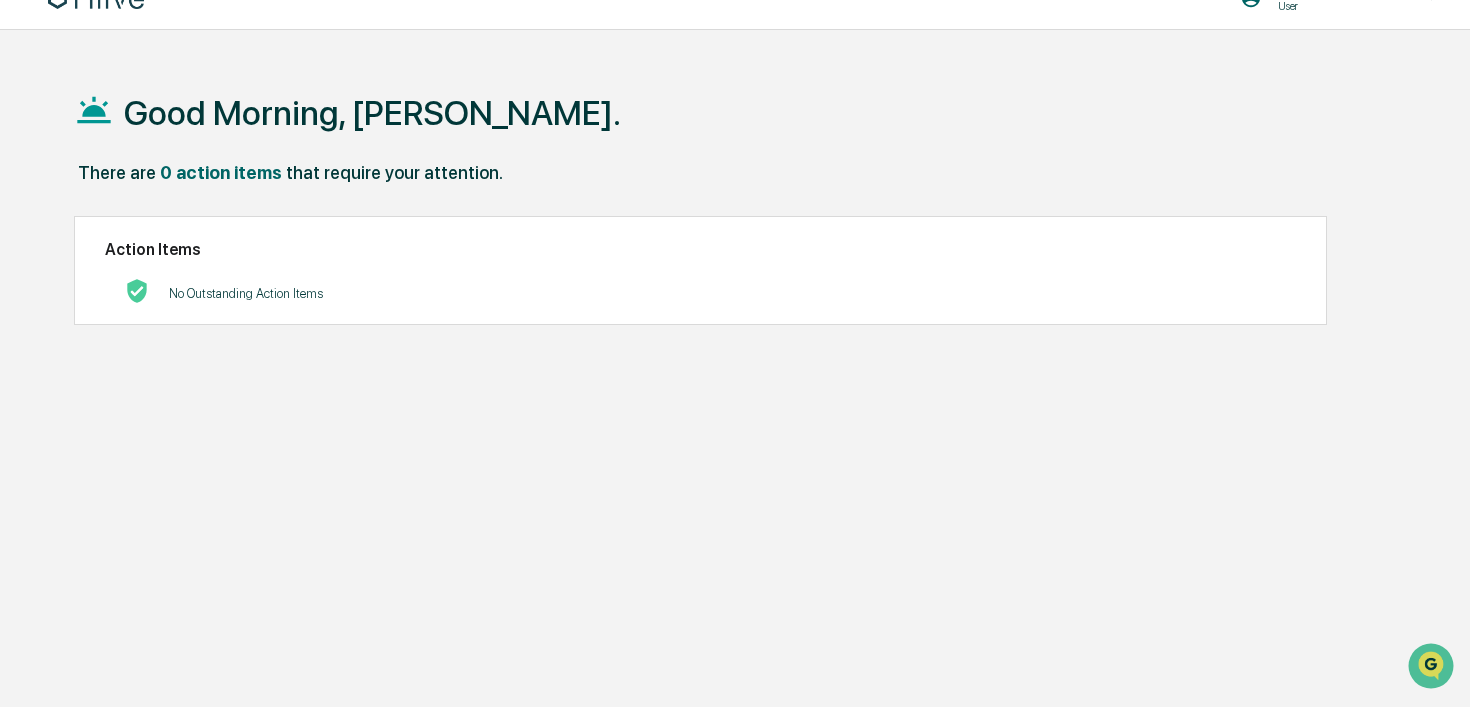 scroll, scrollTop: 0, scrollLeft: 0, axis: both 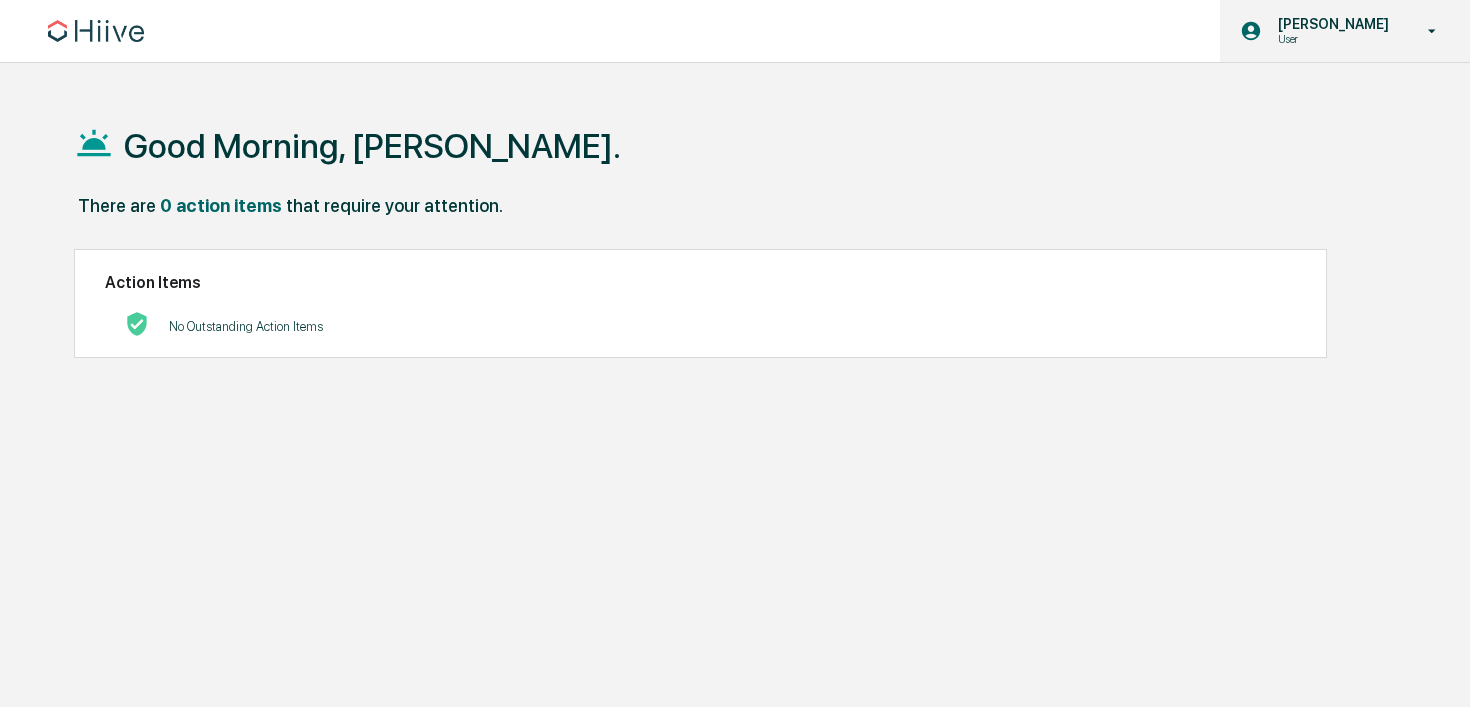 click on "User" at bounding box center [1330, 39] 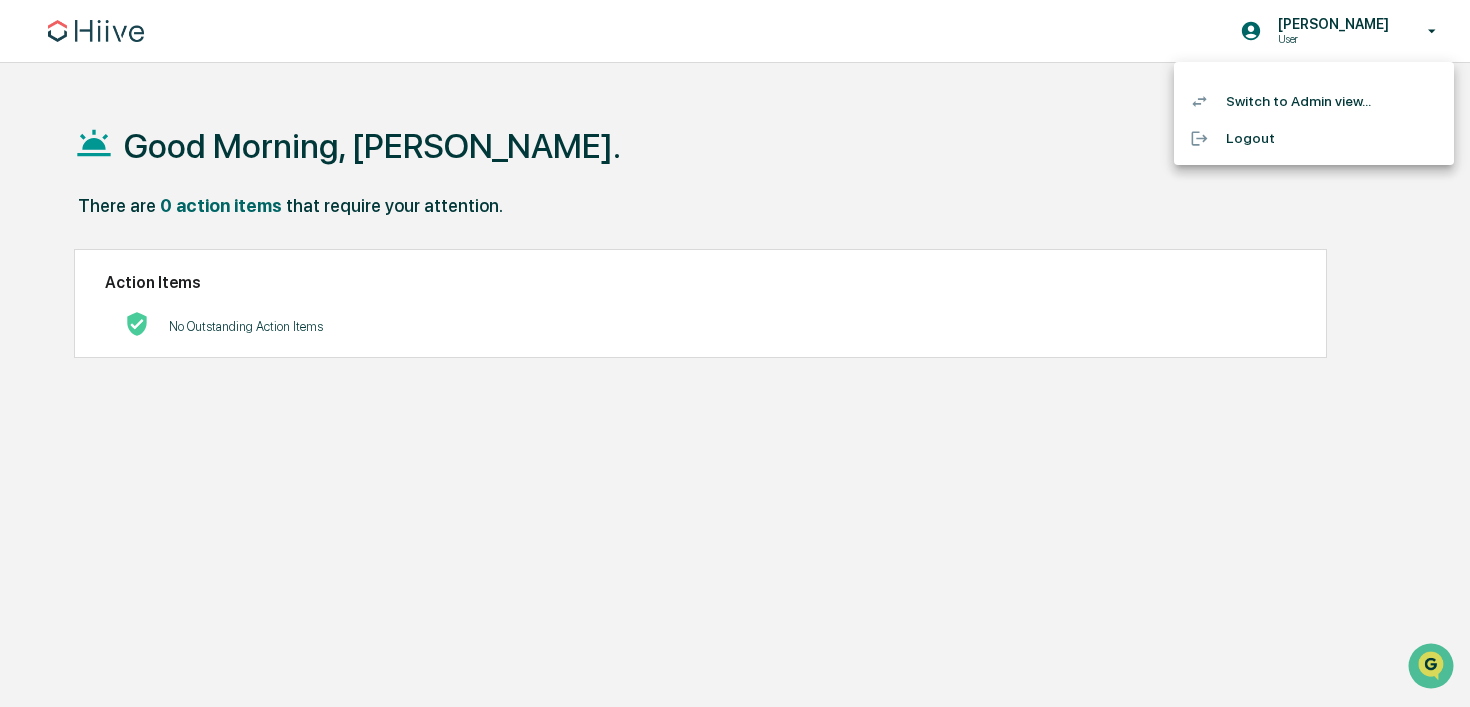 scroll, scrollTop: 0, scrollLeft: 0, axis: both 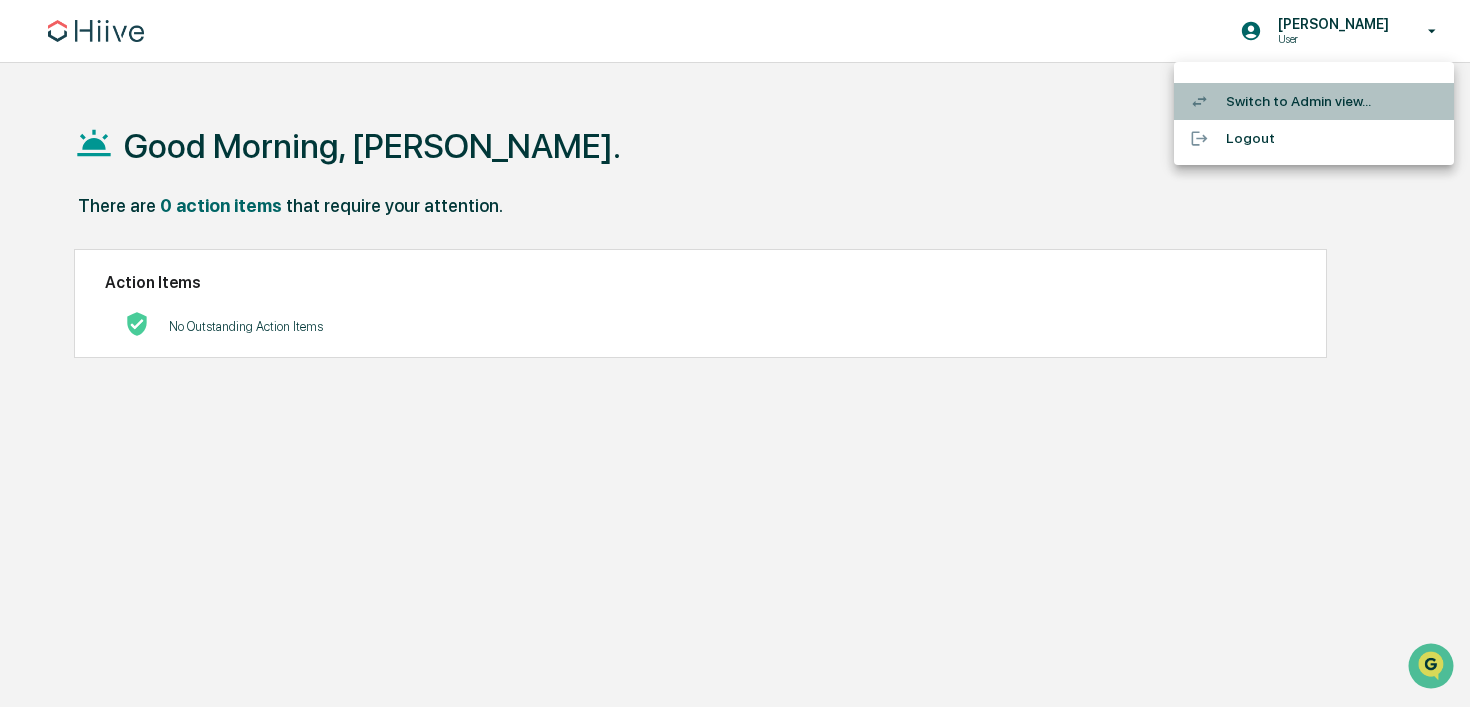 click on "Switch to Admin view..." at bounding box center (1314, 101) 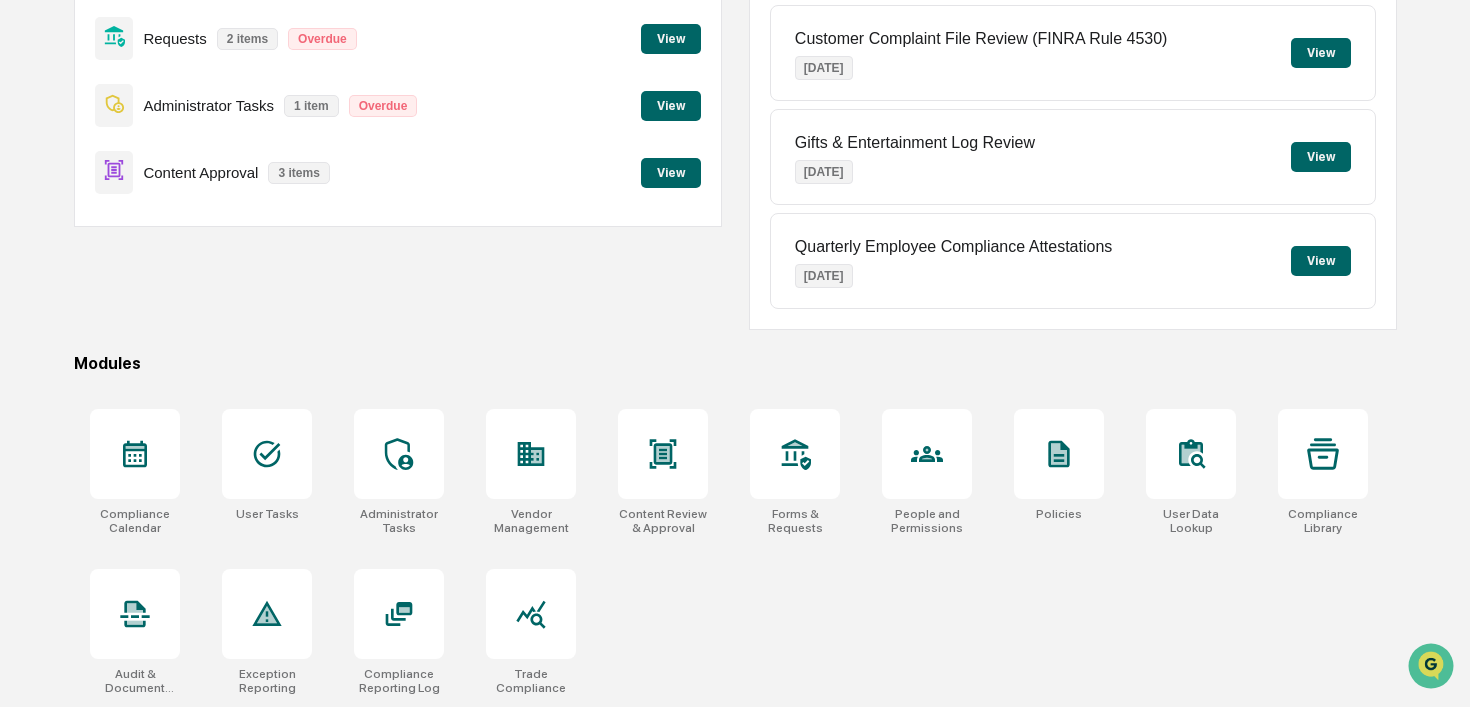 scroll, scrollTop: 0, scrollLeft: 0, axis: both 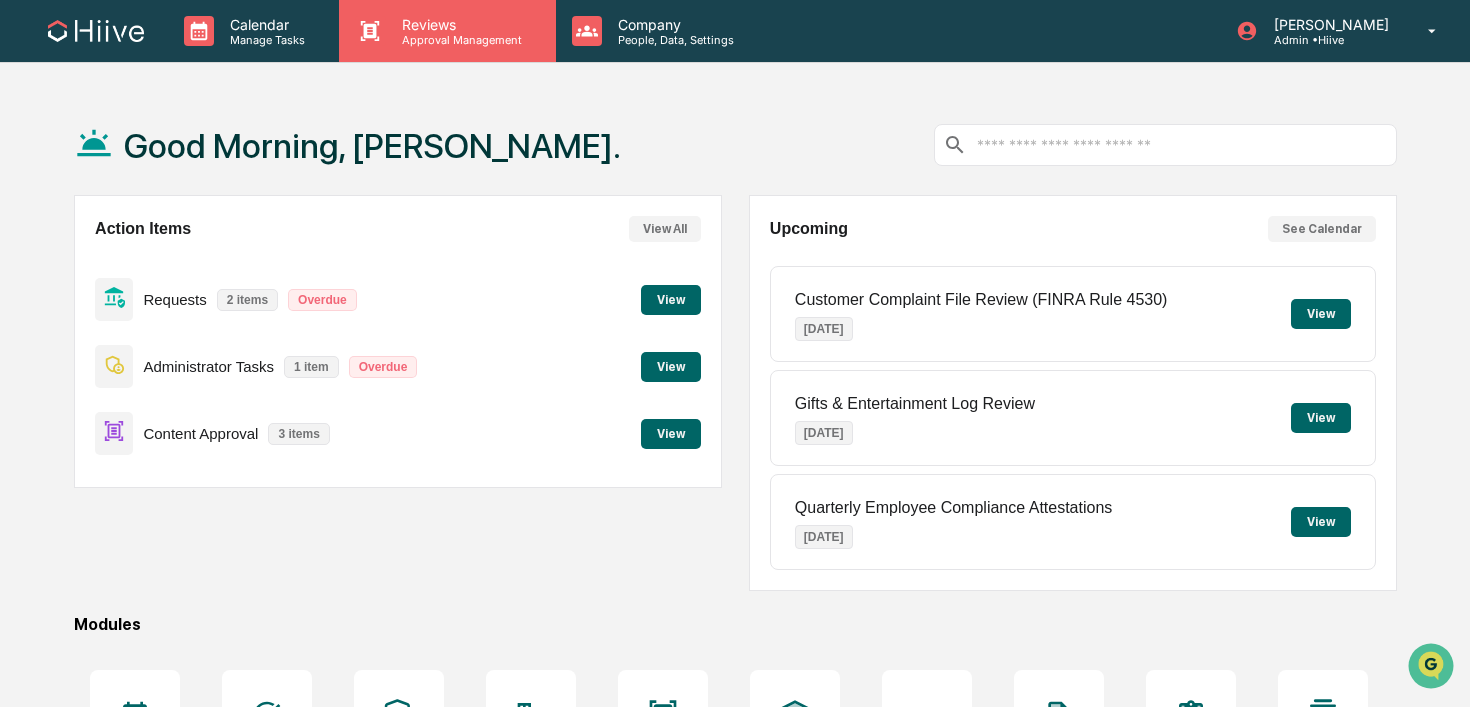 click on "Approval Management" at bounding box center (459, 40) 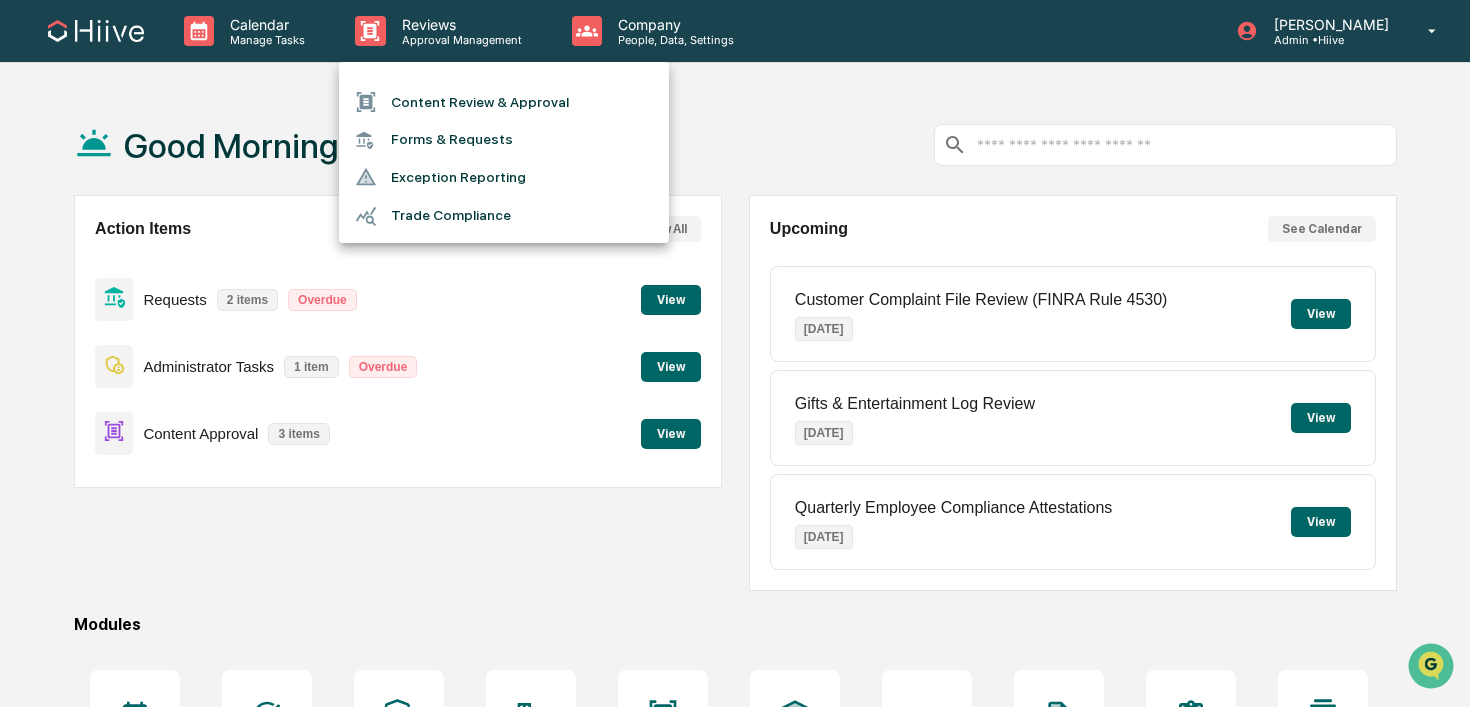 click on "Content Review & Approval" at bounding box center [504, 102] 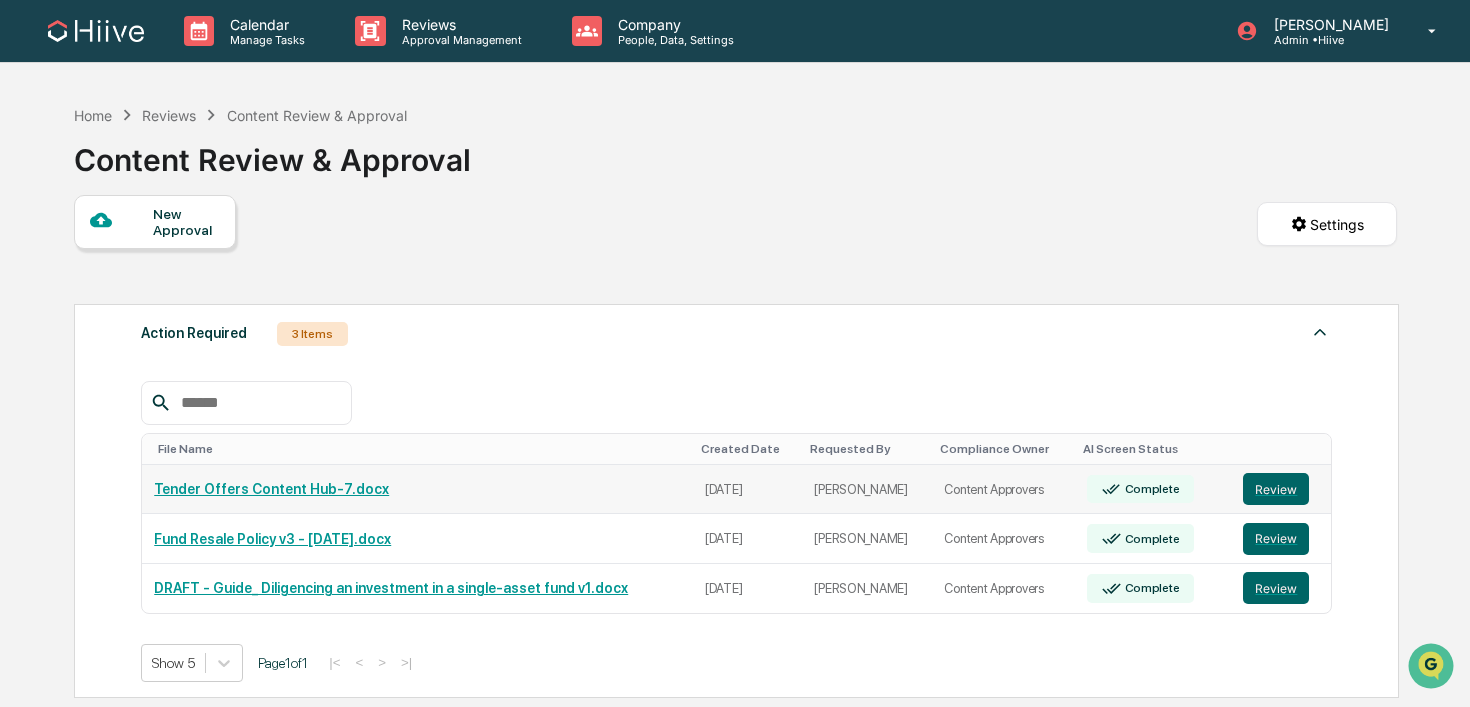 scroll, scrollTop: 95, scrollLeft: 0, axis: vertical 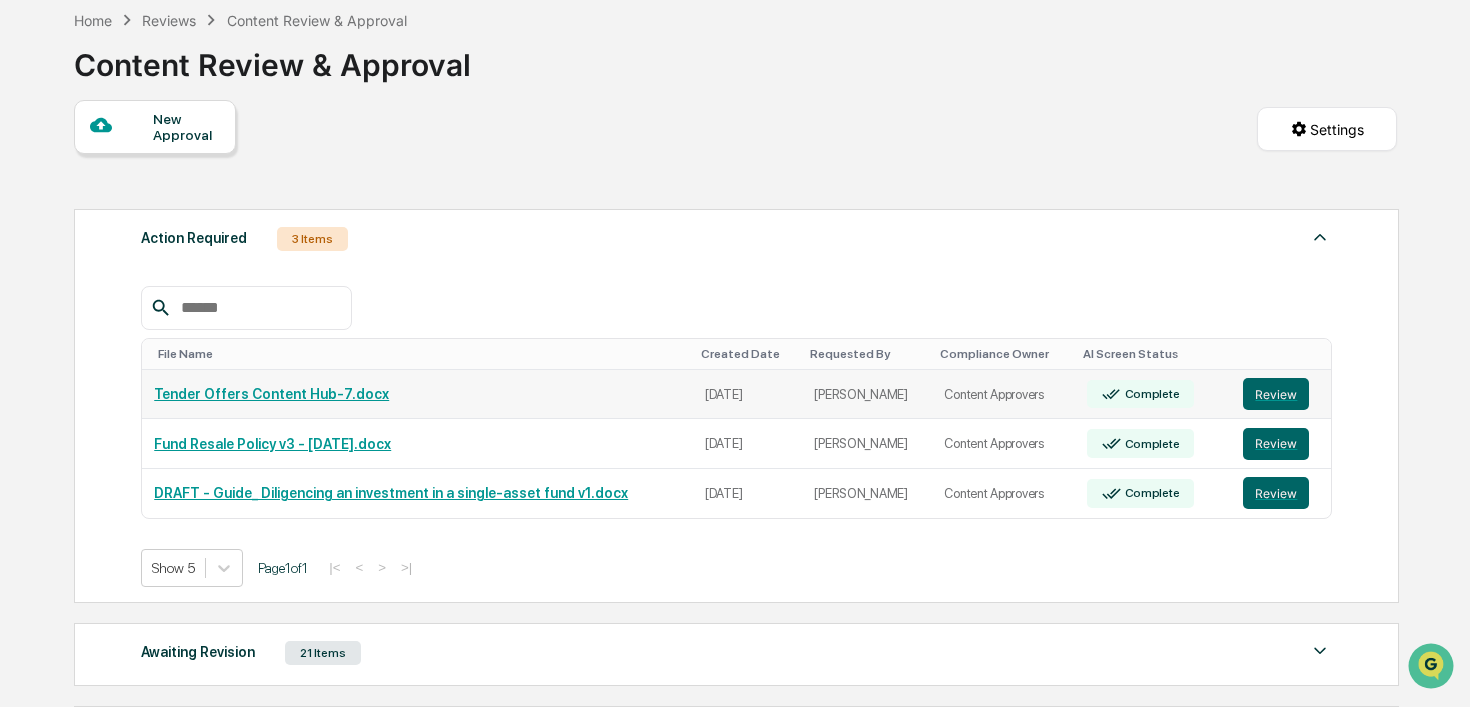 click on "Tender Offers Content Hub-7.docx" at bounding box center (271, 394) 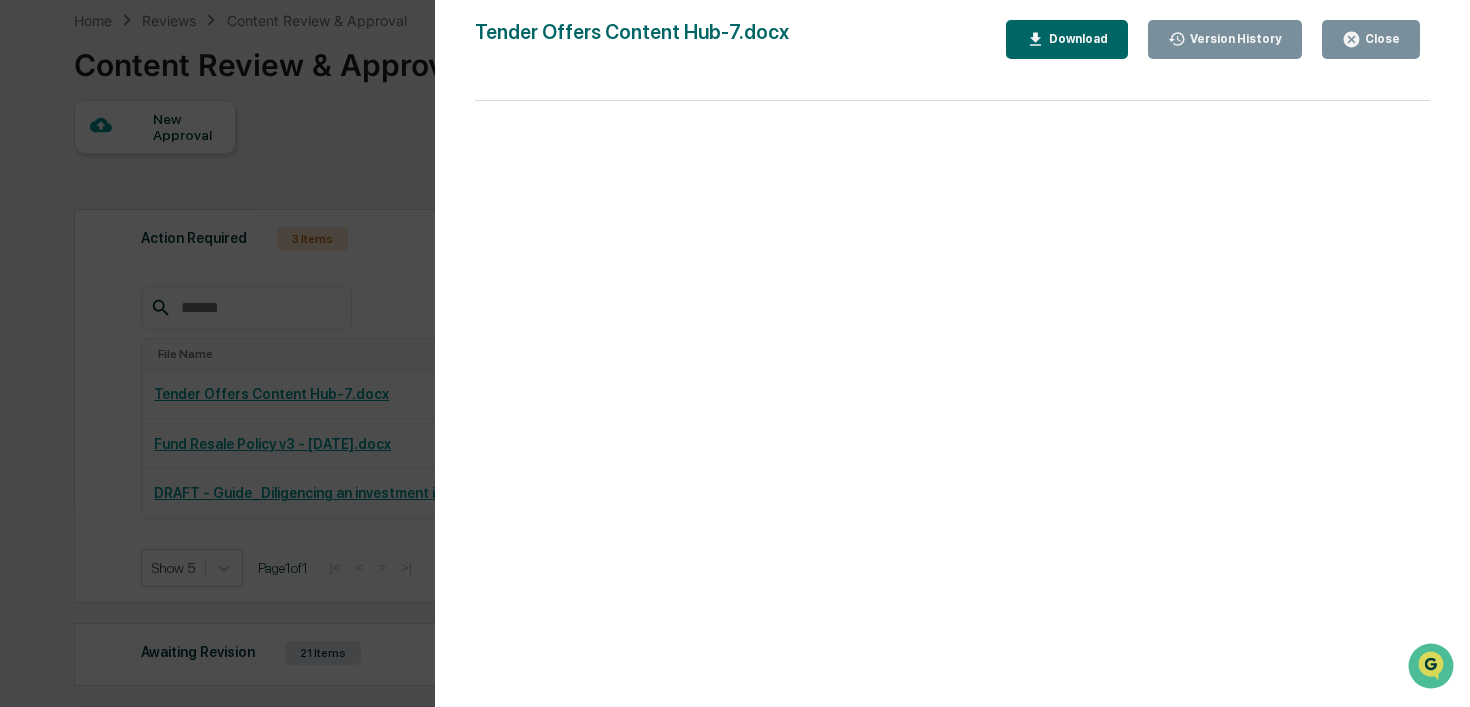 click on "Download" at bounding box center (1076, 39) 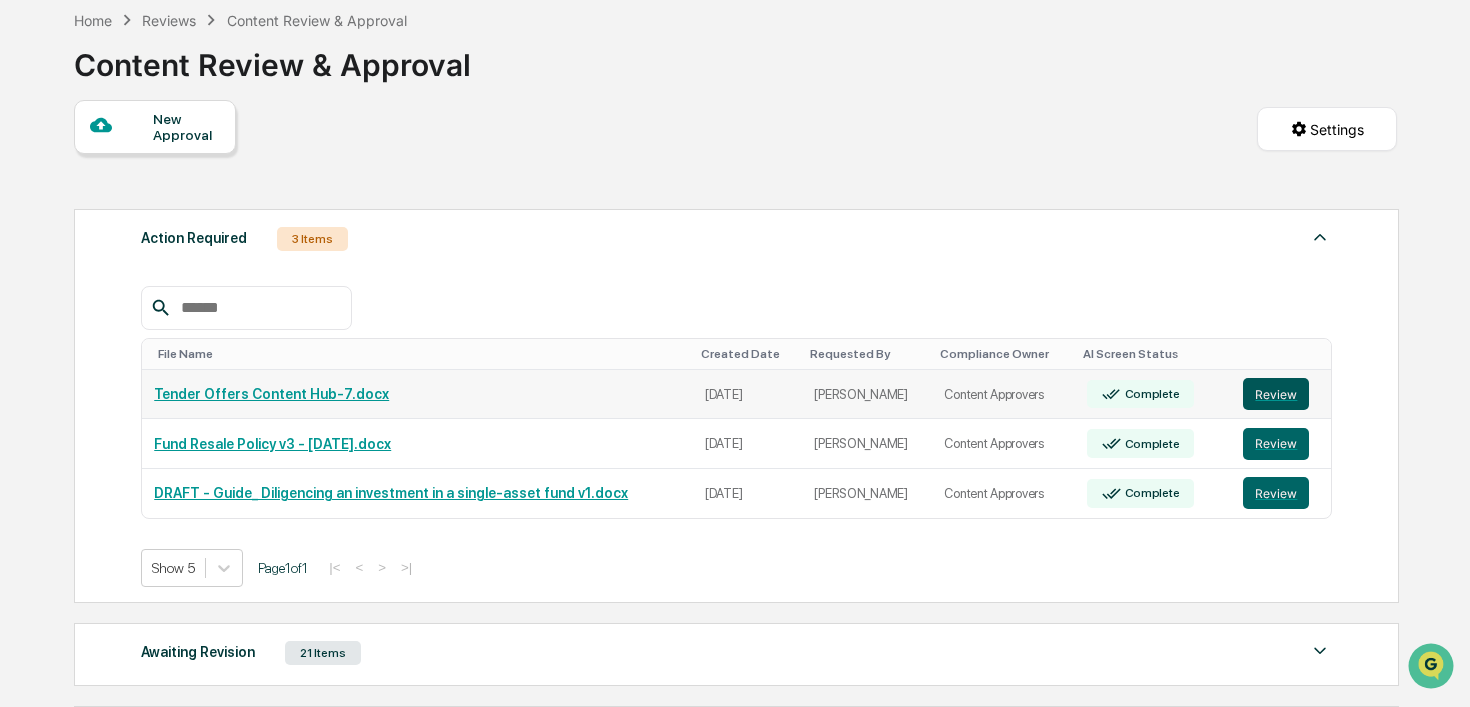 click on "Review" at bounding box center [1276, 394] 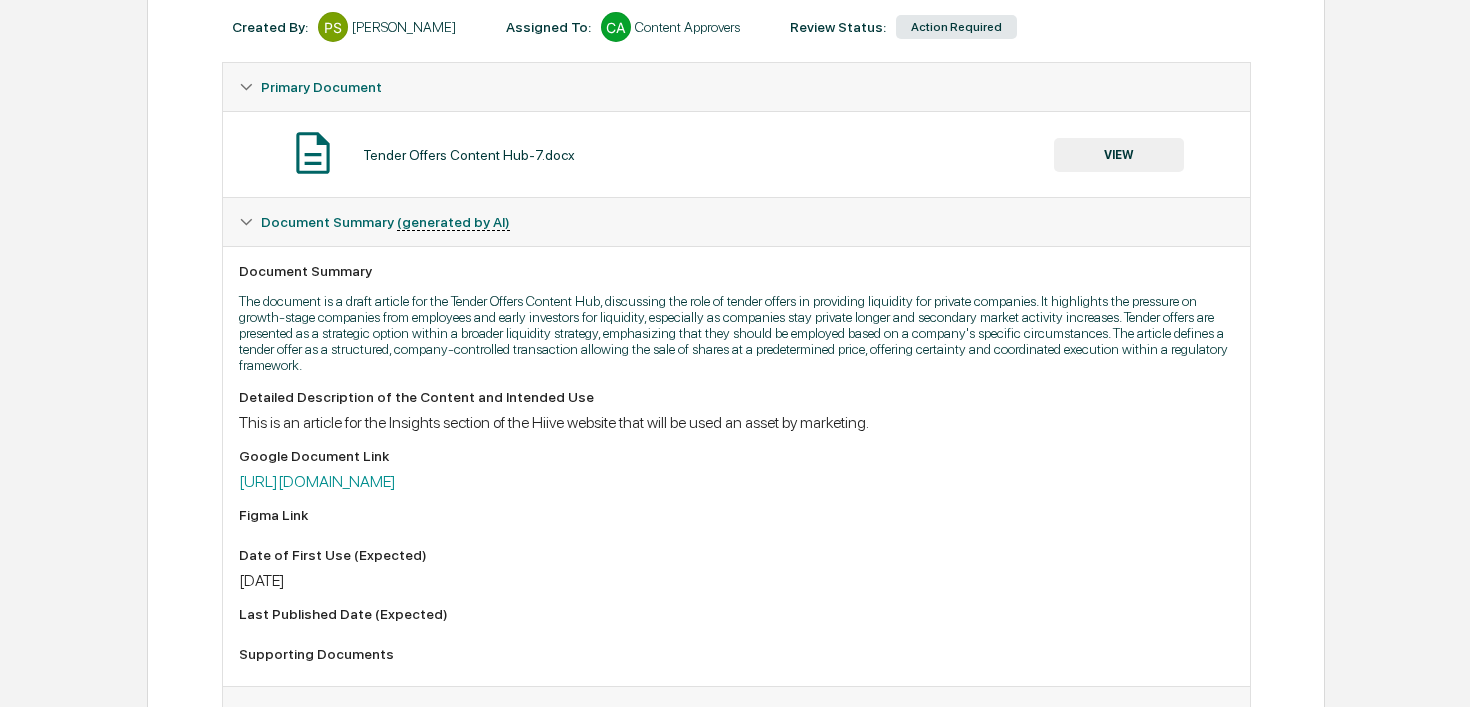 scroll, scrollTop: 356, scrollLeft: 0, axis: vertical 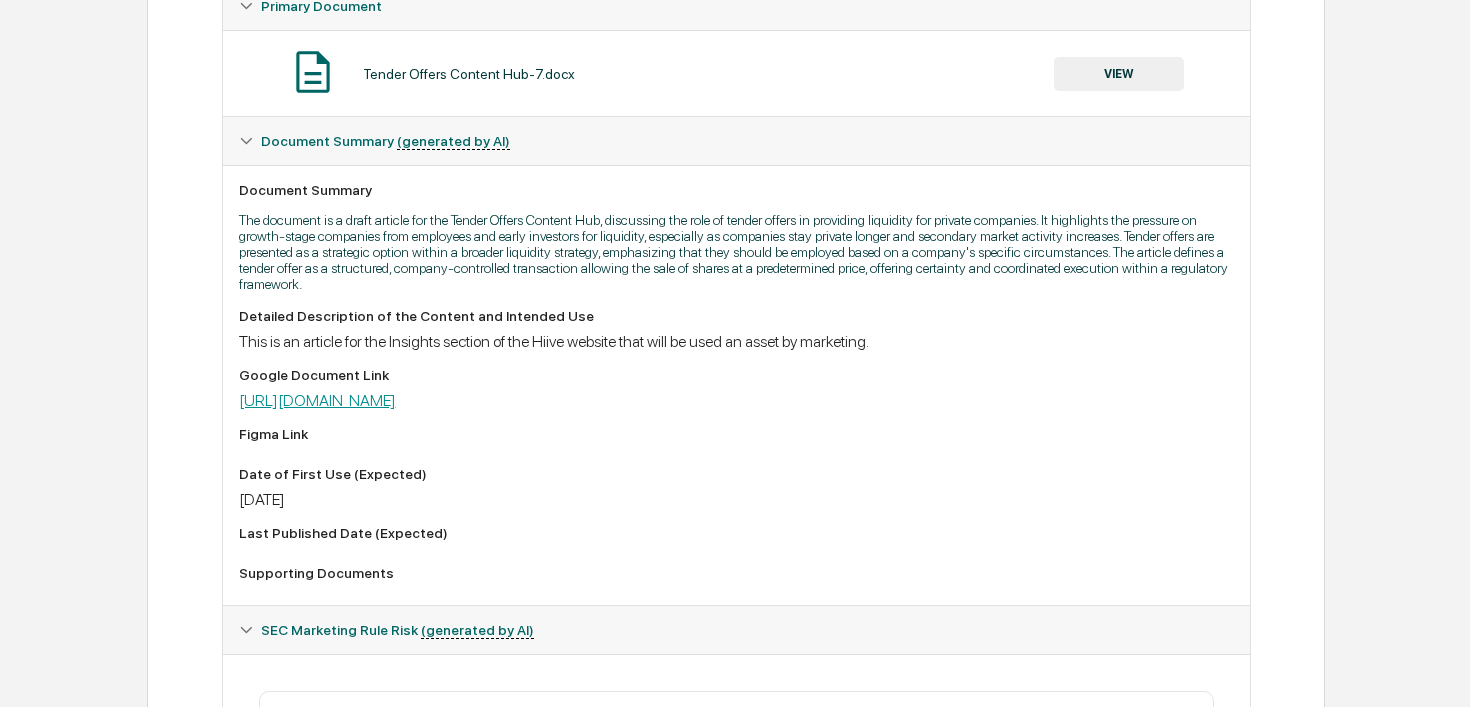 click on "[URL][DOMAIN_NAME]" at bounding box center (317, 400) 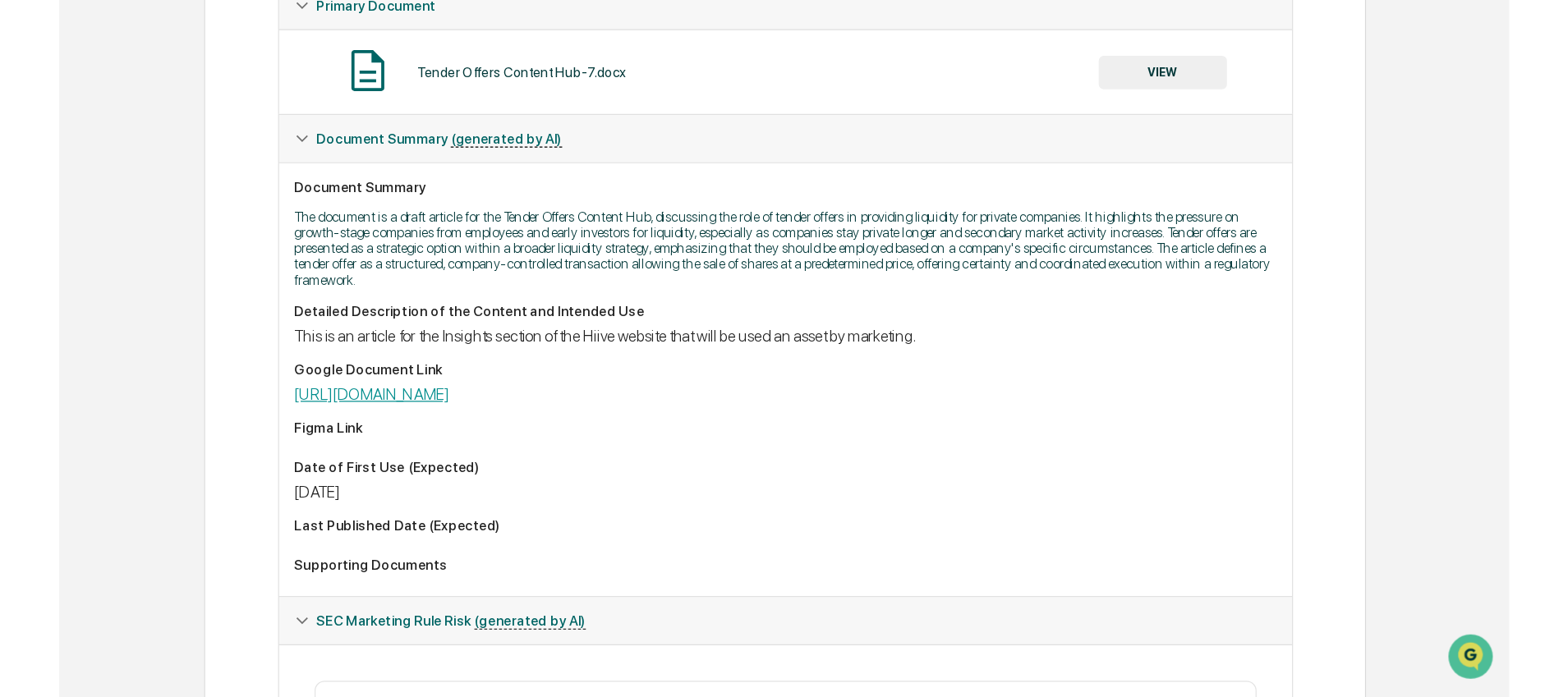 scroll, scrollTop: 0, scrollLeft: 0, axis: both 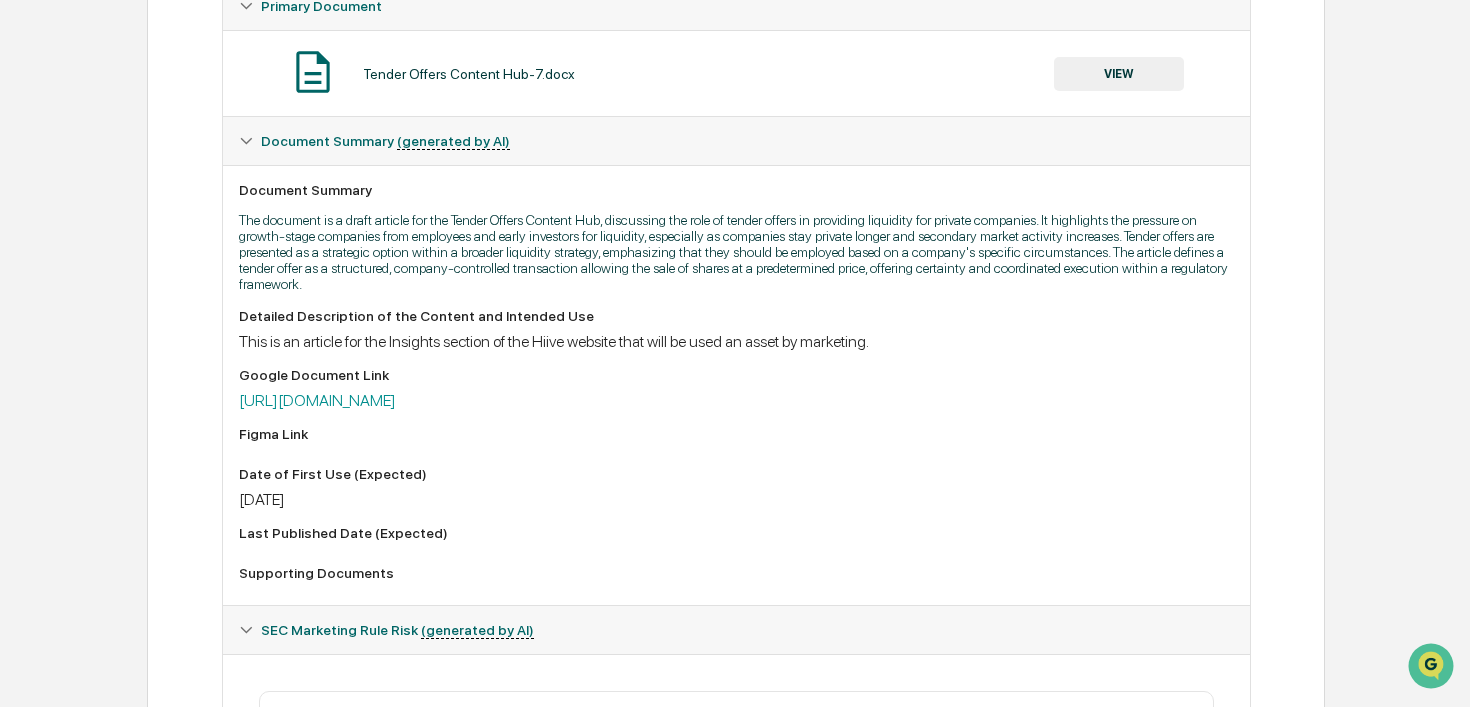 click on "Document Summary The document is a draft article for the Tender Offers Content Hub, discussing the role of tender offers in providing liquidity for private companies. It highlights the pressure on growth-stage companies from employees and early investors for liquidity, especially as companies stay private longer and secondary market activity increases. Tender offers are presented as a strategic option within a broader liquidity strategy, emphasizing that they should be employed based on a company's specific circumstances. The article defines a tender offer as a structured, company-controlled transaction allowing the sale of shares at a predetermined price, offering certainty and coordinated execution within a regulatory framework. Detailed Description of the Content and Intended Use This is an article for the Insights section of the Hiive website that will be used an asset by marketing. Google Document Link [URL][DOMAIN_NAME]" at bounding box center (736, 385) 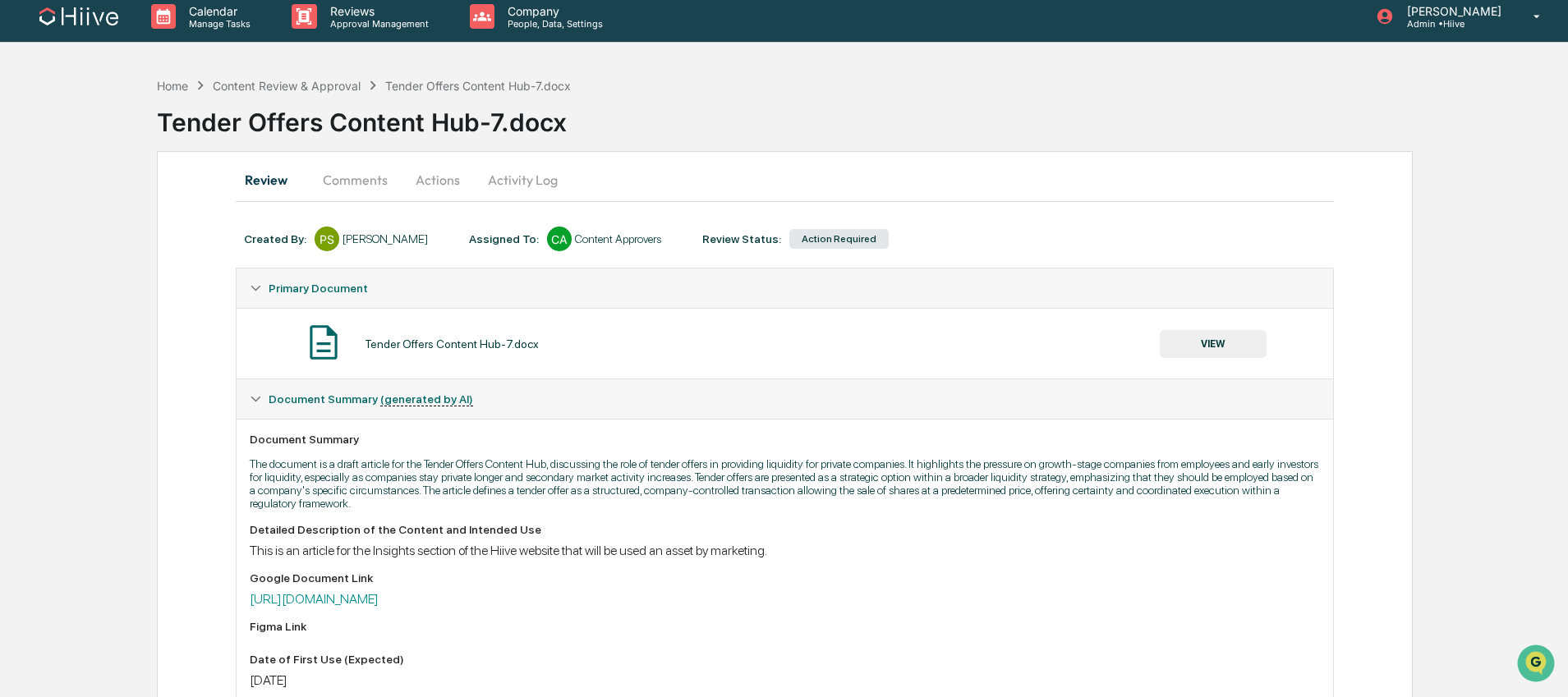 scroll, scrollTop: 0, scrollLeft: 0, axis: both 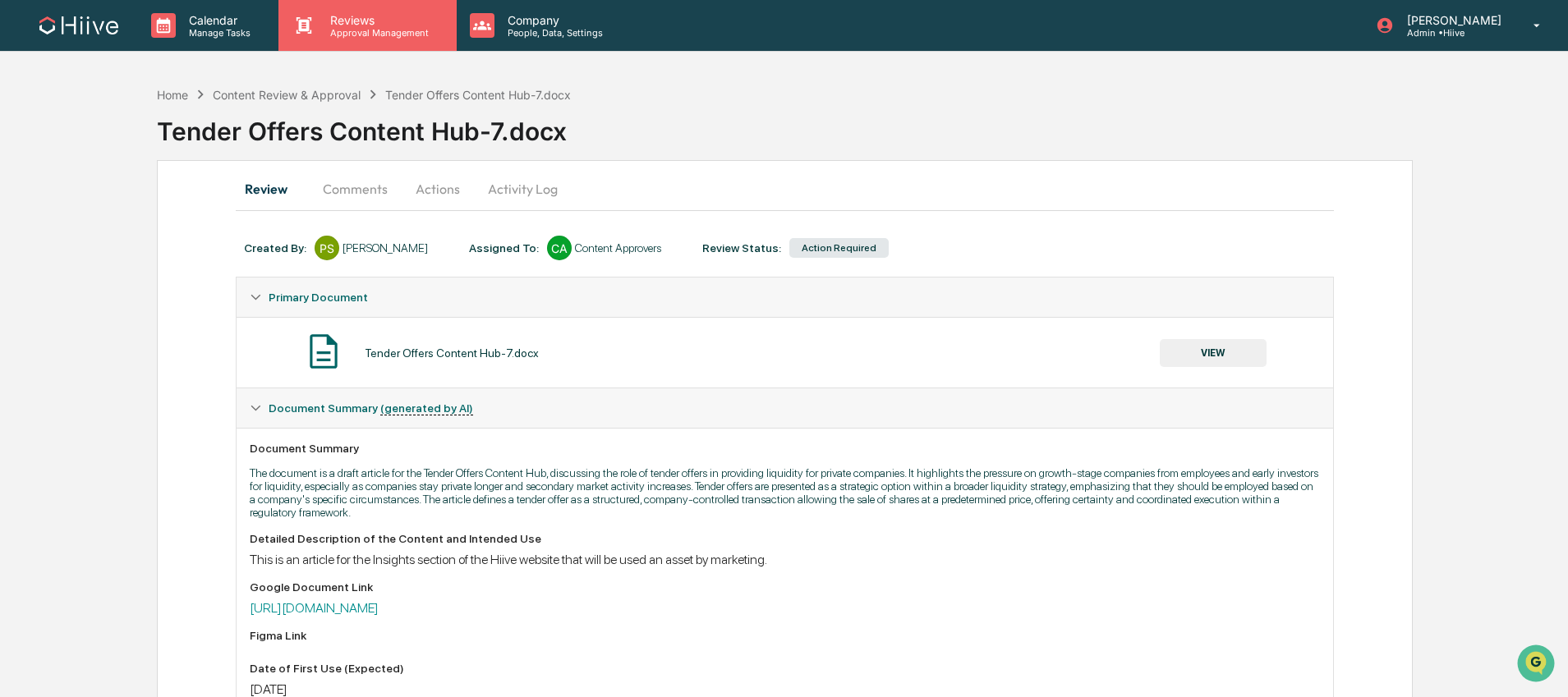 click on "Reviews" at bounding box center [377, 20] 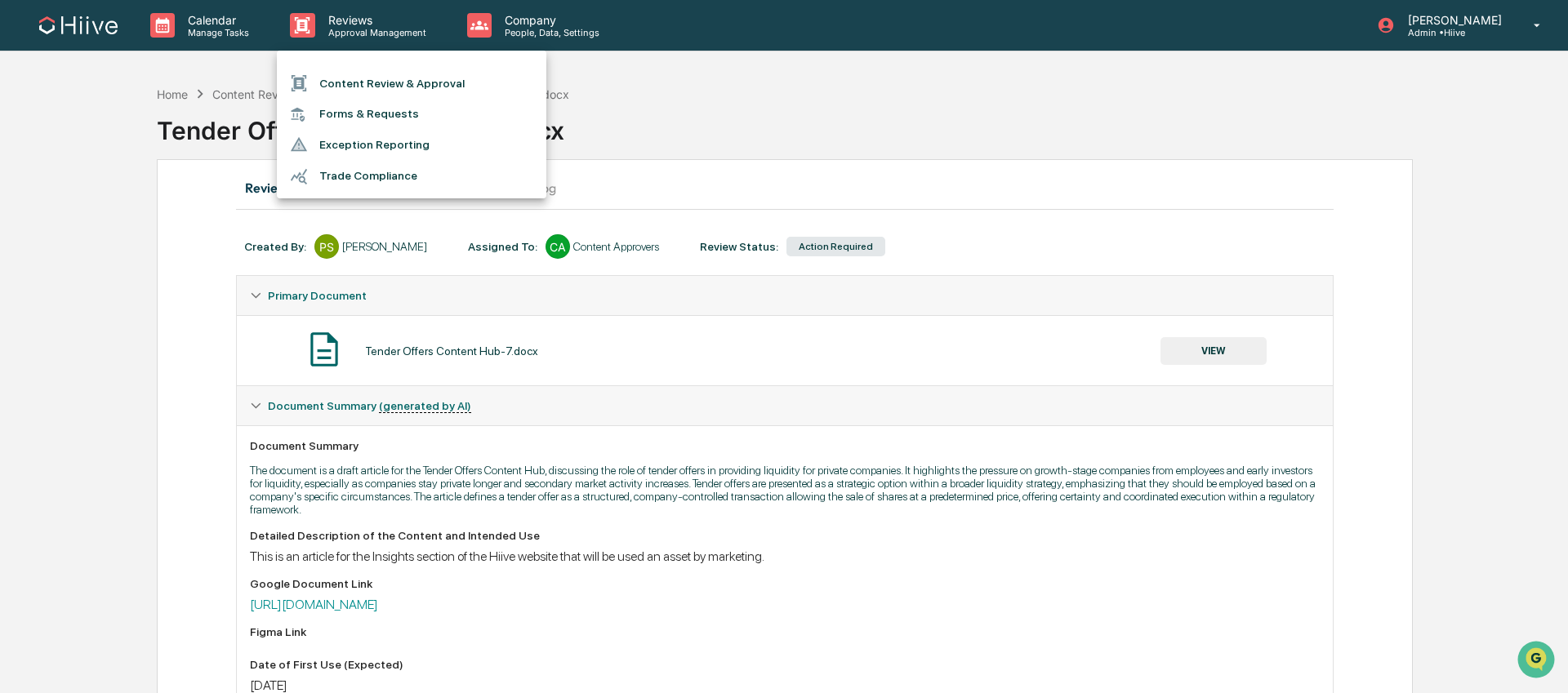 click on "Content Review & Approval" at bounding box center (412, 83) 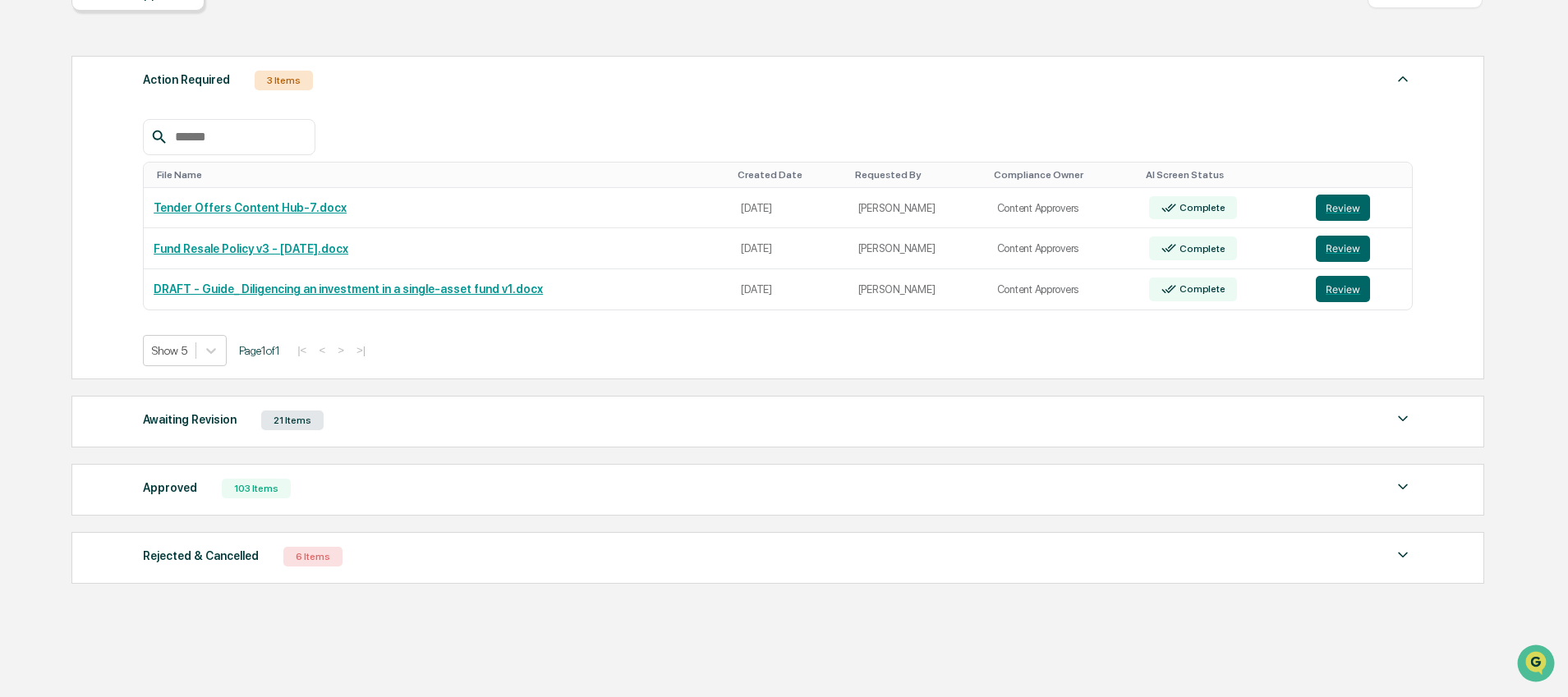 scroll, scrollTop: 197, scrollLeft: 0, axis: vertical 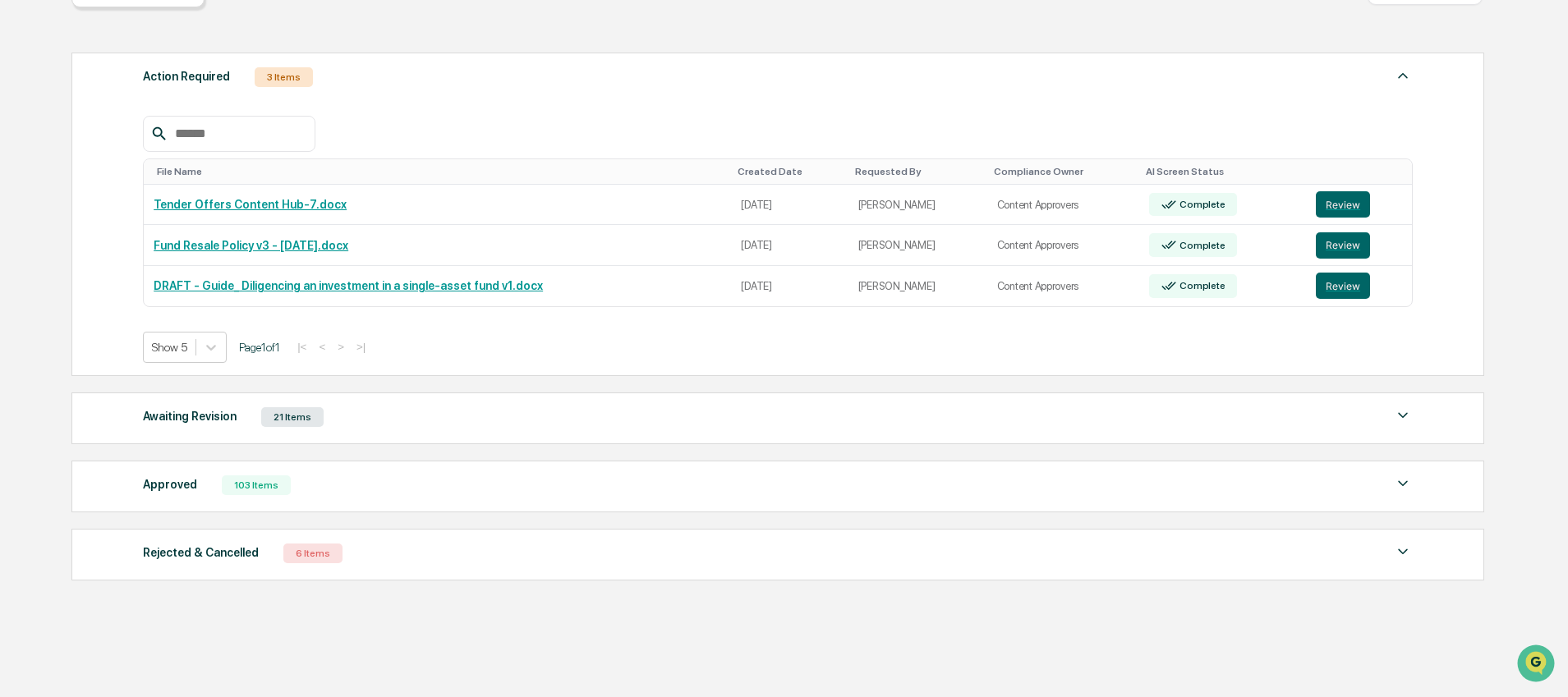 click on "103 Items" at bounding box center [256, 485] 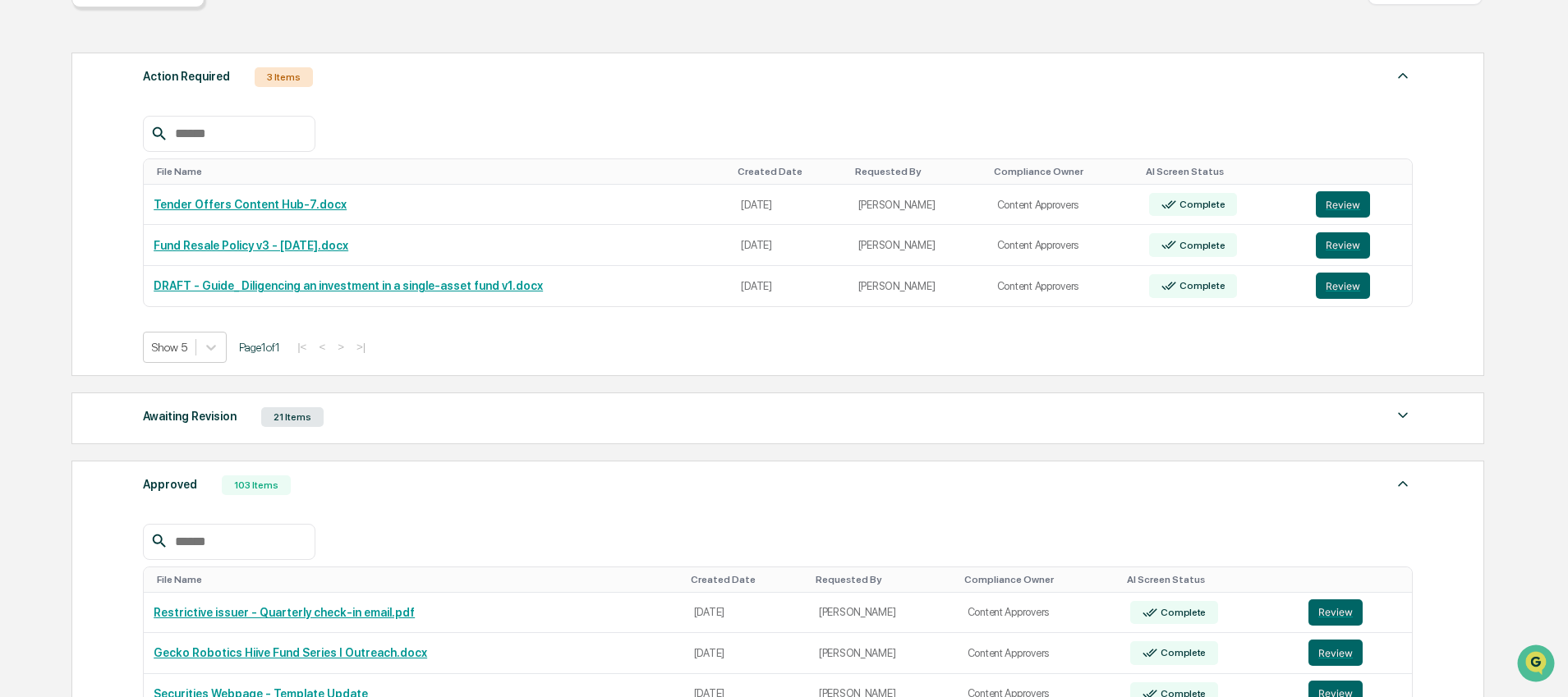 click at bounding box center [229, 542] 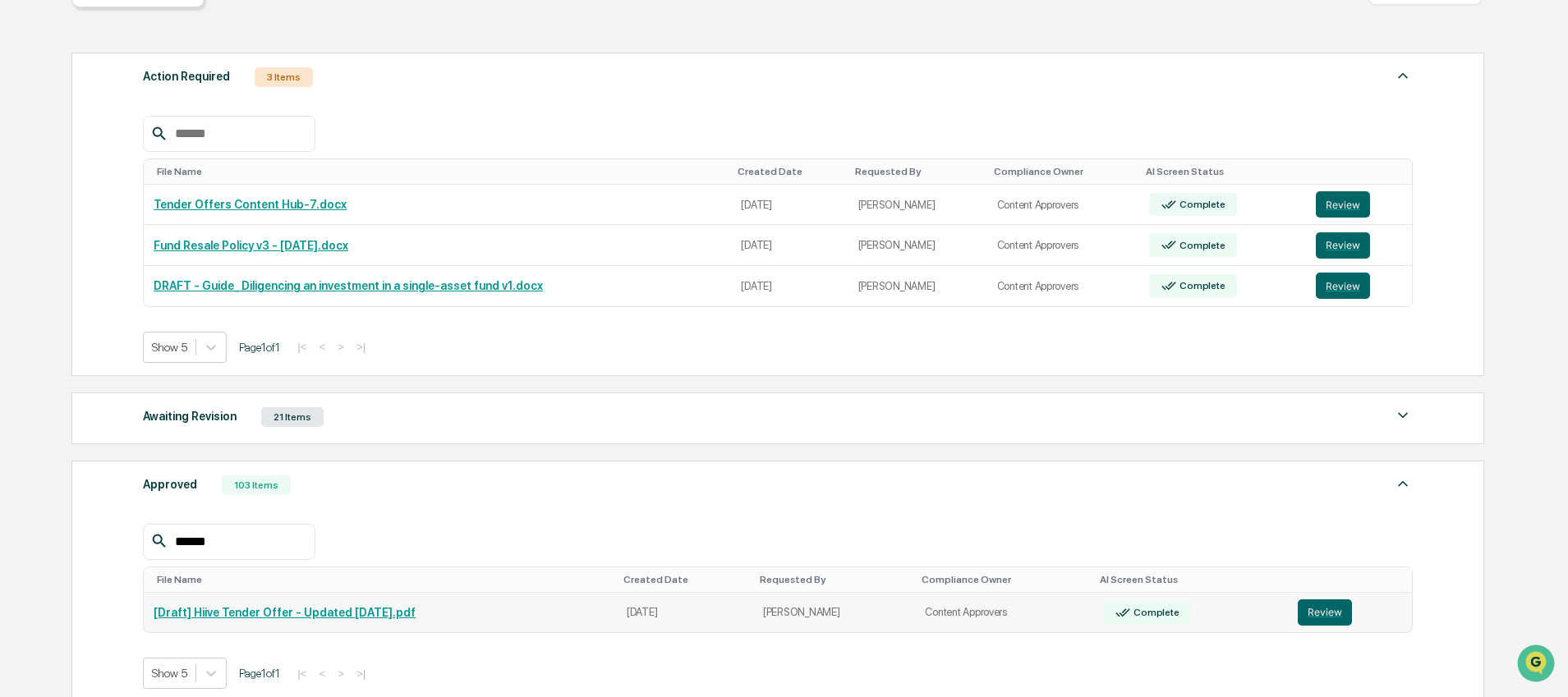 click on "[Draft] Hiive Tender Offer - Updated June 2025.pdf" at bounding box center (284, 612) 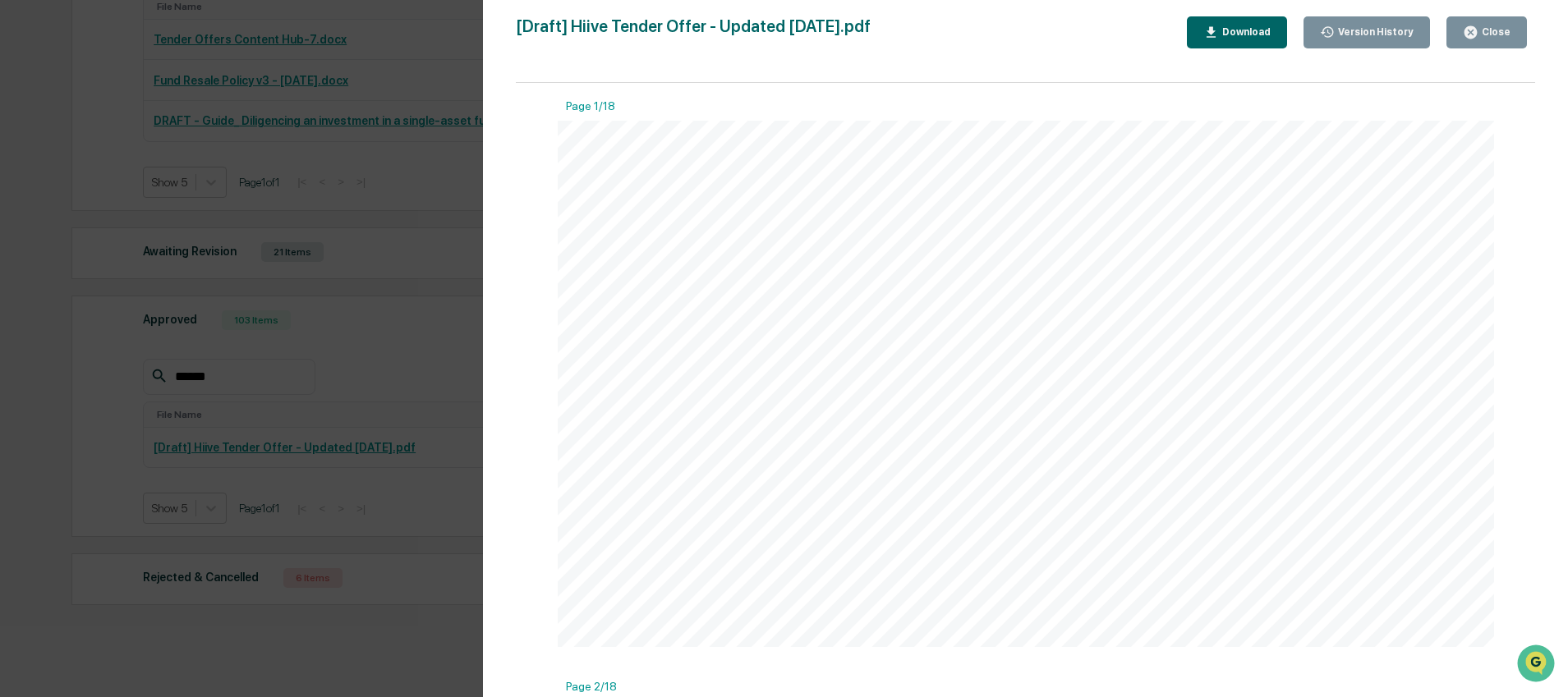 scroll, scrollTop: 420, scrollLeft: 0, axis: vertical 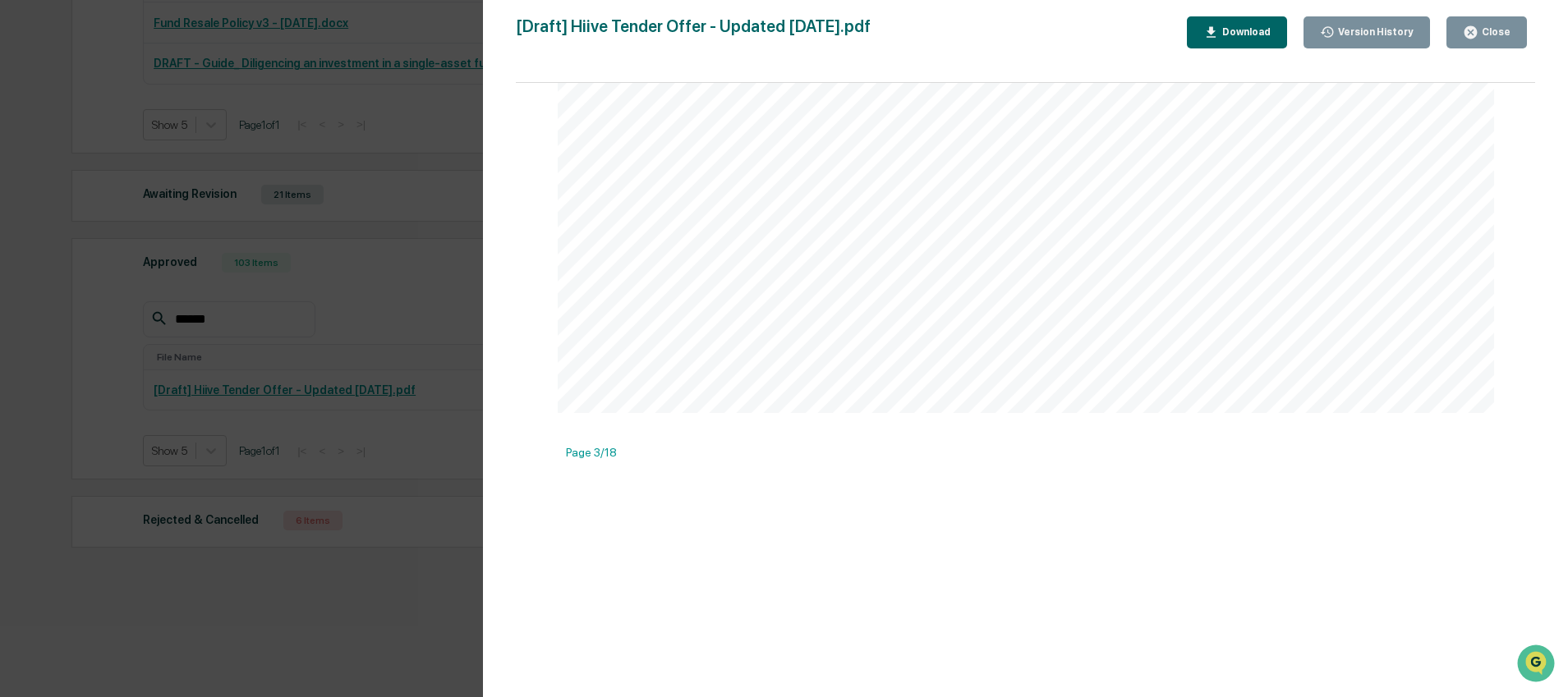 click at bounding box center (1026, -430) 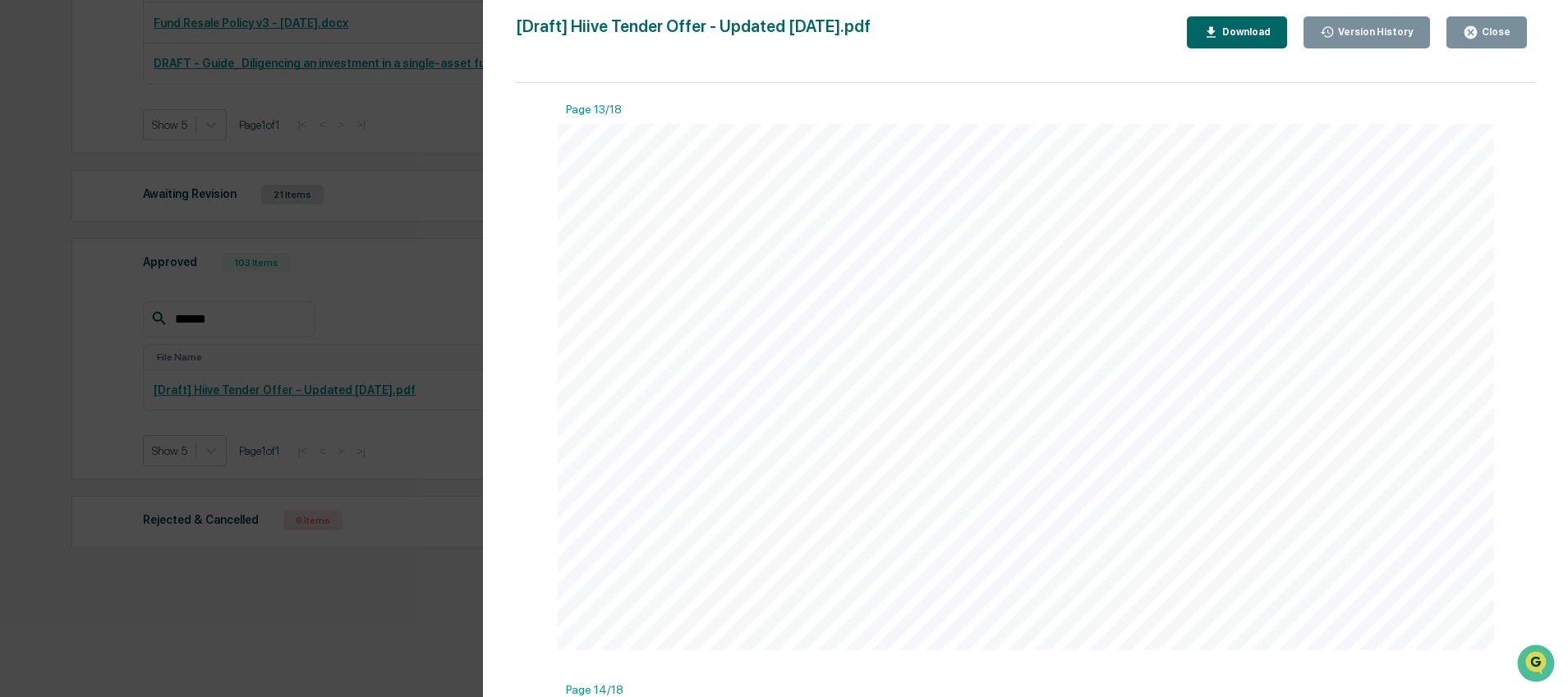 scroll, scrollTop: 6975, scrollLeft: 0, axis: vertical 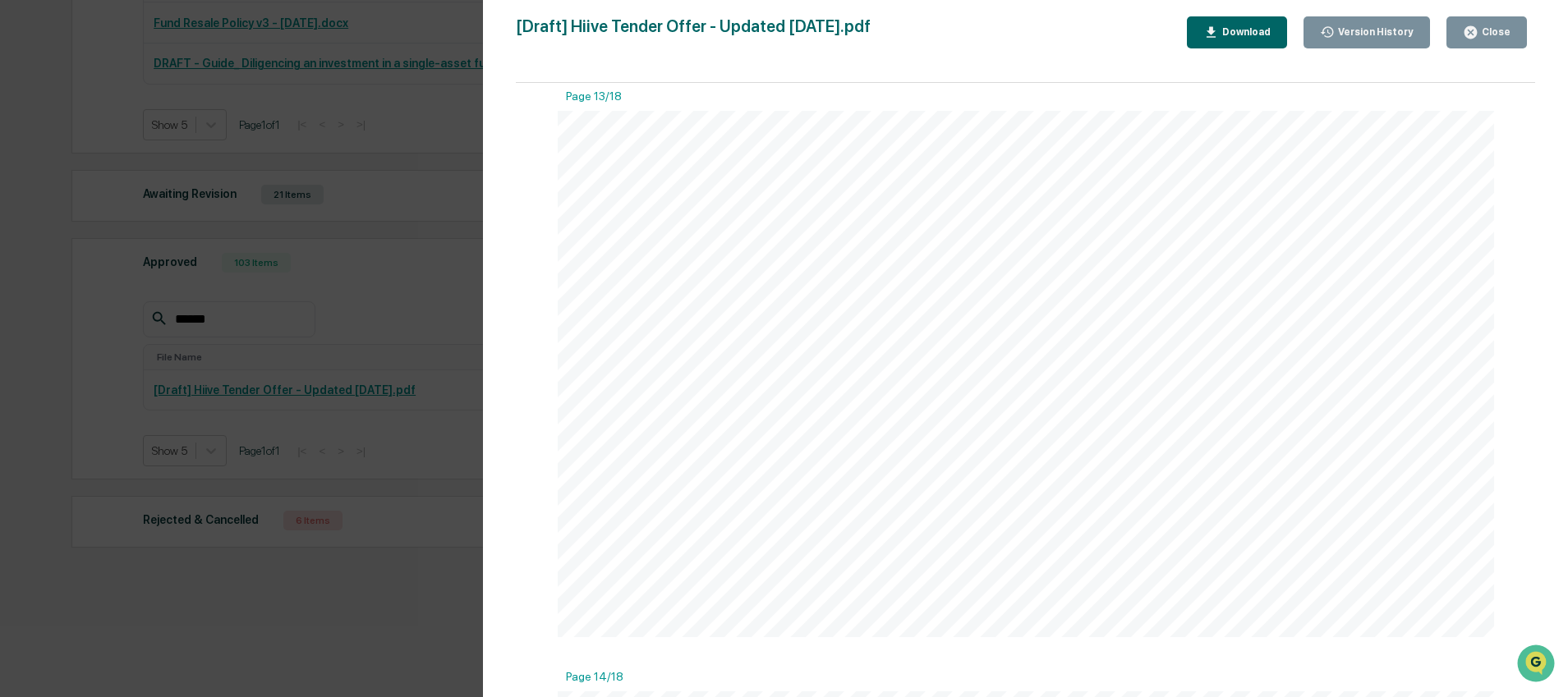 click on "Version History 06/26/2025, 06:33 PM Lily Wang [Draft] Hiive Tender Offer - Updated June 2025.pdf   Close   Version History   Download Page 1/18 One platform, from deal to done. Hiive Tender Offer 1 Page 2/18 We serve private companies and their shareholders by providing a   strictly compliant   and   highly automated   venue for issuers to manage the liquidity for their stock, from price discovery to transaction closing. Issuers can use Hiive to control key process parameters, while also maximizing price and liquidity. 2 Hiive is a one-stop liquidity solution. ~2,000 Active securities on Hiive since 2022 $30 billion Total order volume since 2022 100+ Trades matched weekly Source: Hiive Omni data as of June 2025 Page 3/18 04 Compliant Platform 03 Feature-Rich, Secure Settlement 01 Secondary Liquidity Experts •   $30bn total order volume   1 •   300+ companies   1 •   Dedicated, experienced team of capital markets and execution experts 3 Hiive is Uniquely Qualified to Lead your Tender Offer. 02 Process" at bounding box center (784, 348) 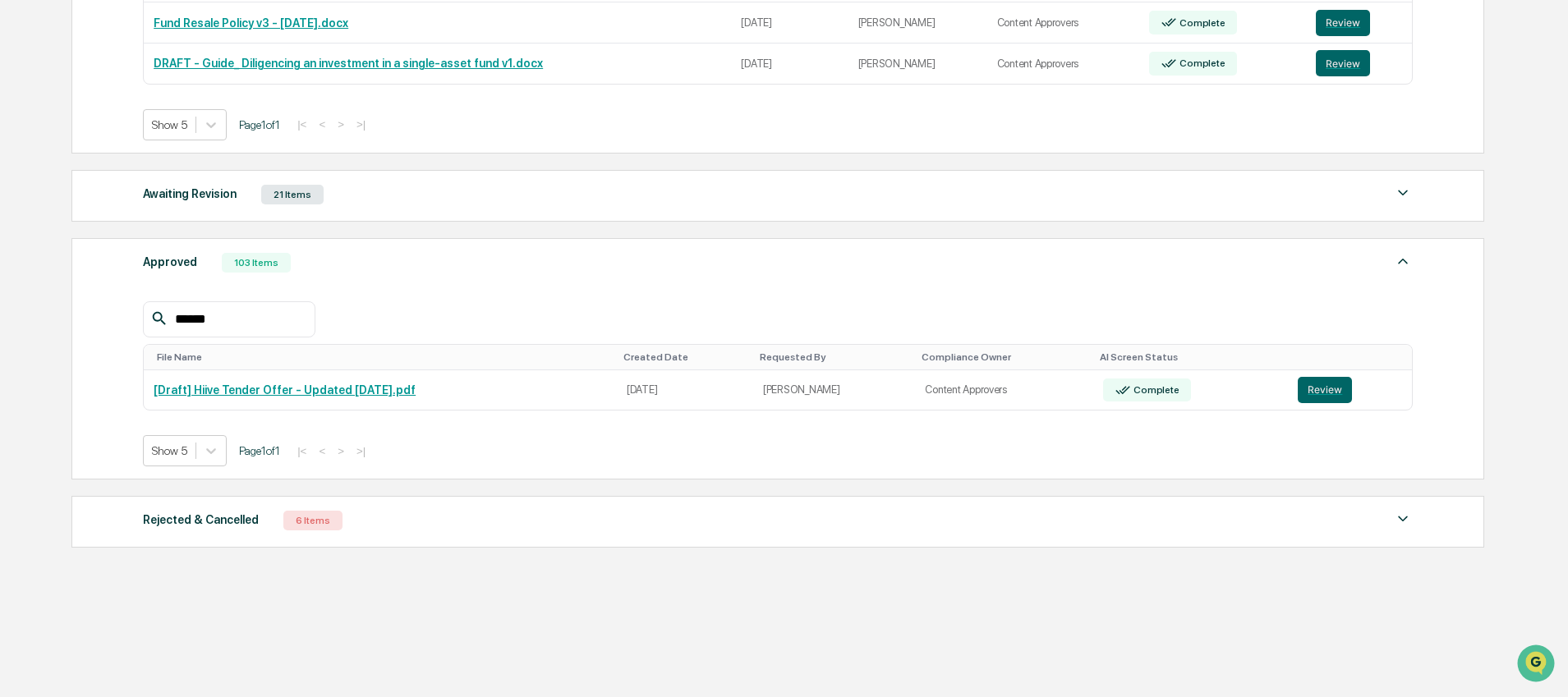 click on "******" at bounding box center [238, 319] 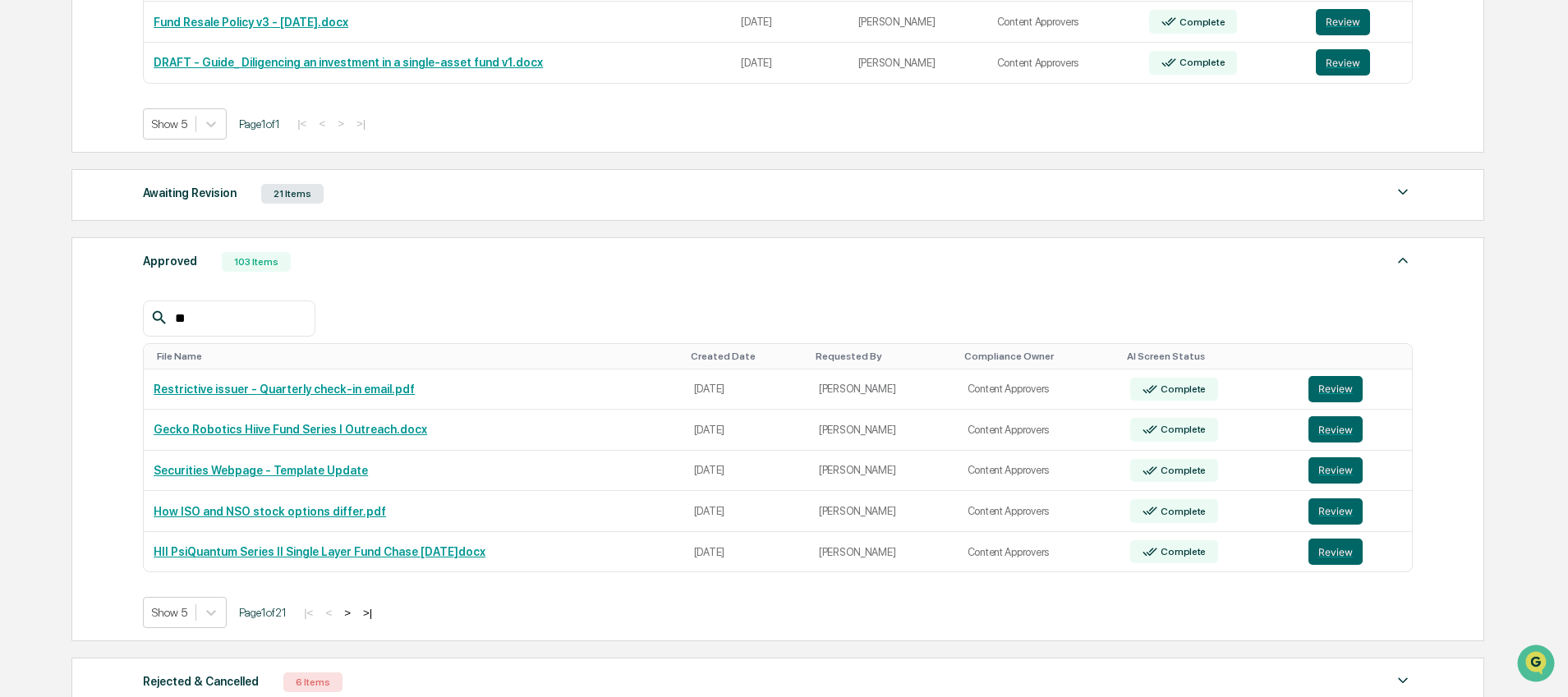 type on "*" 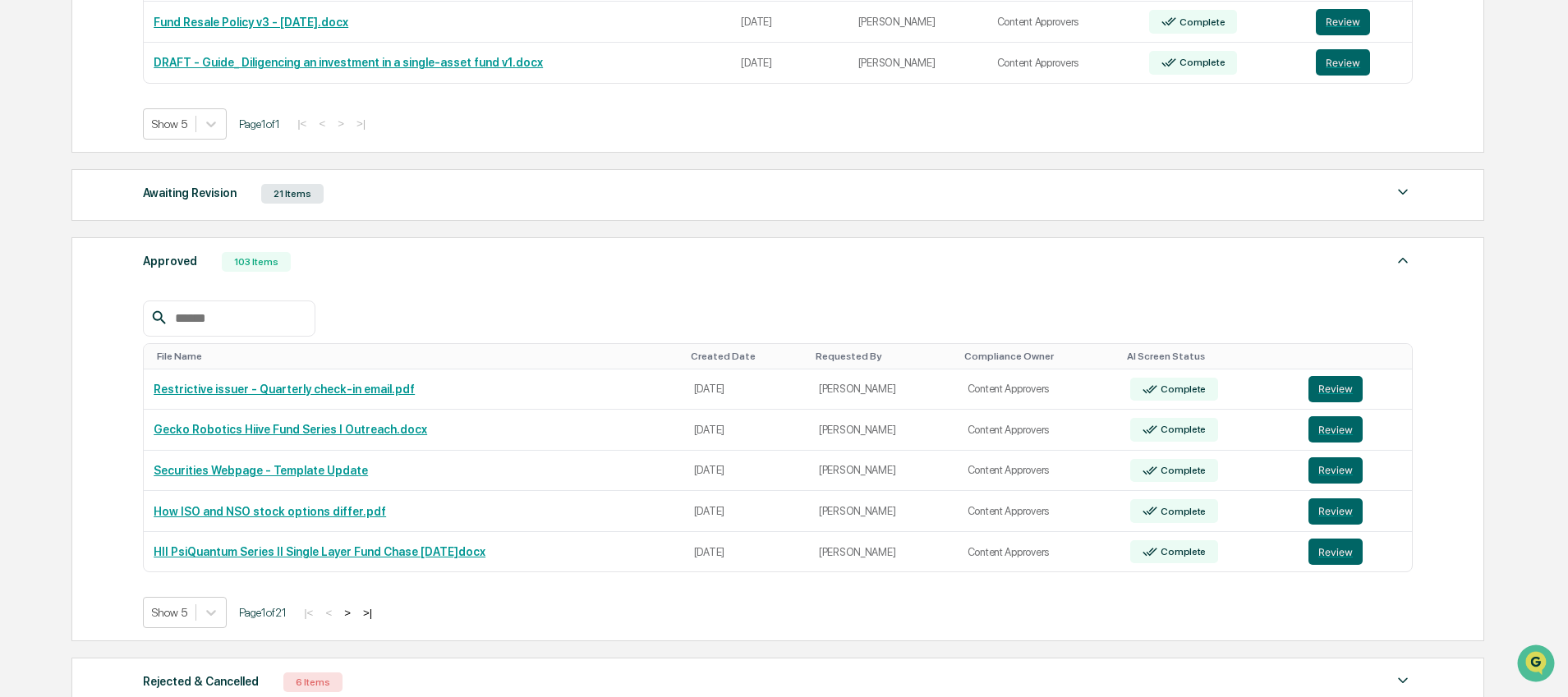 click on ">" at bounding box center [347, 612] 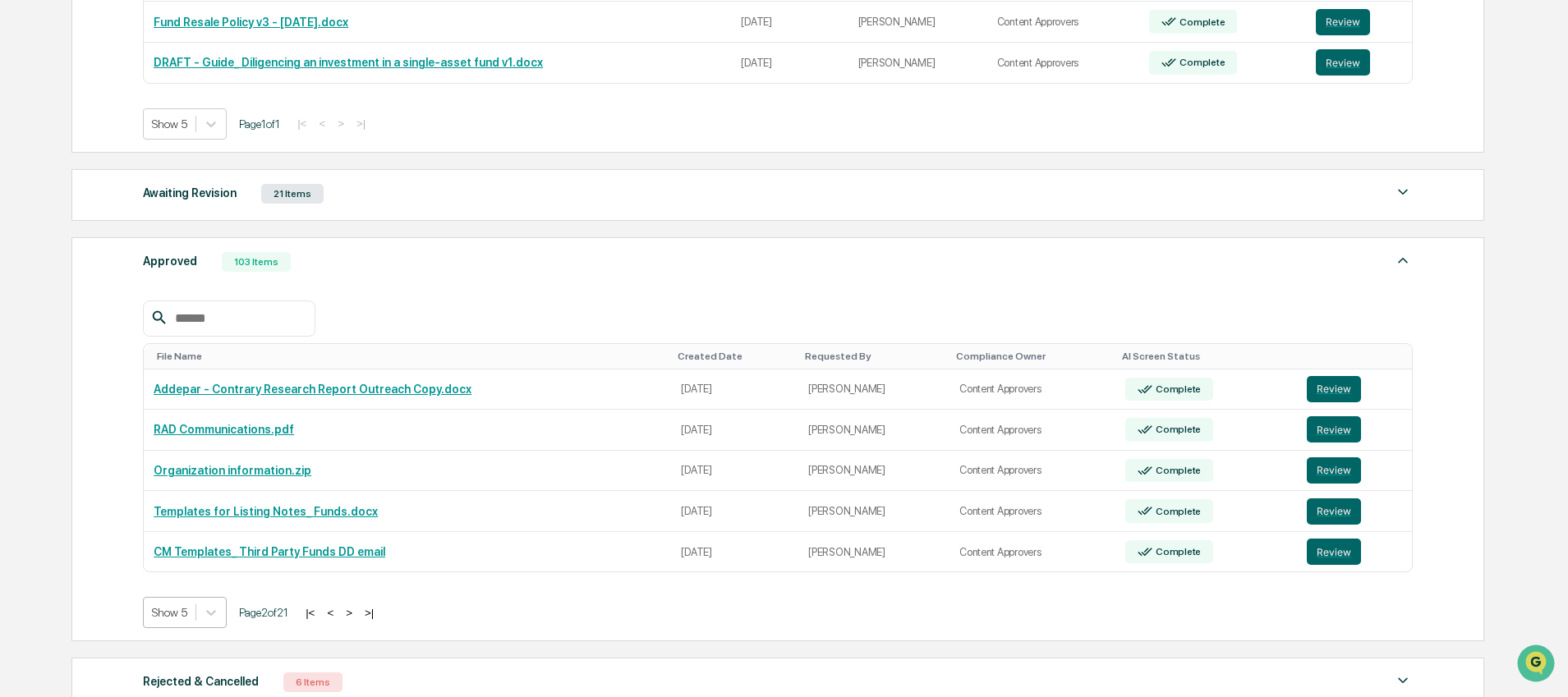 click on "Calendar Manage Tasks Reviews Approval Management Company People, Data, Settings Stephanie Bernard Admin •  Hiive Home Reviews Content Review & Approval Content Review & Approval New Approval Settings Action Required 3 Items   File Name Created Date Requested By Compliance Owner AI Screen Status Tender Offers Content Hub-7.docx 2025-07-09 Paul Smalera Content Approvers Complete Review Fund Resale Policy v3 - 04.21.2025.docx 2025-07-03 Chris DeLap Content Approvers Complete Review DRAFT - Guide_ Diligencing an investment in a single-asset fund v1.docx 2025-06-19 Seb Jones Content Approvers Complete Review Show 5 Page  1  of  1   |<   <   >   >|   Awaiting Revision 21 Items   File Name Created Date Requested By Compliance Owner AI Screen Status What happens to your stock options if your company is acquired or goes public.pdf 2025-07-04 Kate Wilson Content Approvers Complete Review What happens to your private stock options or shares in a divorce.pdf 2025-07-04 Kate Wilson Content Approvers Complete Review 1 5" at bounding box center [784, 219] 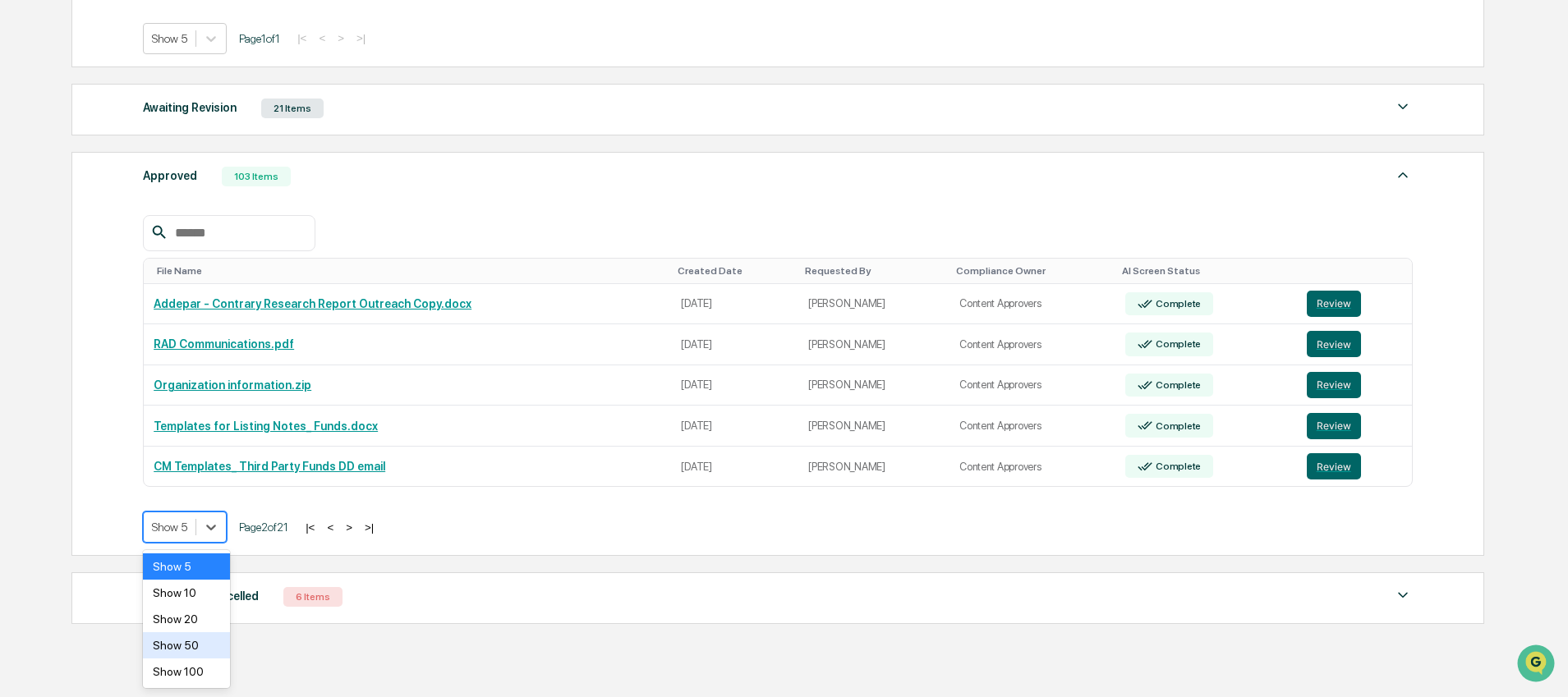 click on "Show 50" at bounding box center [186, 645] 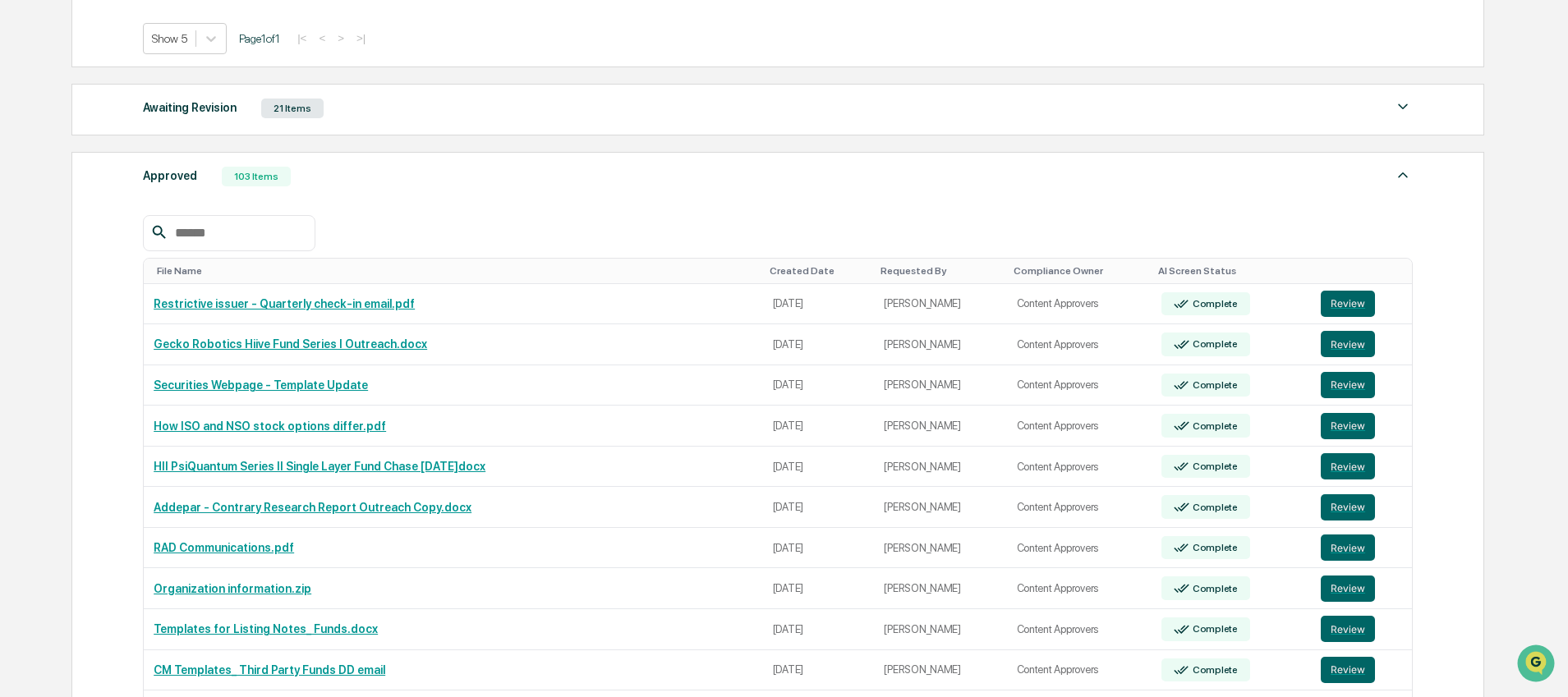 click at bounding box center [238, 233] 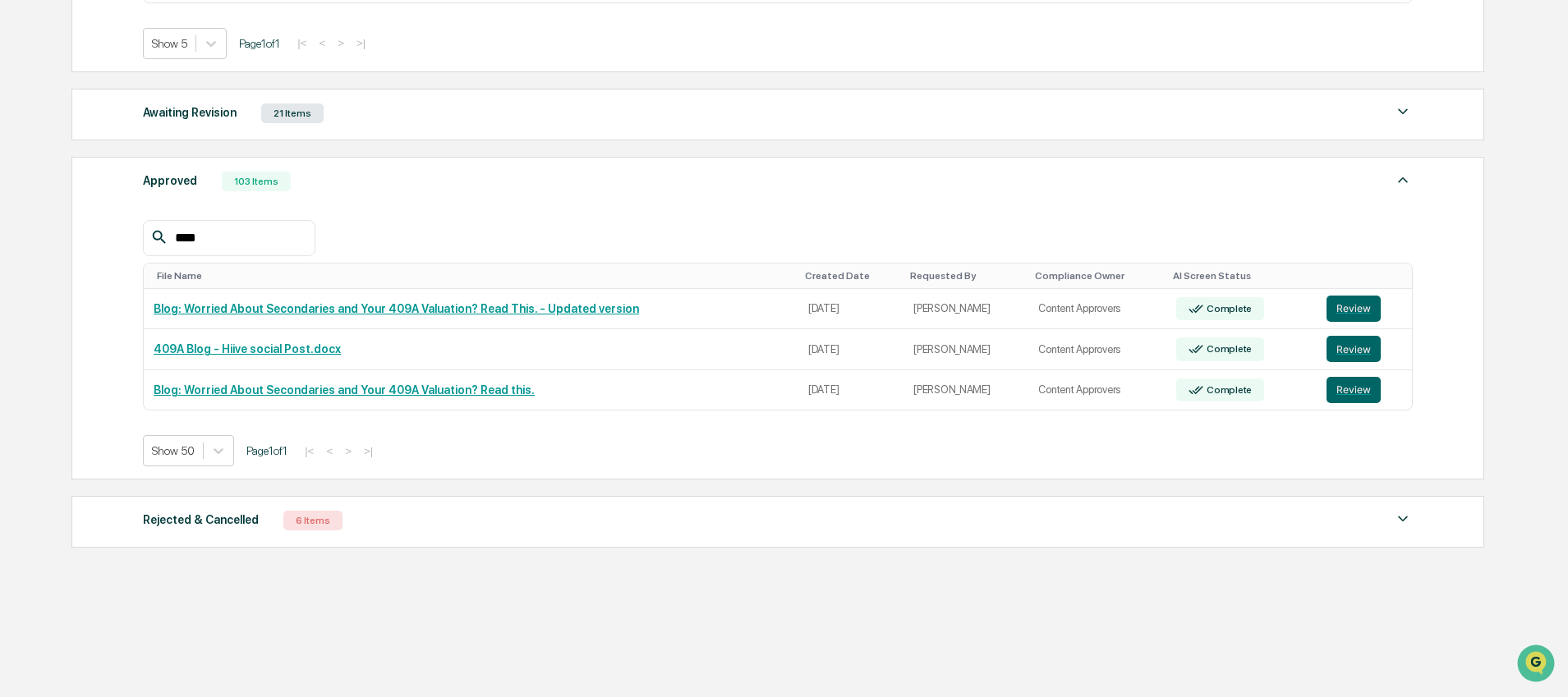 scroll, scrollTop: 502, scrollLeft: 0, axis: vertical 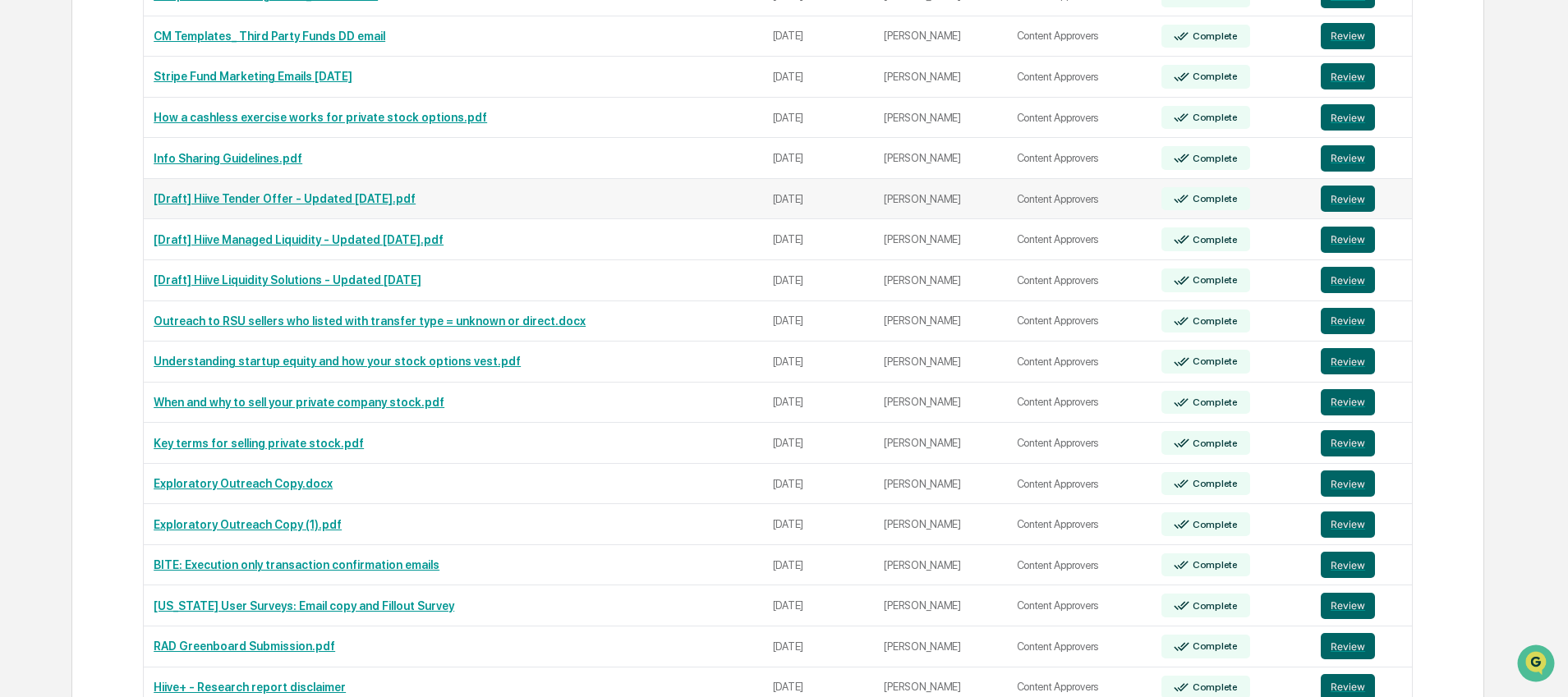 click on "[Draft] Hiive Tender Offer - Updated June 2025.pdf" at bounding box center (284, 199) 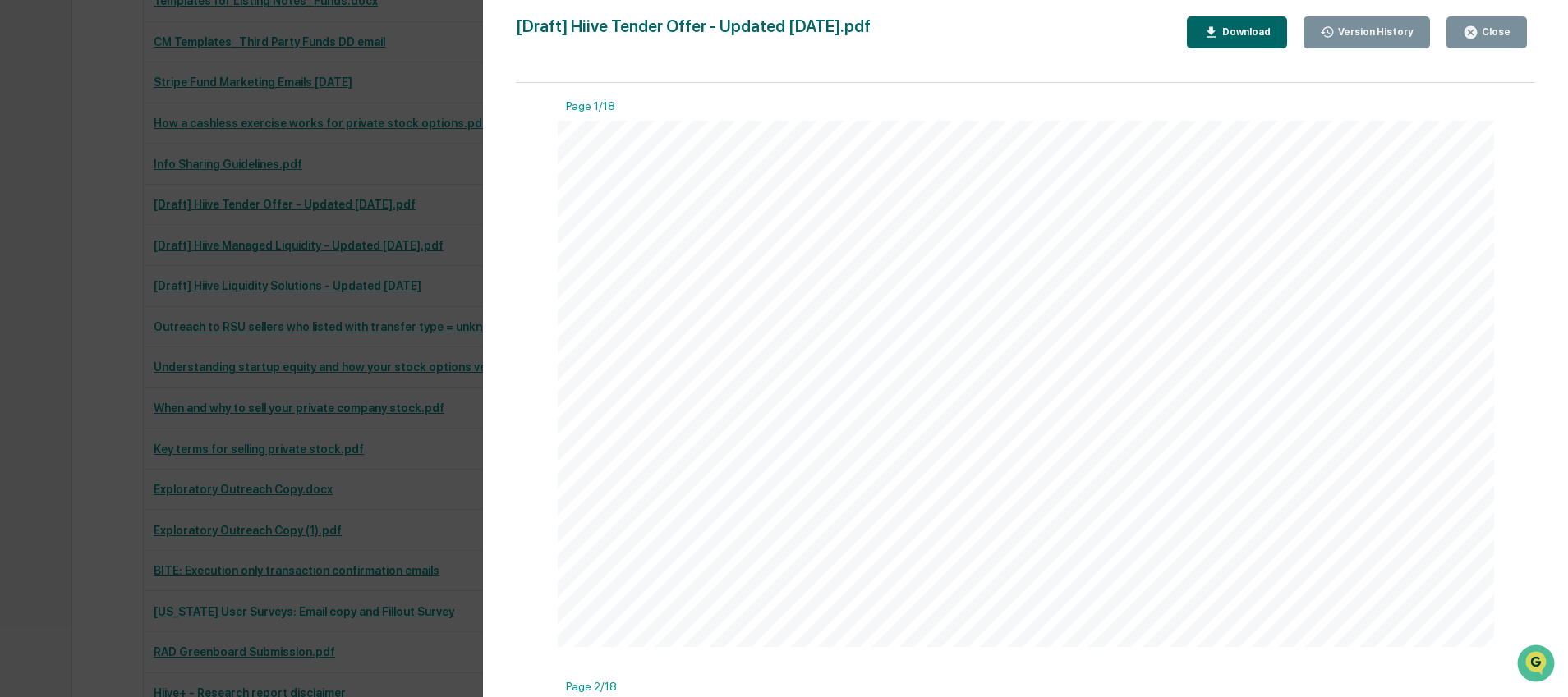 scroll, scrollTop: 1153, scrollLeft: 0, axis: vertical 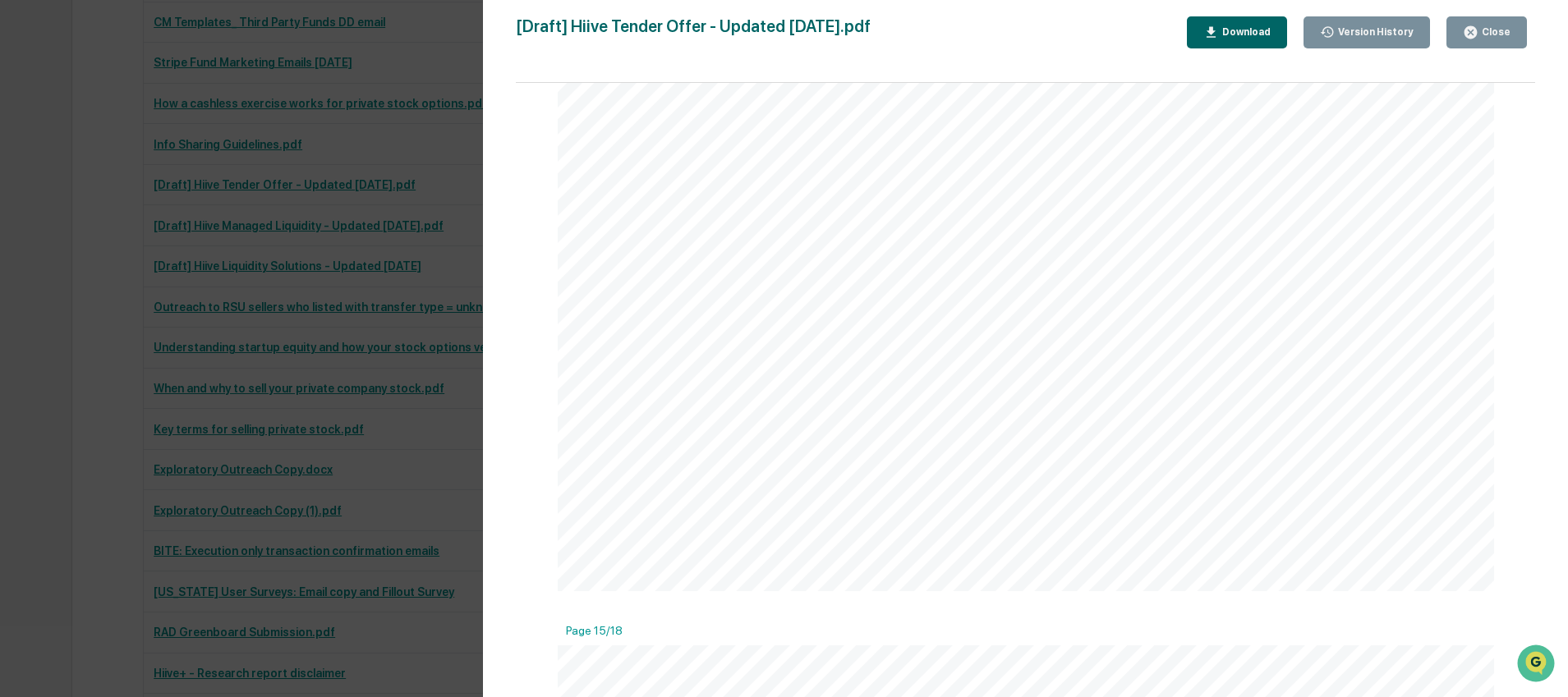 click on "Version History 06/26/2025, 06:33 PM Lily Wang [Draft] Hiive Tender Offer - Updated June 2025.pdf   Close   Version History   Download Page 1/18 One platform, from deal to done. Hiive Tender Offer 1 Page 2/18 We serve private companies and their shareholders by providing a   strictly compliant   and   highly automated   venue for issuers to manage the liquidity for their stock, from price discovery to transaction closing. Issuers can use Hiive to control key process parameters, while also maximizing price and liquidity. 2 Hiive is a one-stop liquidity solution. ~2,000 Active securities on Hiive since 2022 $30 billion Total order volume since 2022 100+ Trades matched weekly Source: Hiive Omni data as of June 2025 Page 3/18 04 Compliant Platform 03 Feature-Rich, Secure Settlement 01 Secondary Liquidity Experts •   $30bn total order volume   1 •   300+ companies   1 •   Dedicated, experienced team of capital markets and execution experts 3 Hiive is Uniquely Qualified to Lead your Tender Offer. 02 Process" at bounding box center [784, 348] 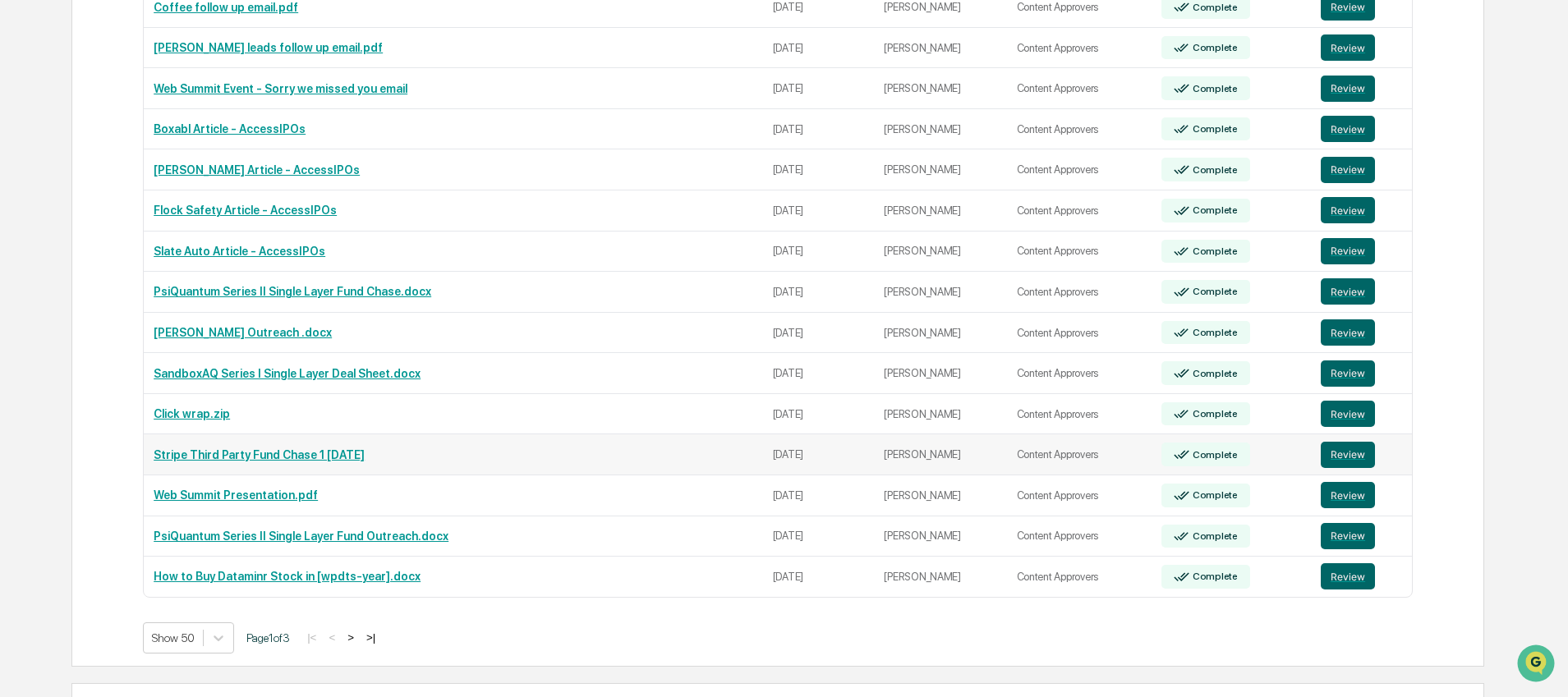 scroll, scrollTop: 2226, scrollLeft: 0, axis: vertical 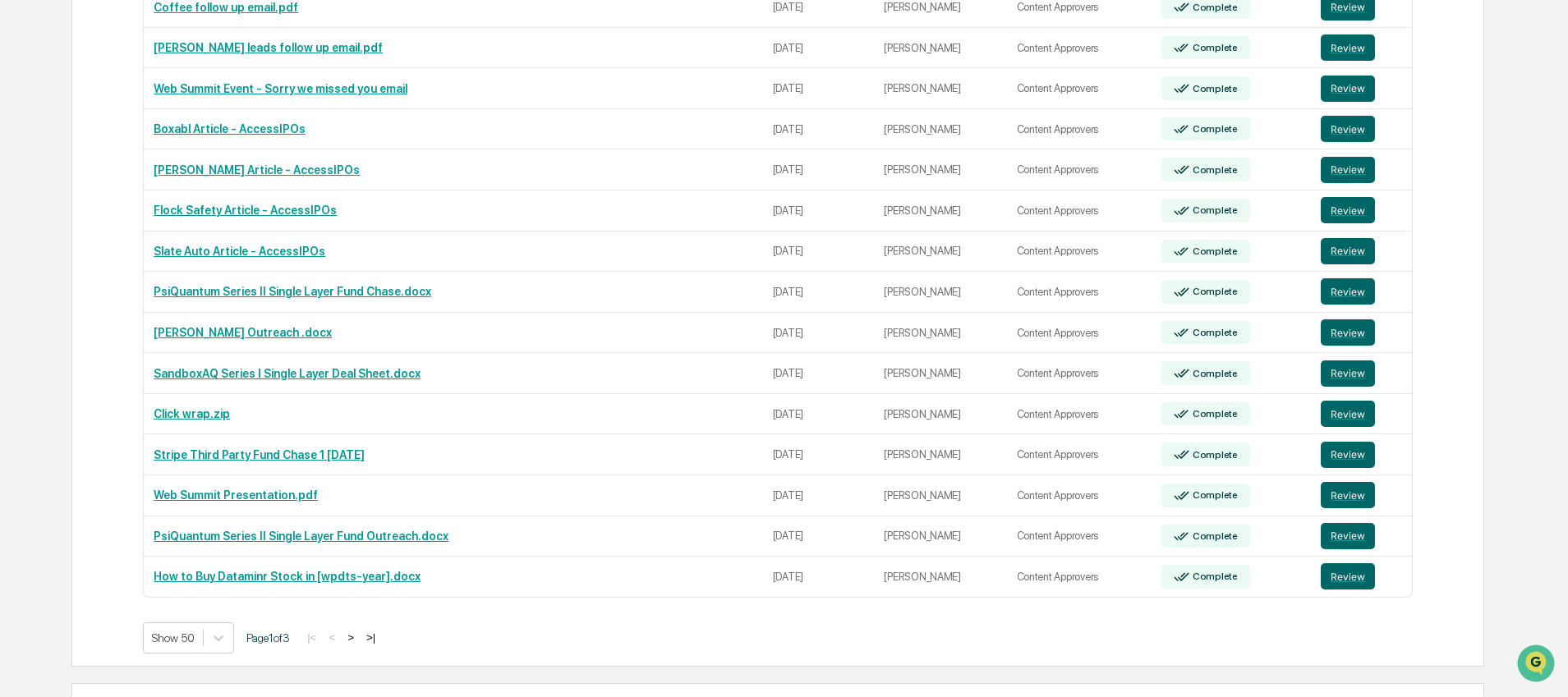 click on ">" at bounding box center [351, 637] 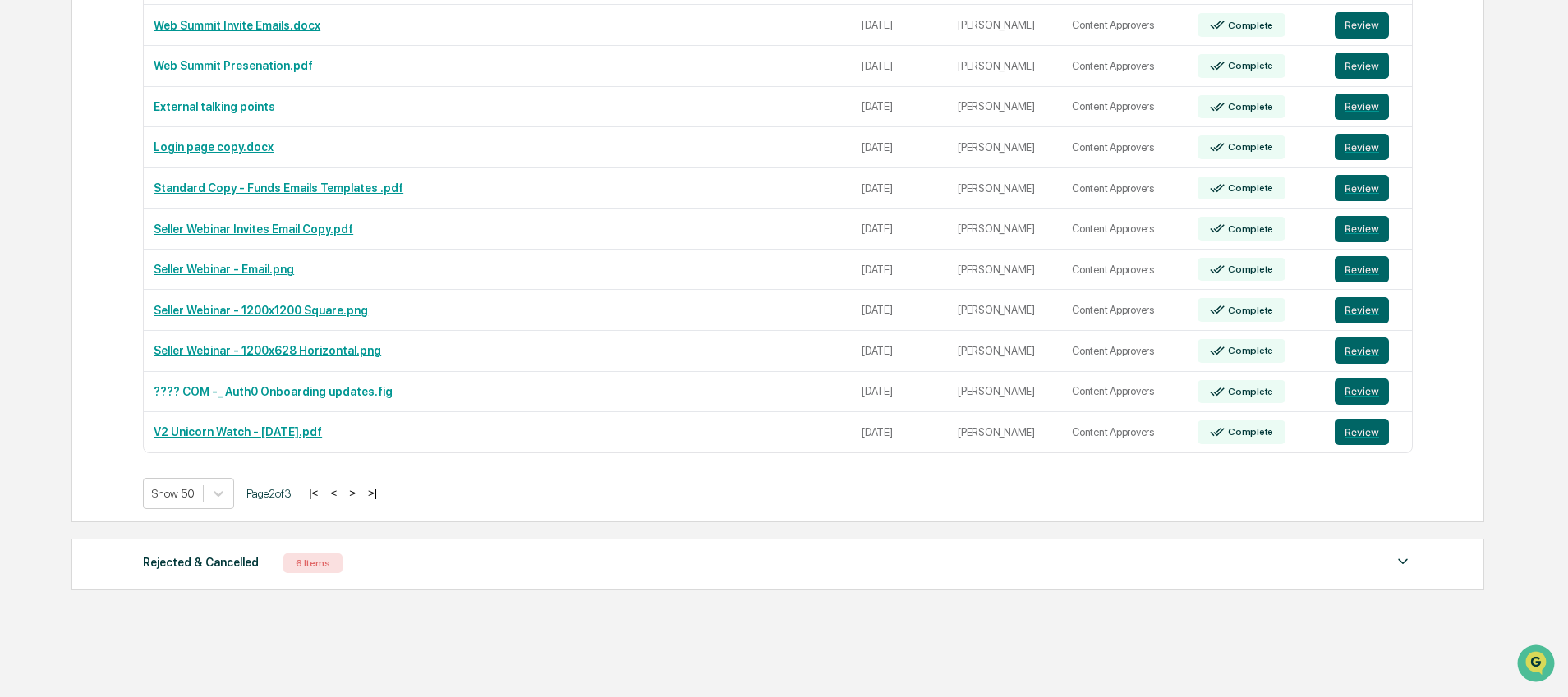 scroll, scrollTop: 2414, scrollLeft: 0, axis: vertical 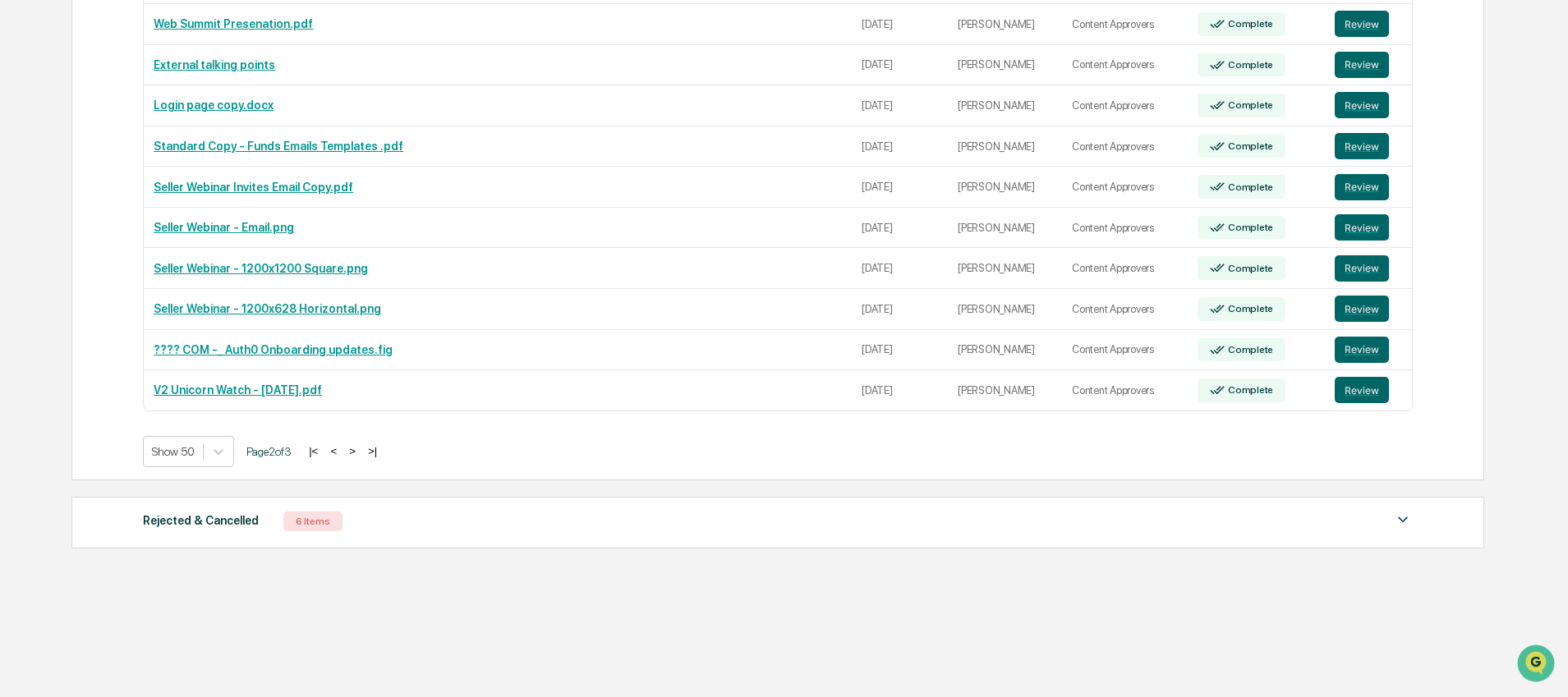 click on ">" at bounding box center (352, 451) 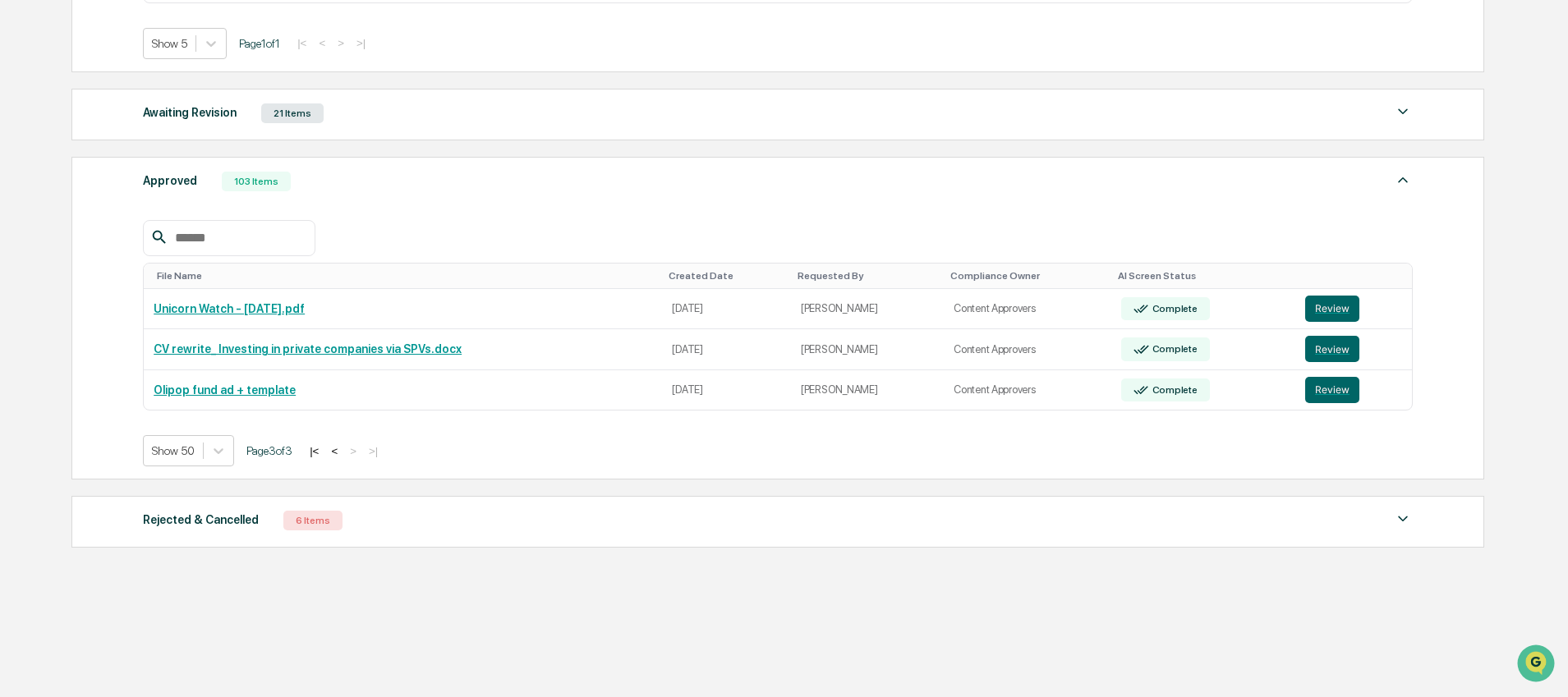 scroll, scrollTop: 502, scrollLeft: 0, axis: vertical 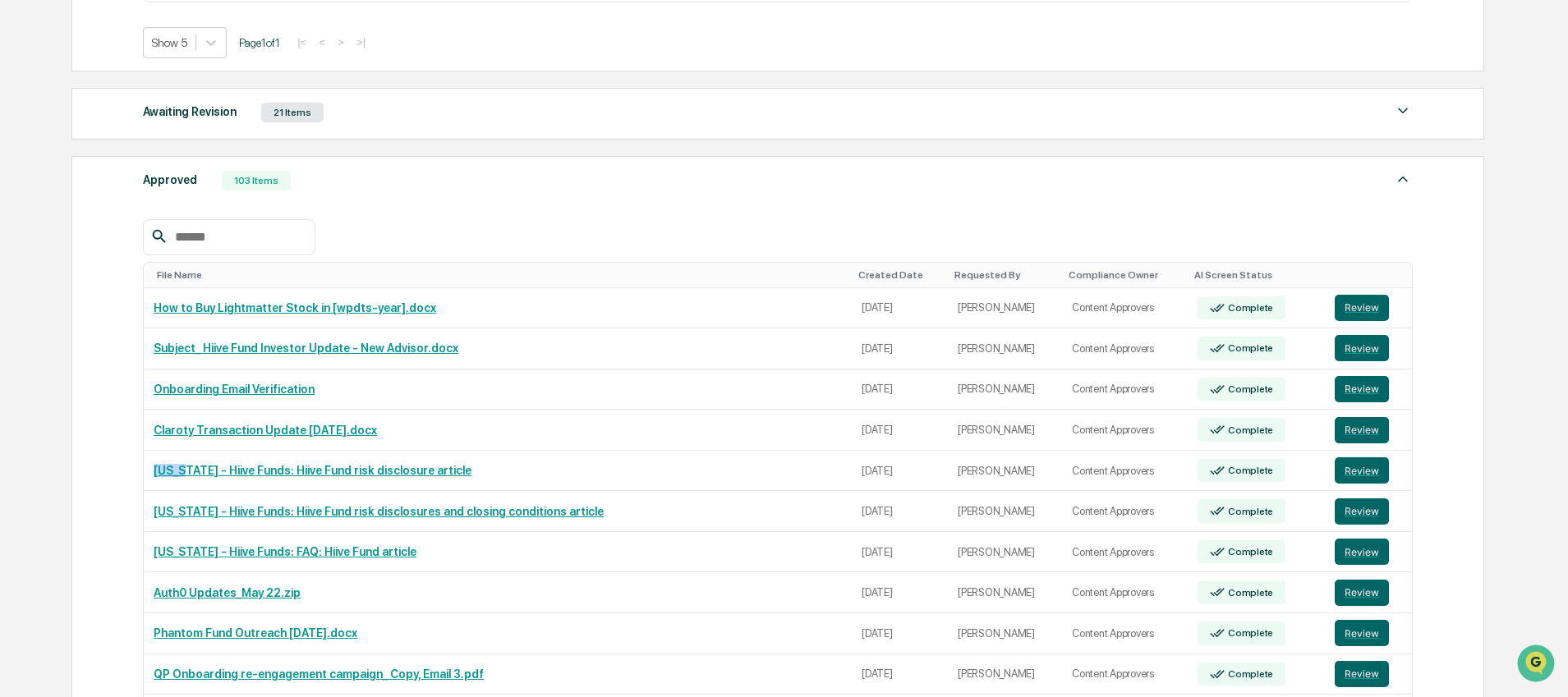 click on "Texas - Hiive Funds: Hiive Fund risk disclosure article" at bounding box center [498, 471] 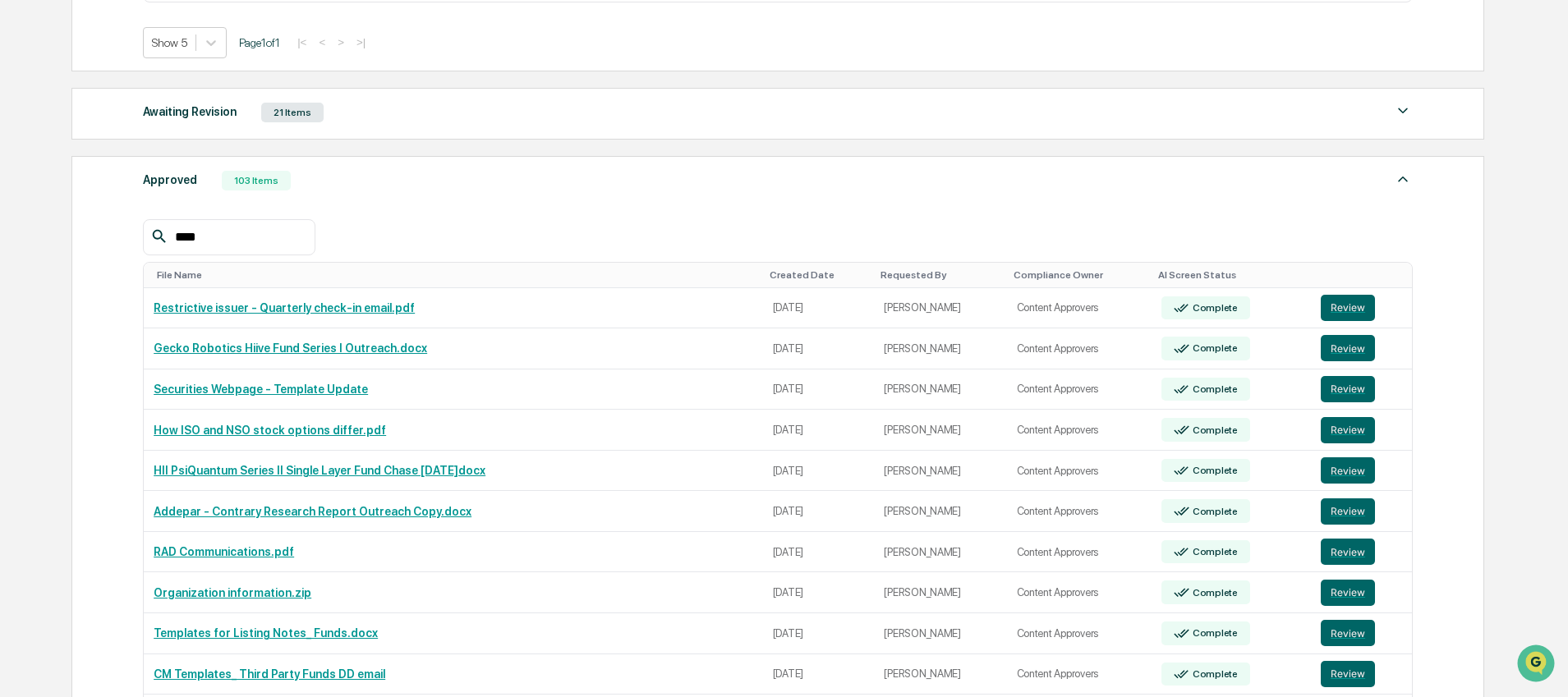 scroll, scrollTop: 420, scrollLeft: 0, axis: vertical 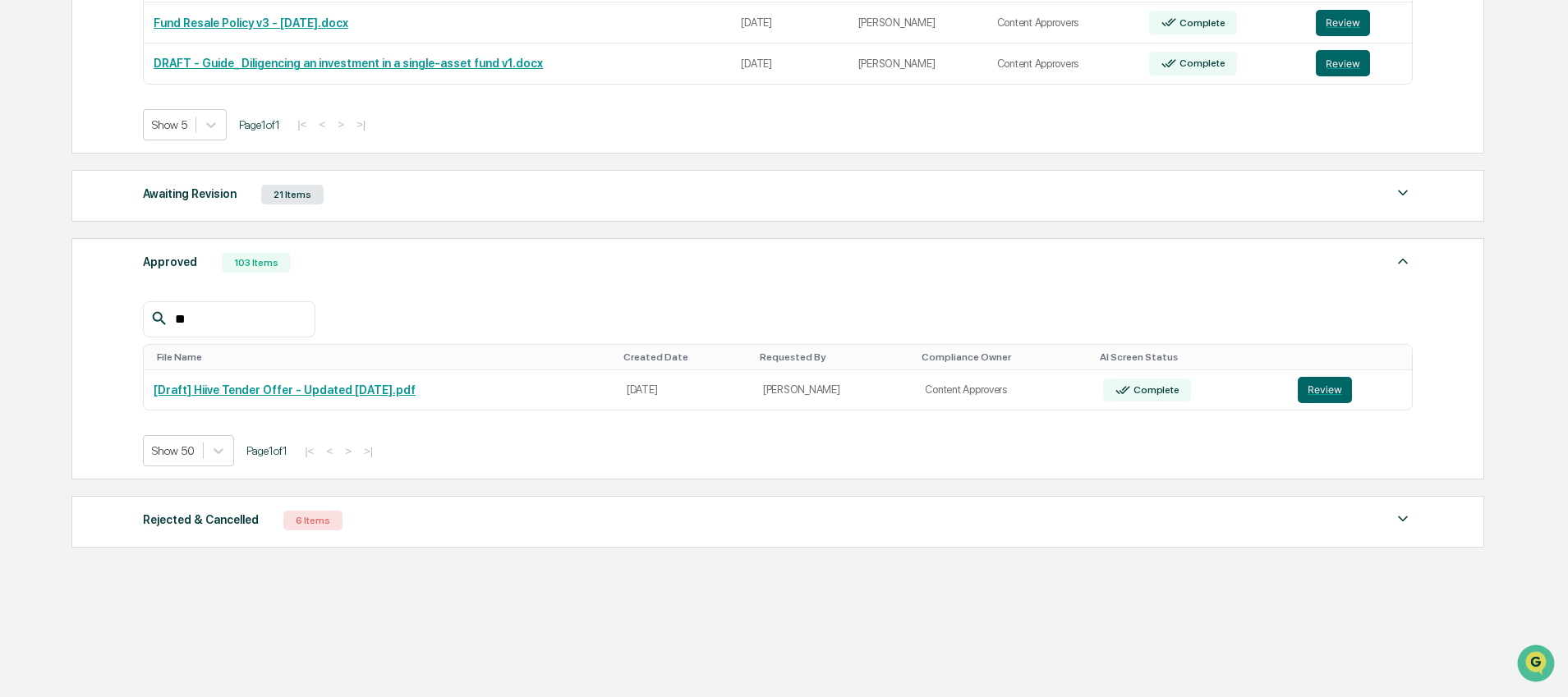 type on "*" 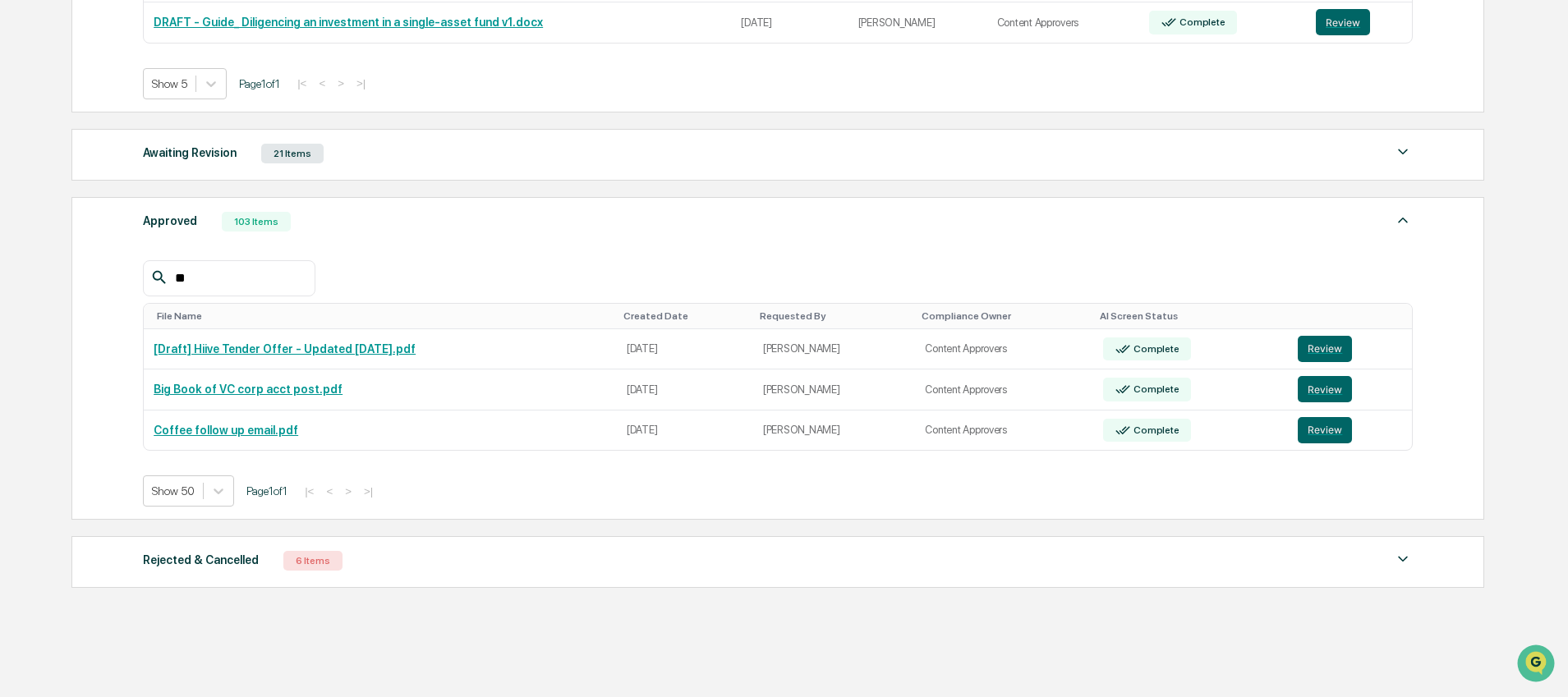 scroll, scrollTop: 502, scrollLeft: 0, axis: vertical 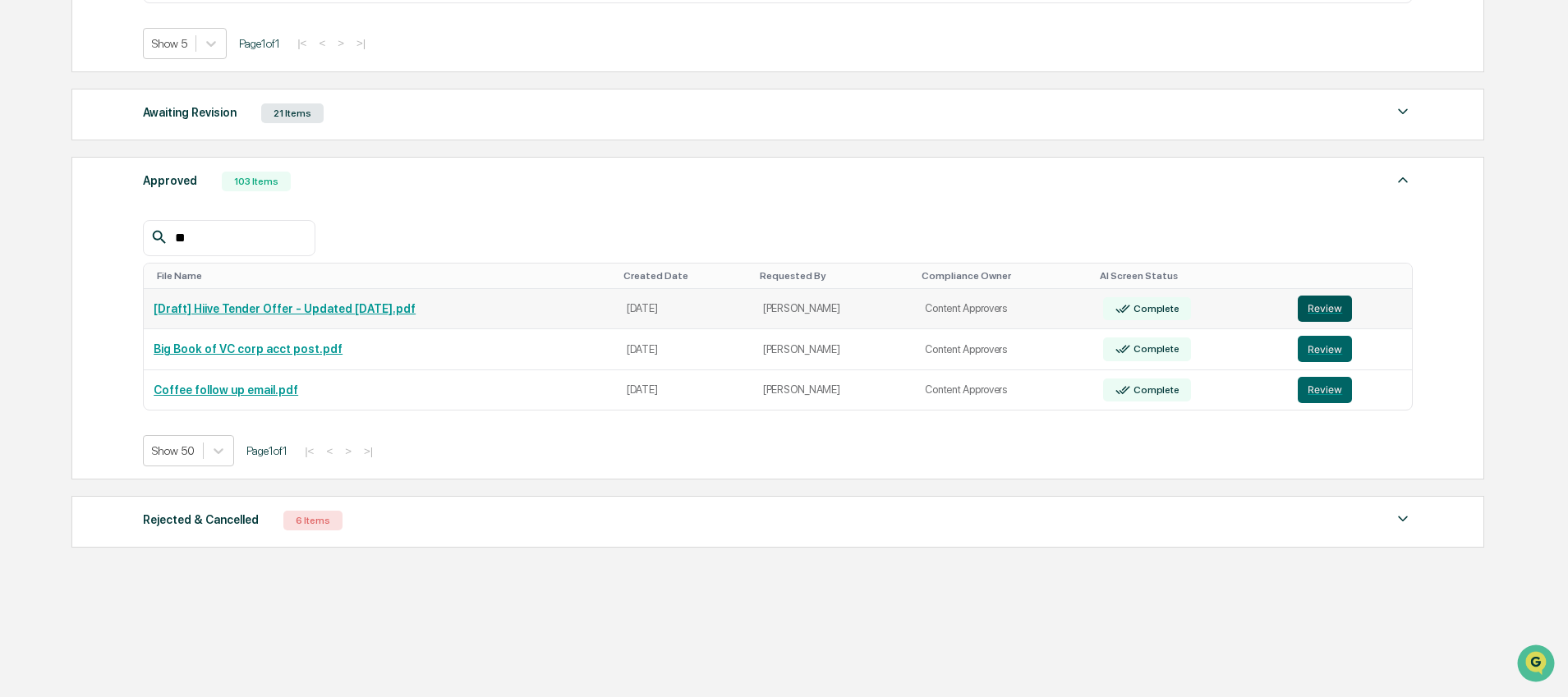 type on "**" 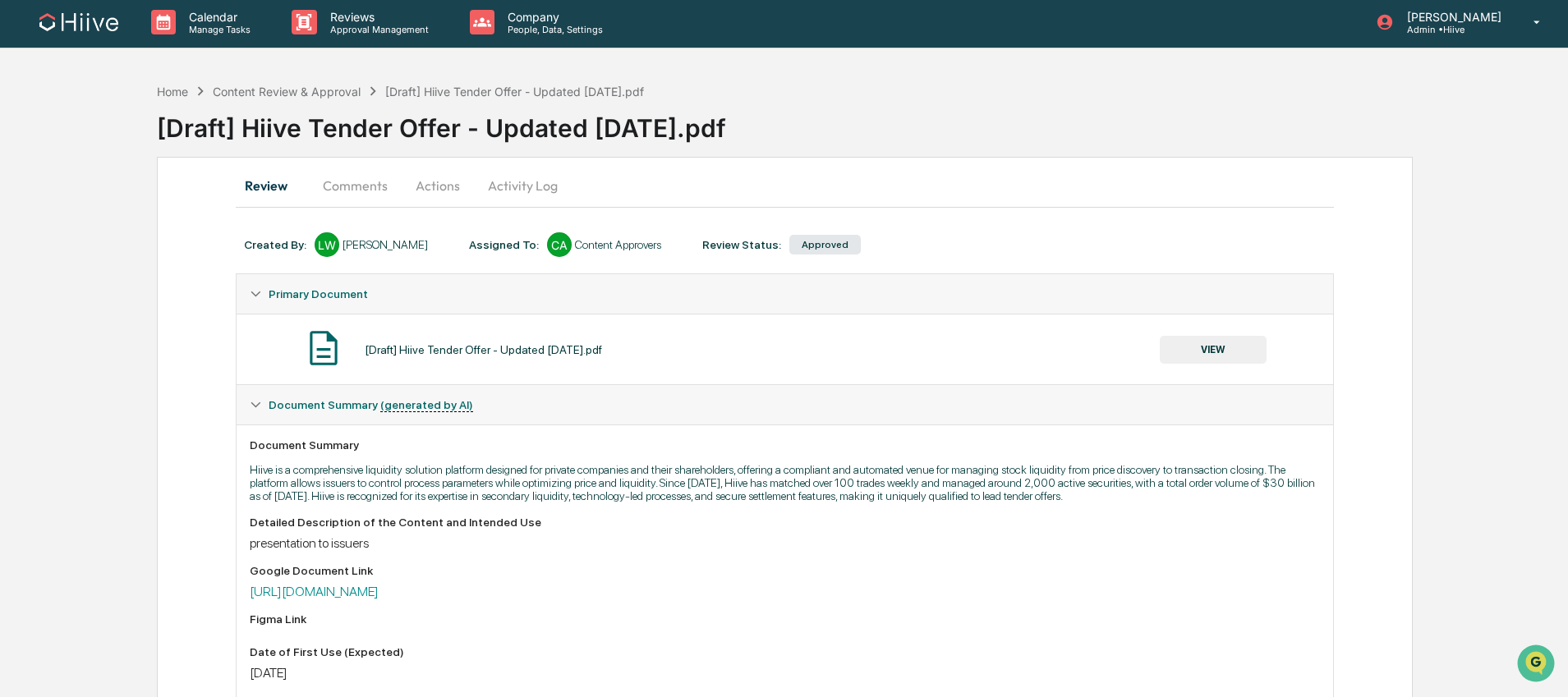 scroll, scrollTop: 0, scrollLeft: 0, axis: both 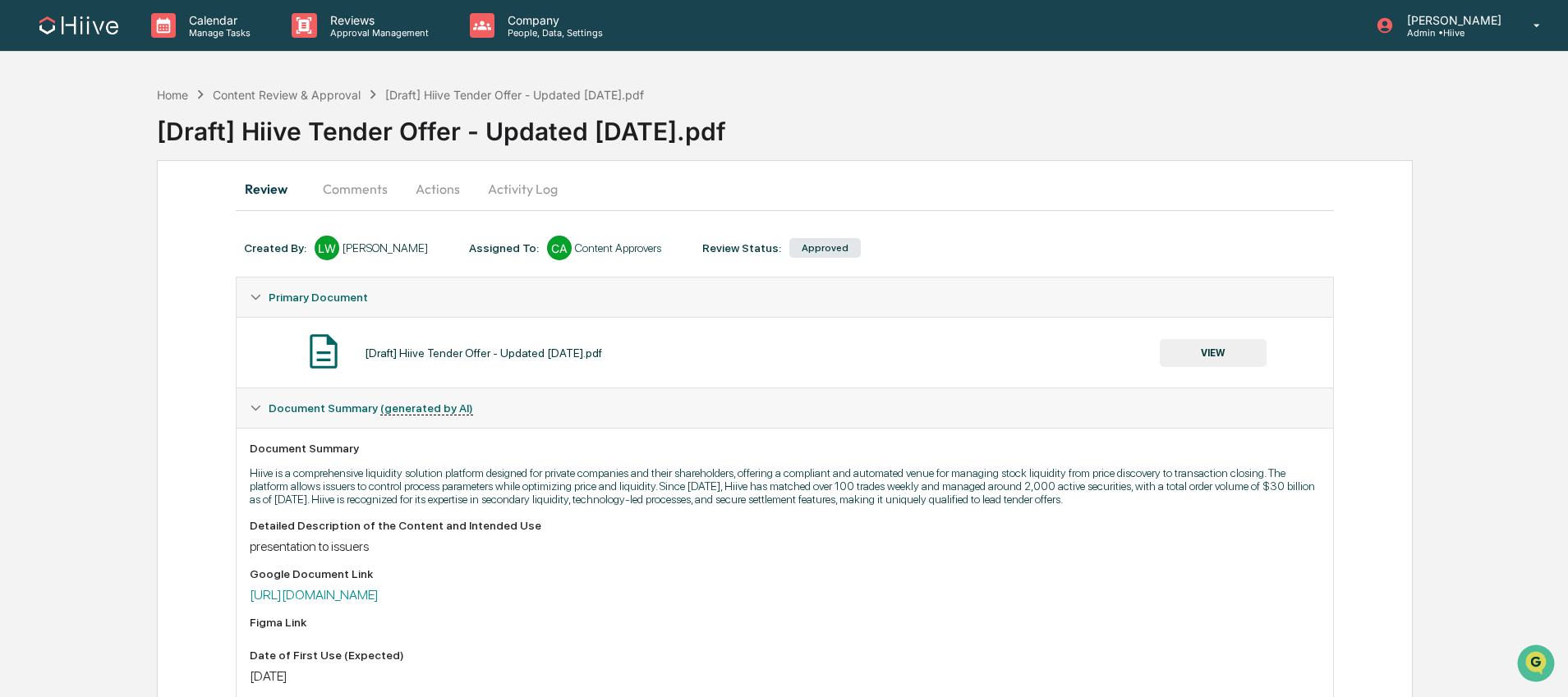 click on "Comments" at bounding box center [355, 189] 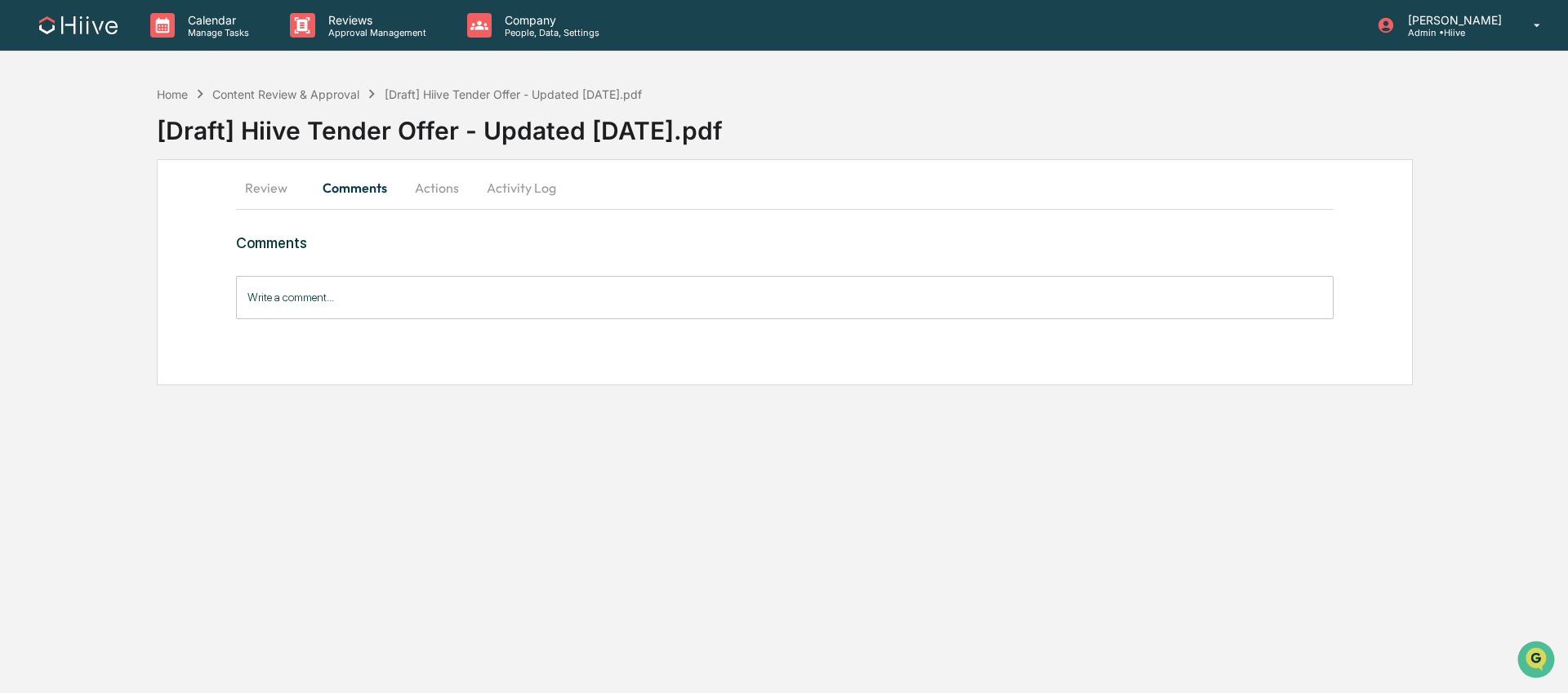 click on "Actions" at bounding box center (437, 188) 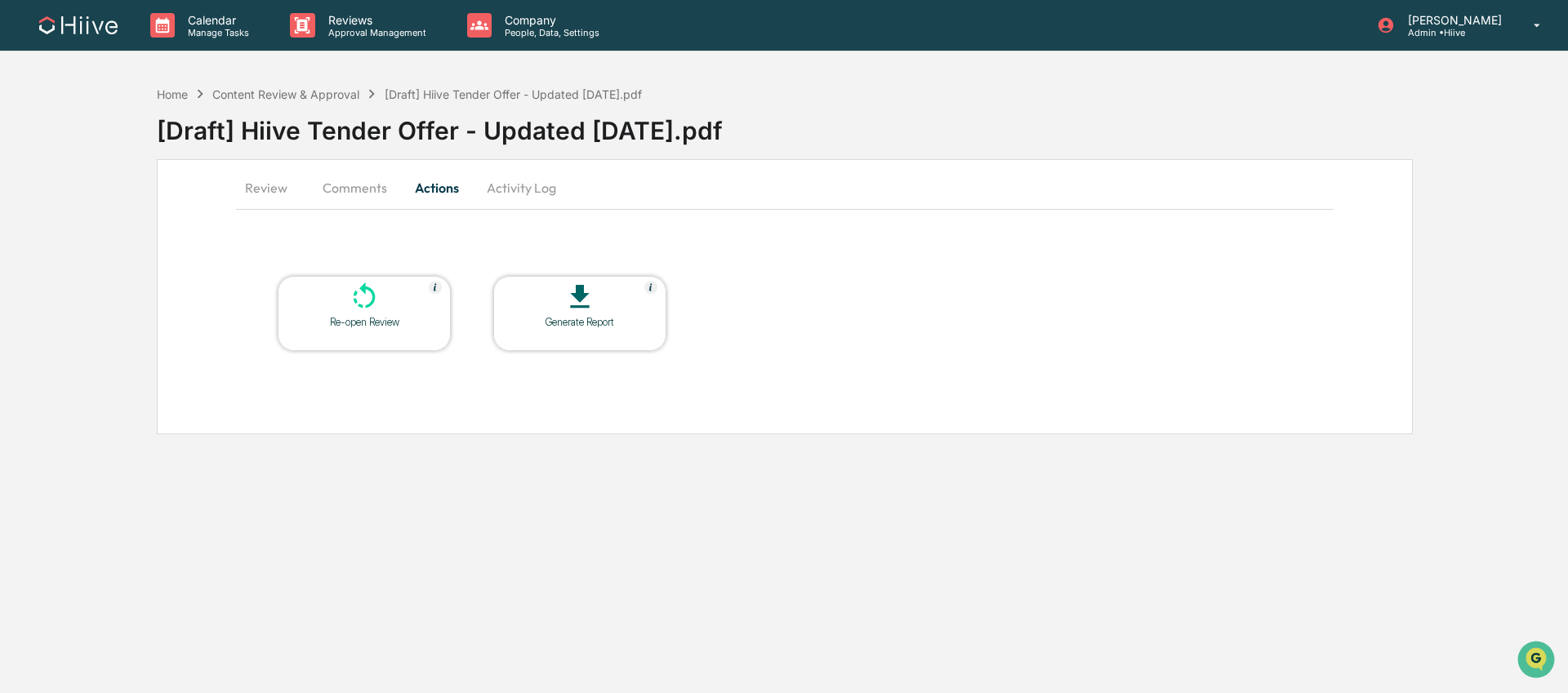 click on "Activity Log" at bounding box center [521, 188] 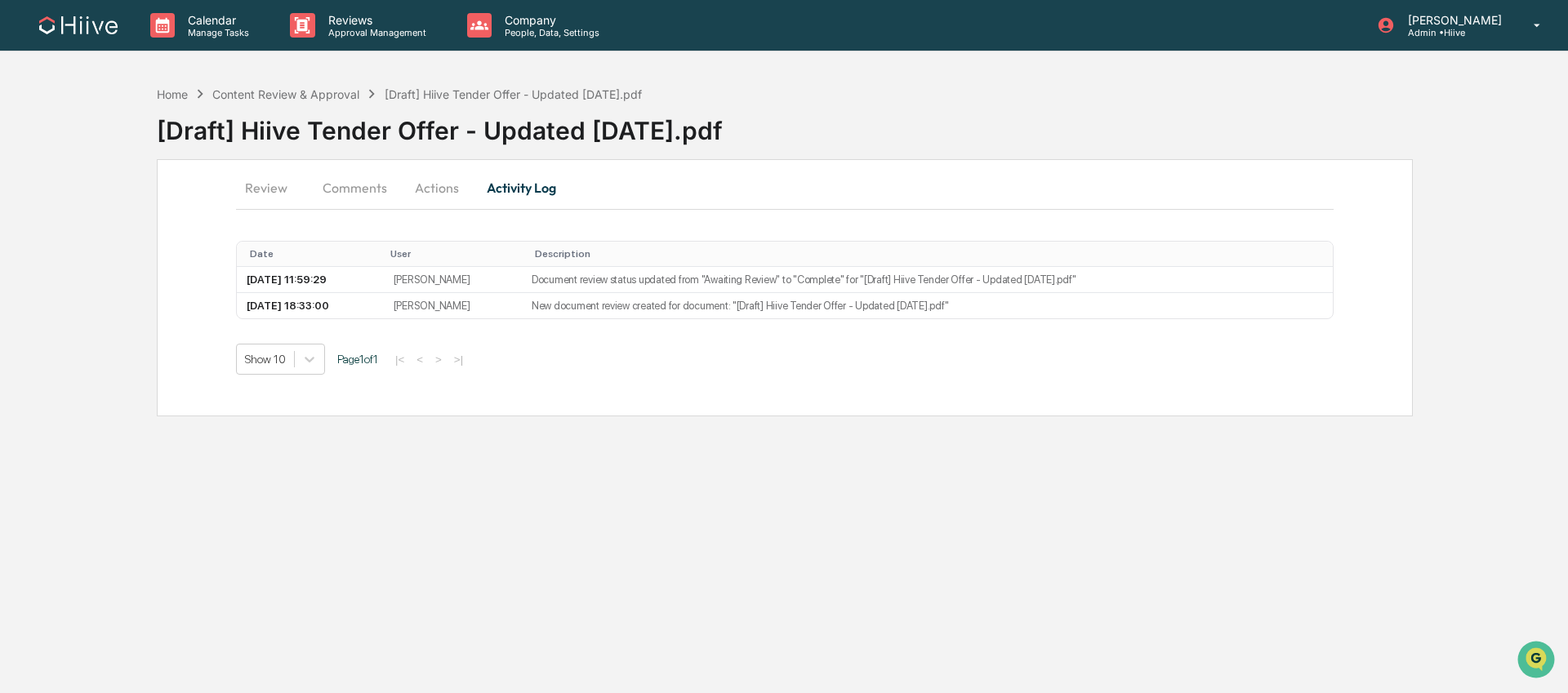 click on "Review" at bounding box center (273, 188) 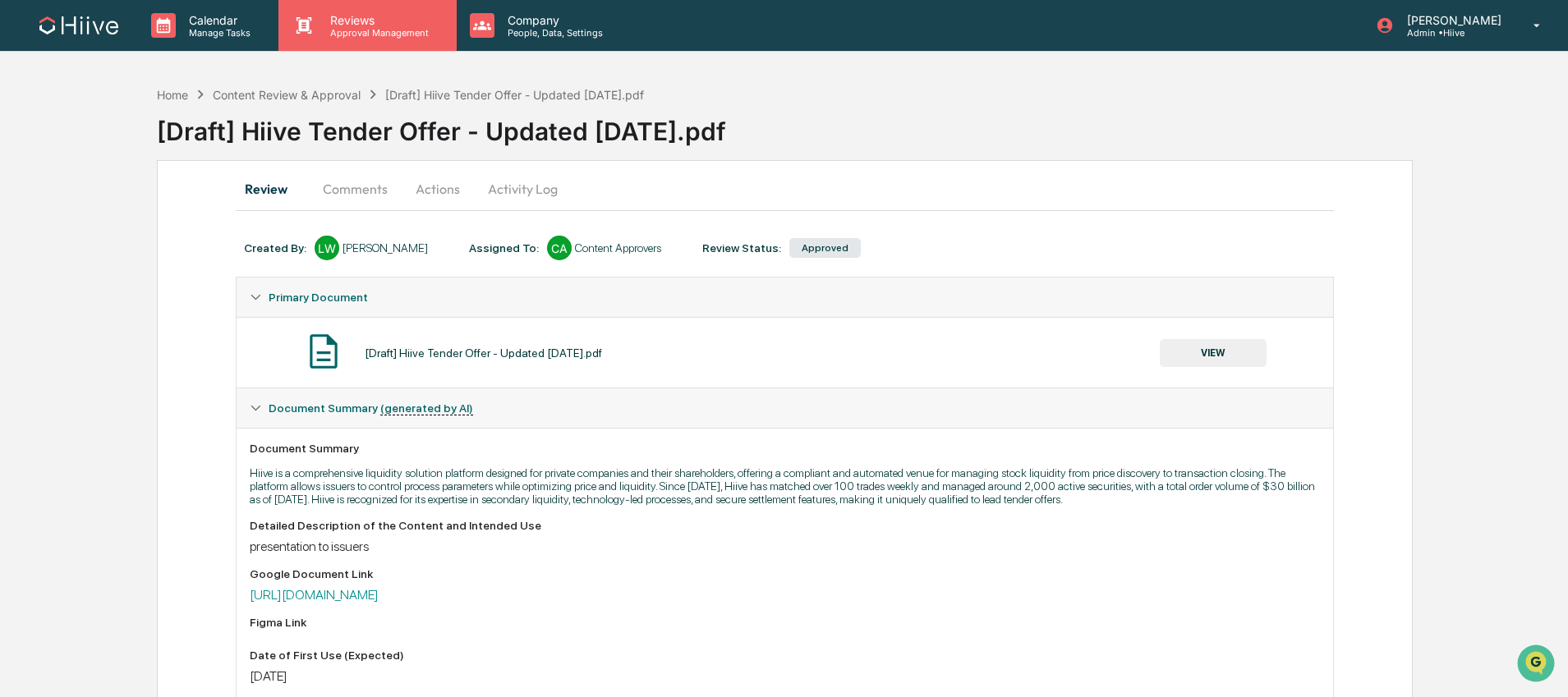 click on "Reviews" at bounding box center (377, 20) 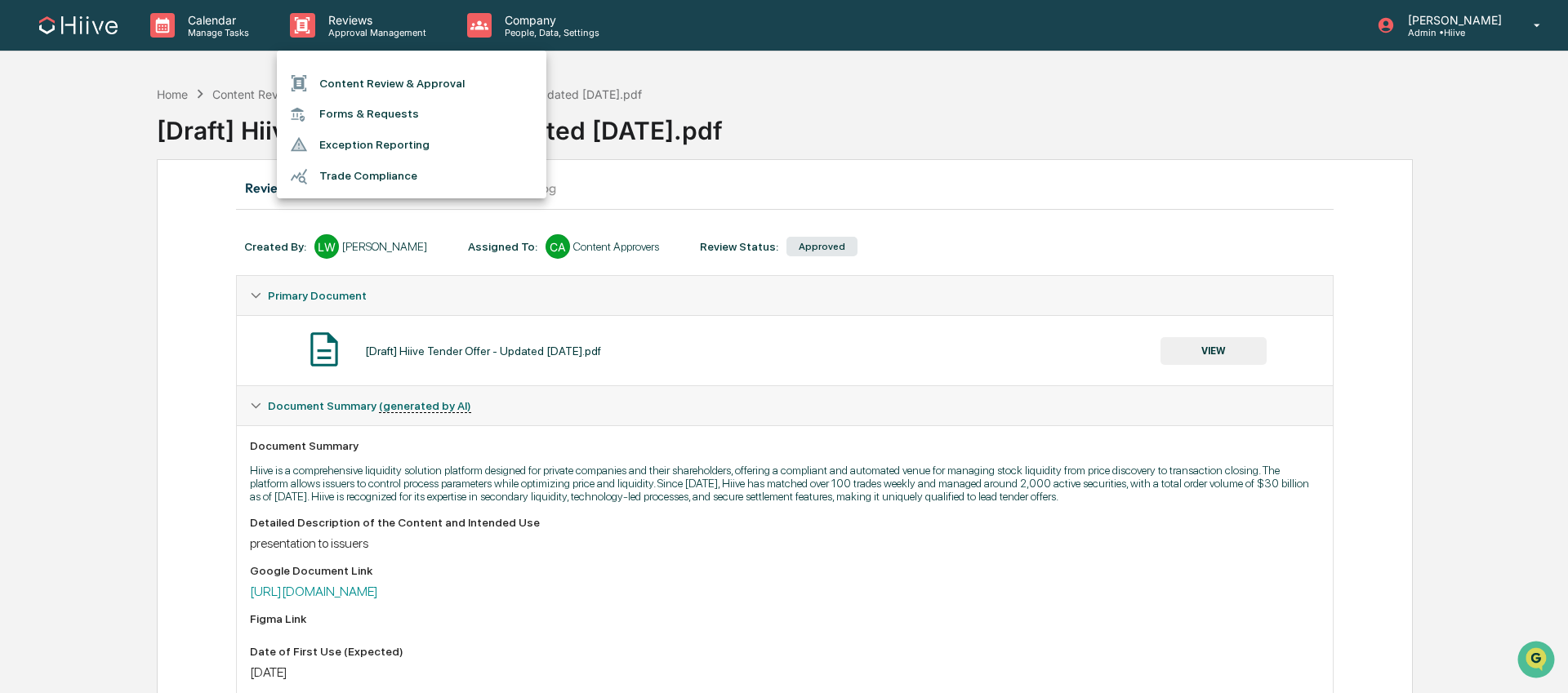 click on "Content Review & Approval" at bounding box center (412, 83) 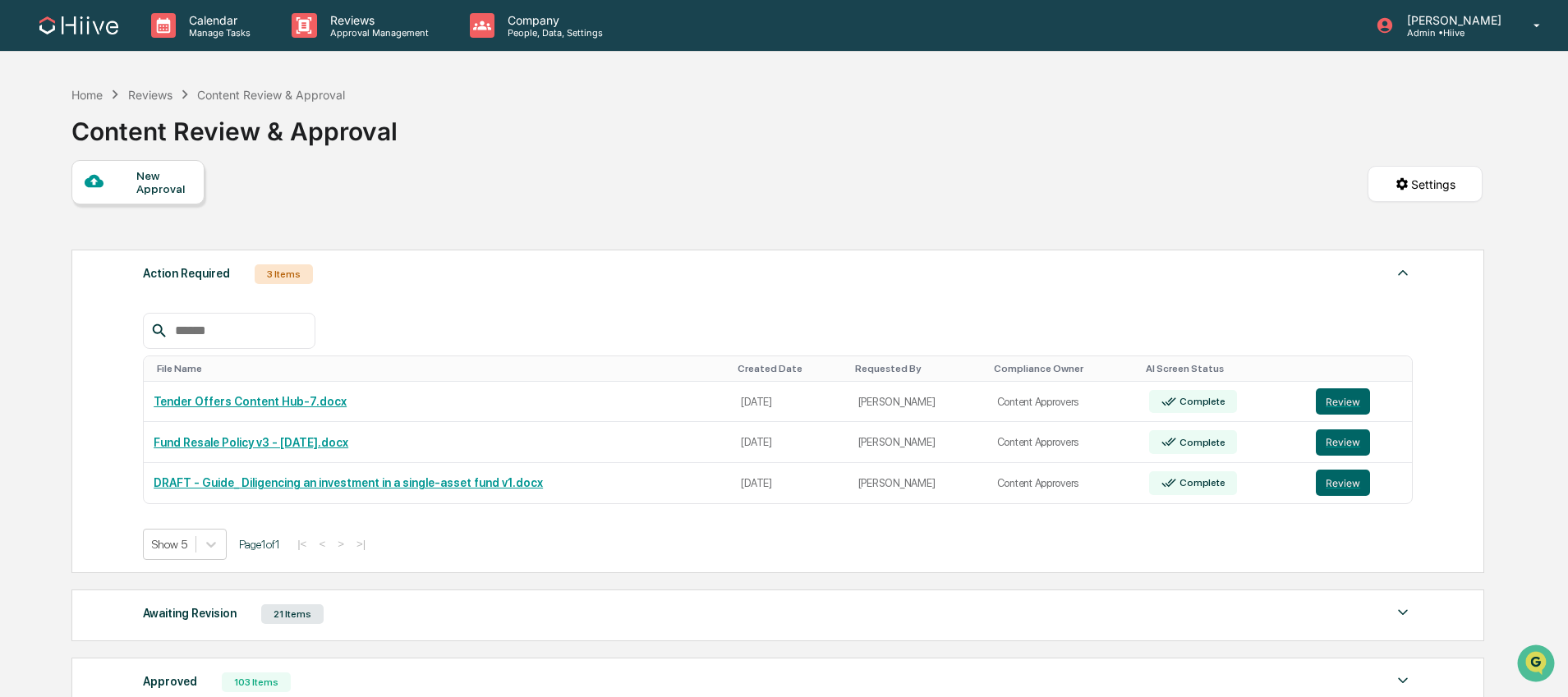 click on "Approved 103 Items" at bounding box center [778, 682] 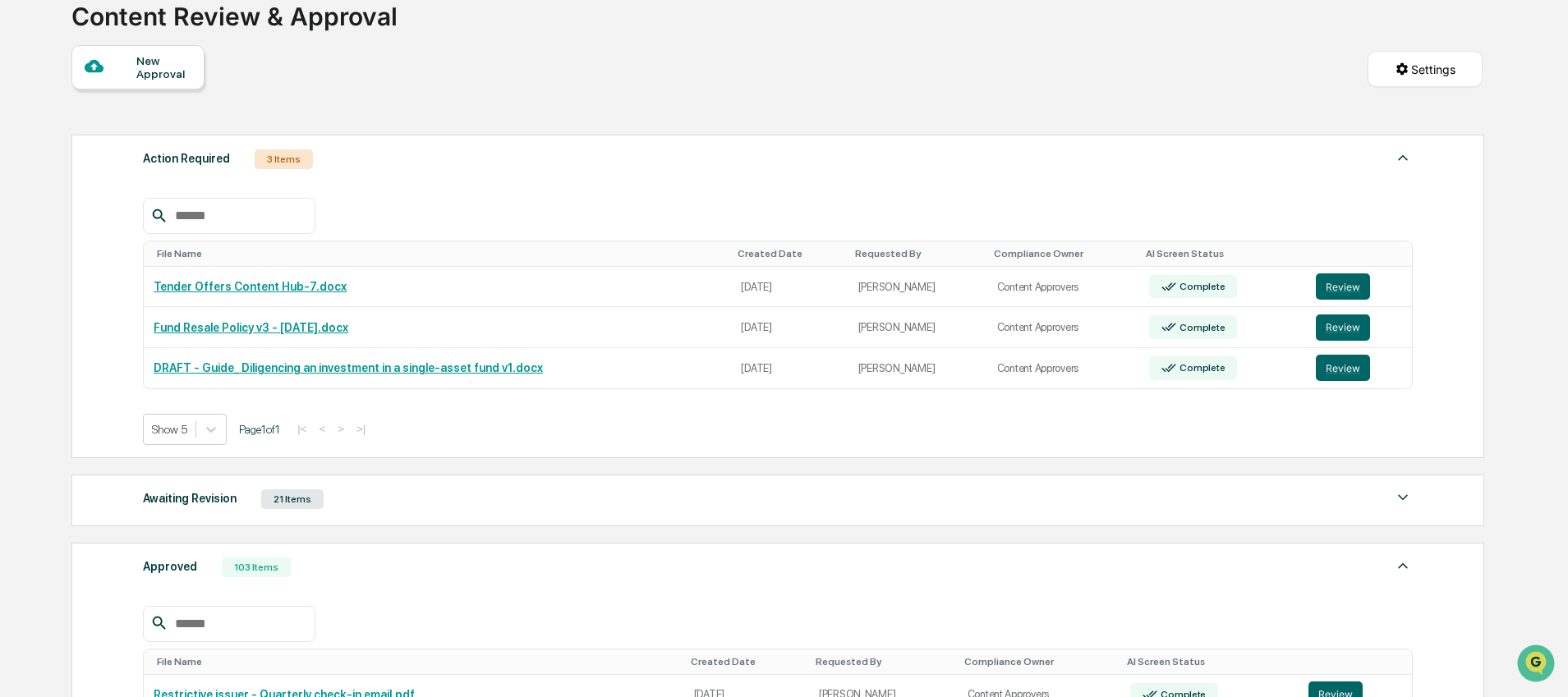scroll, scrollTop: 323, scrollLeft: 0, axis: vertical 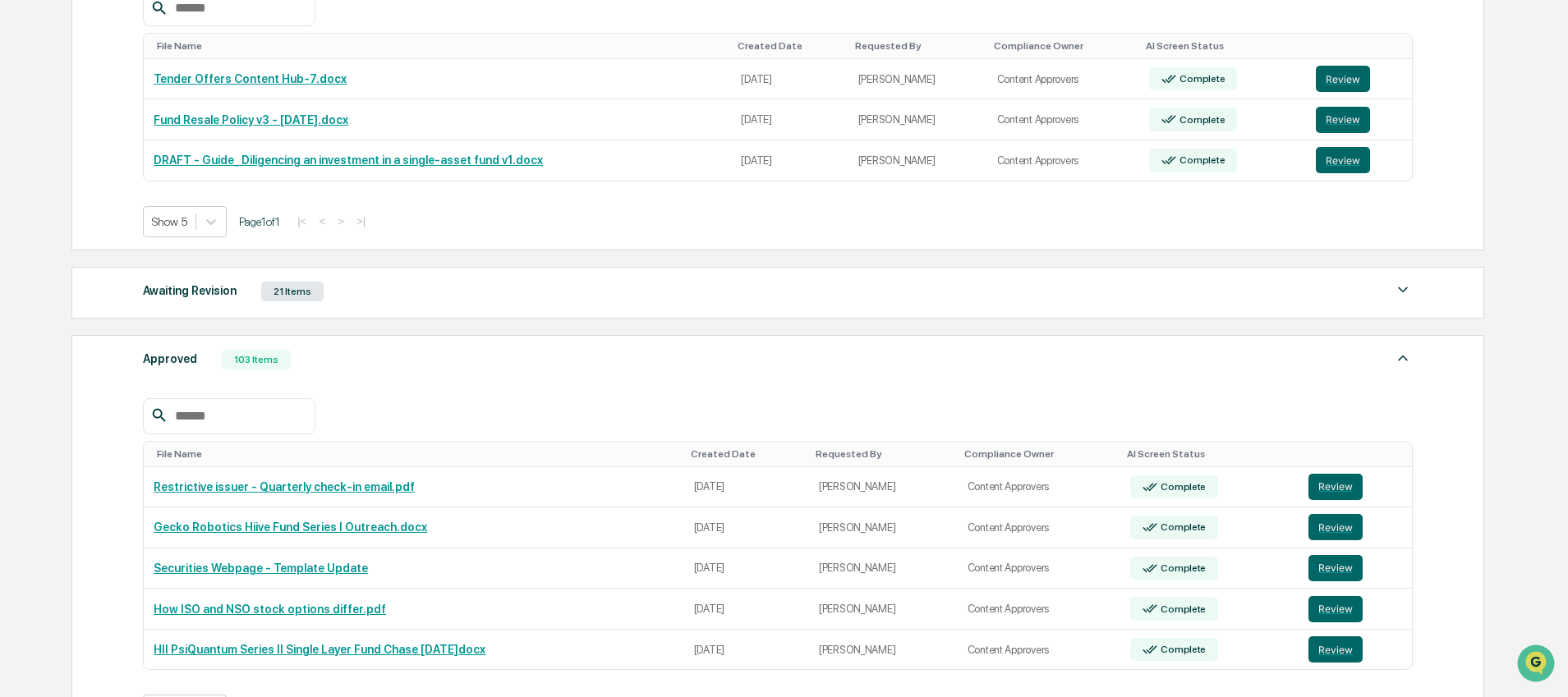 click at bounding box center [238, 416] 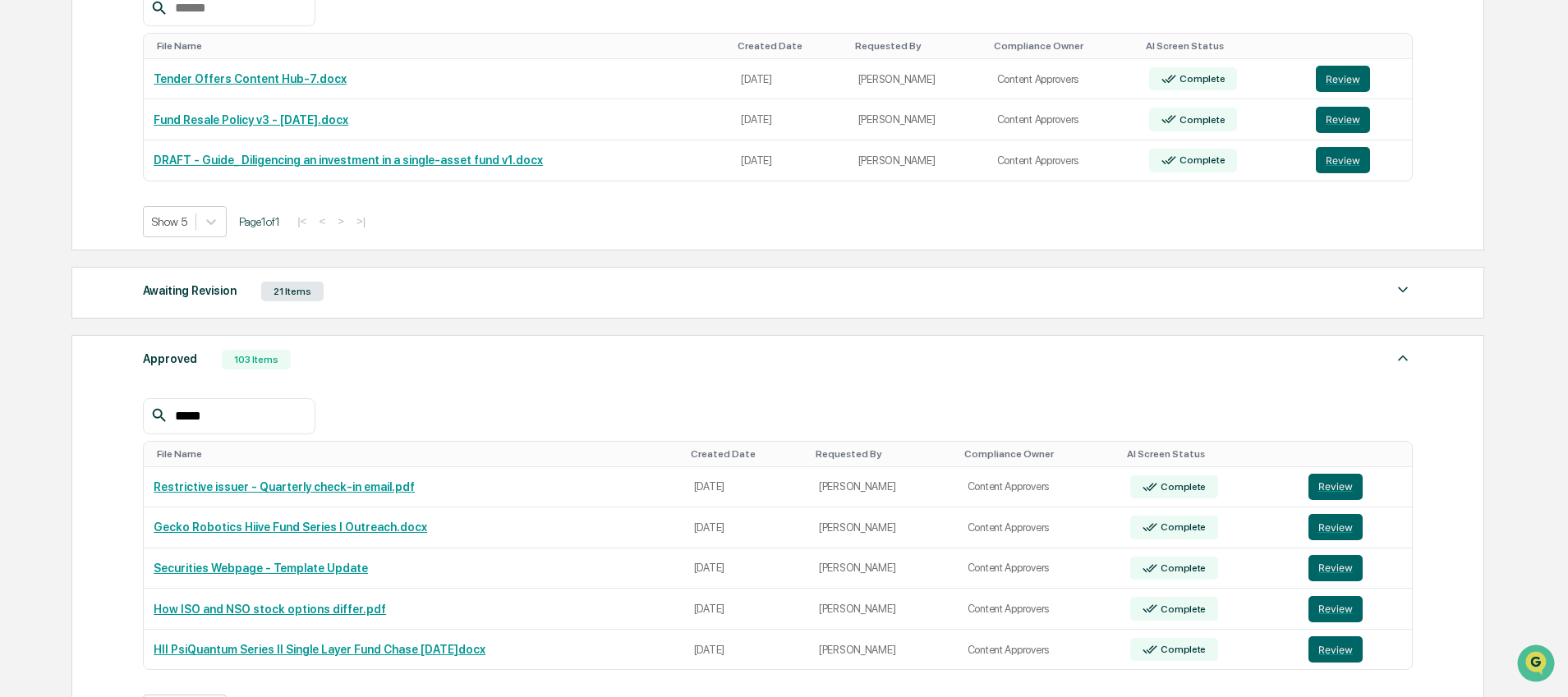 type on "******" 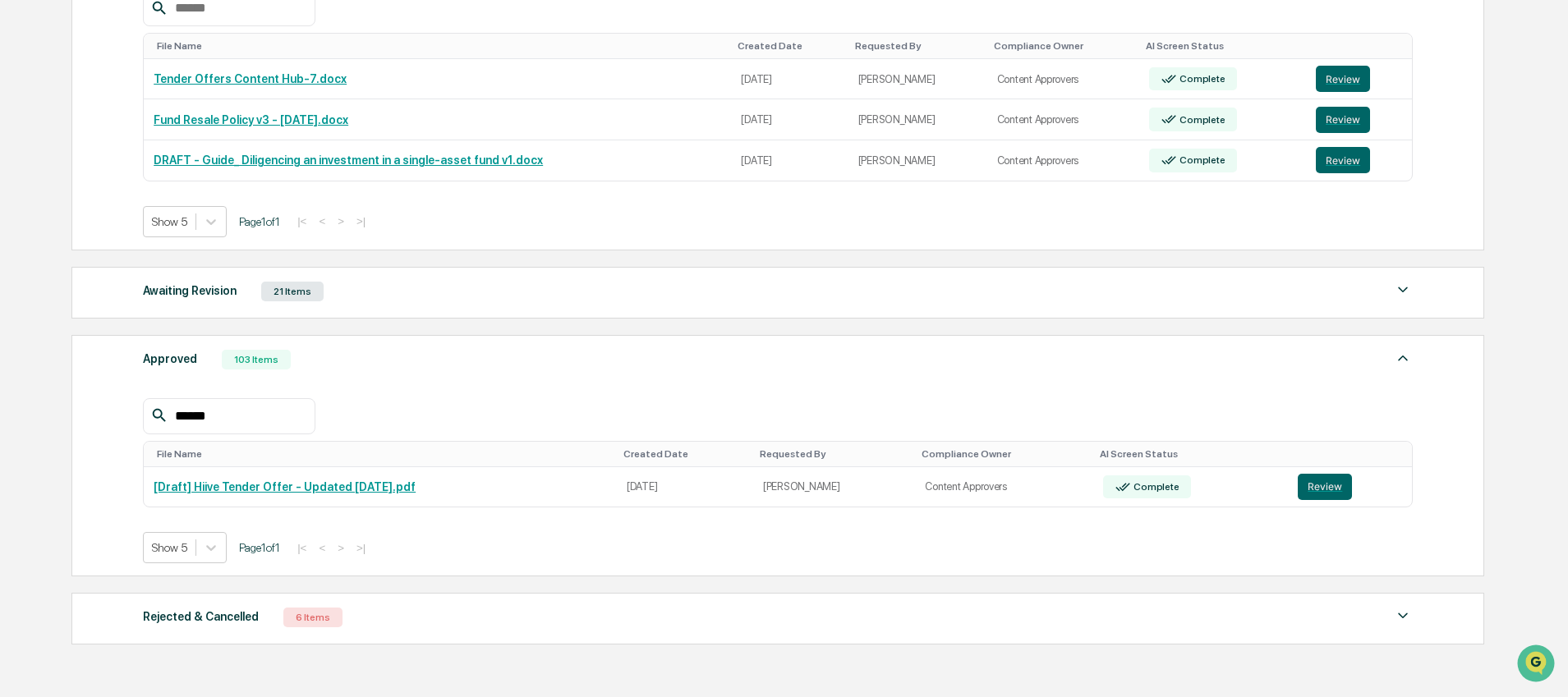 drag, startPoint x: 233, startPoint y: 412, endPoint x: 104, endPoint y: 406, distance: 129.13946 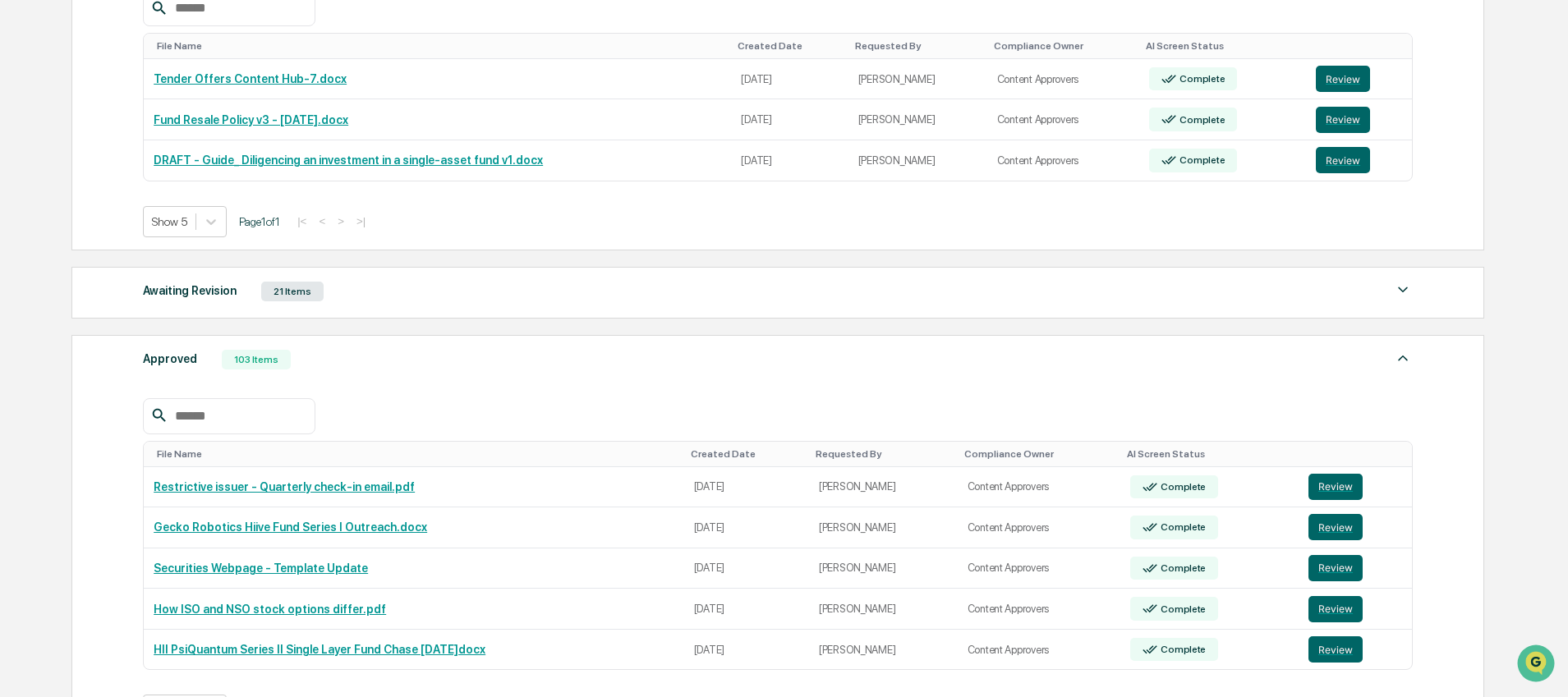 click on "Awaiting Revision 21 Items" at bounding box center [778, 291] 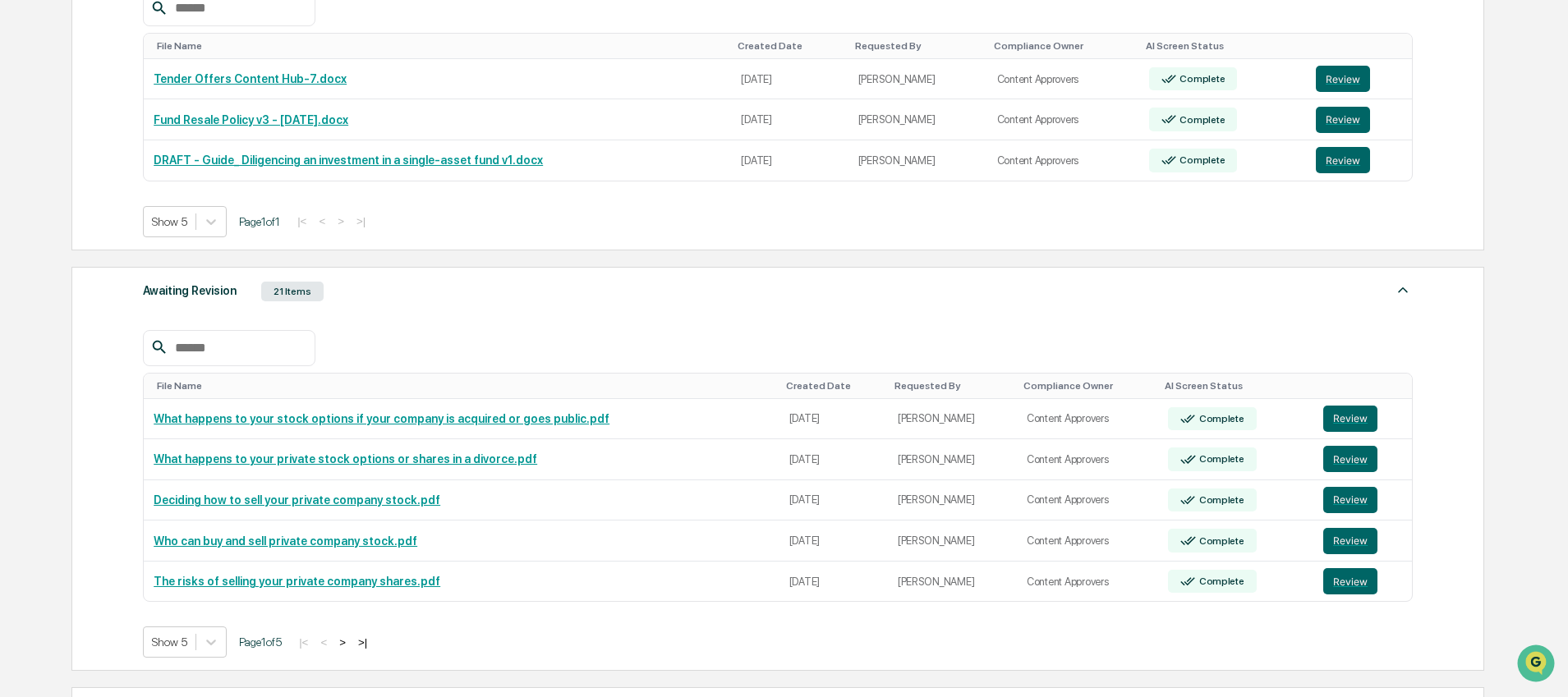 click at bounding box center (238, 348) 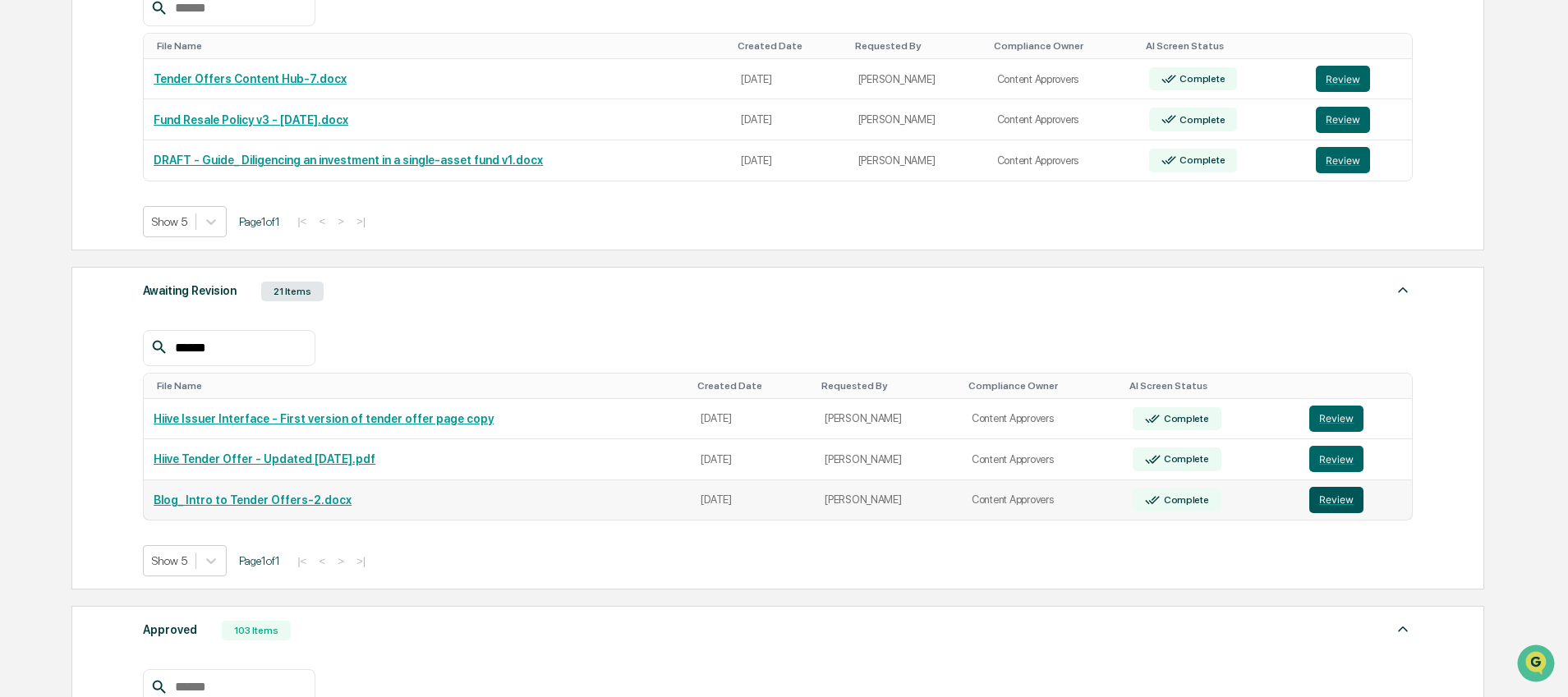 type on "******" 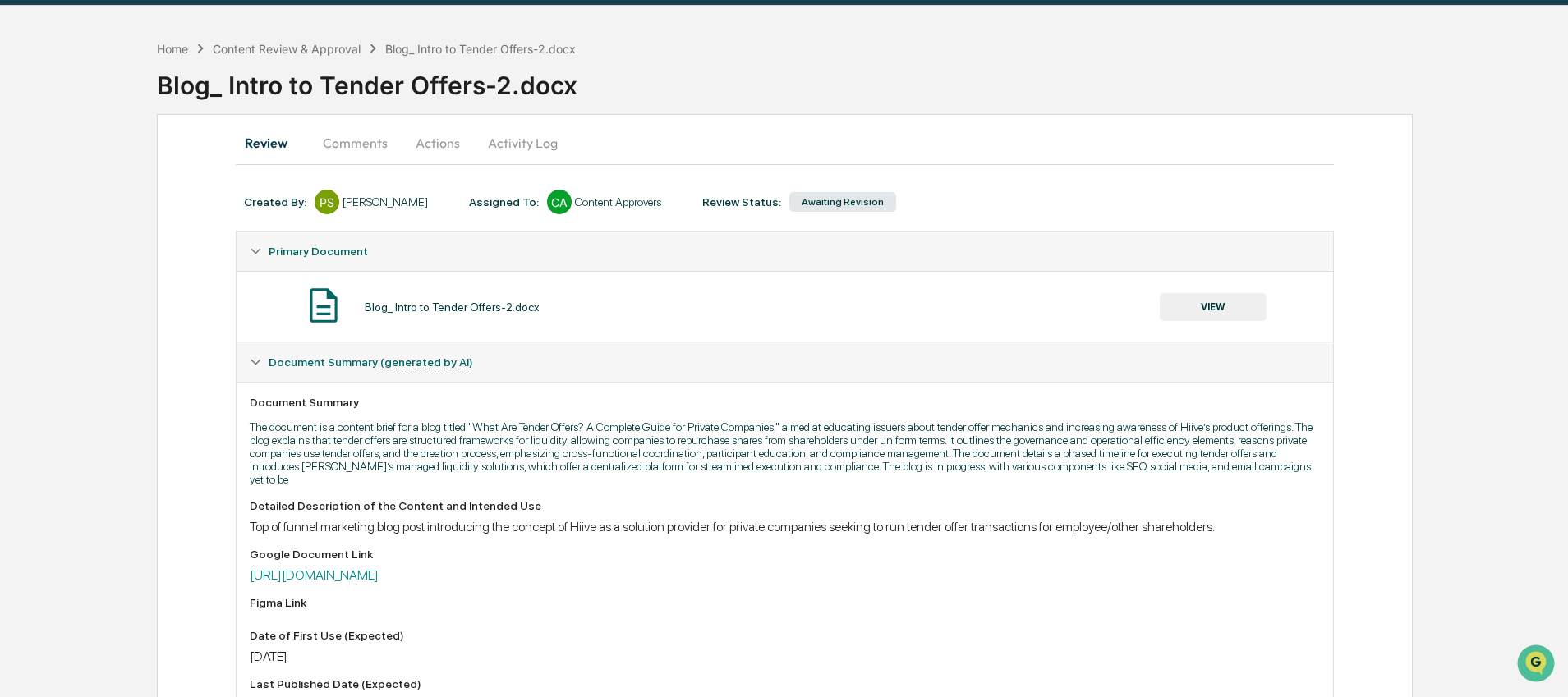 scroll, scrollTop: 71, scrollLeft: 0, axis: vertical 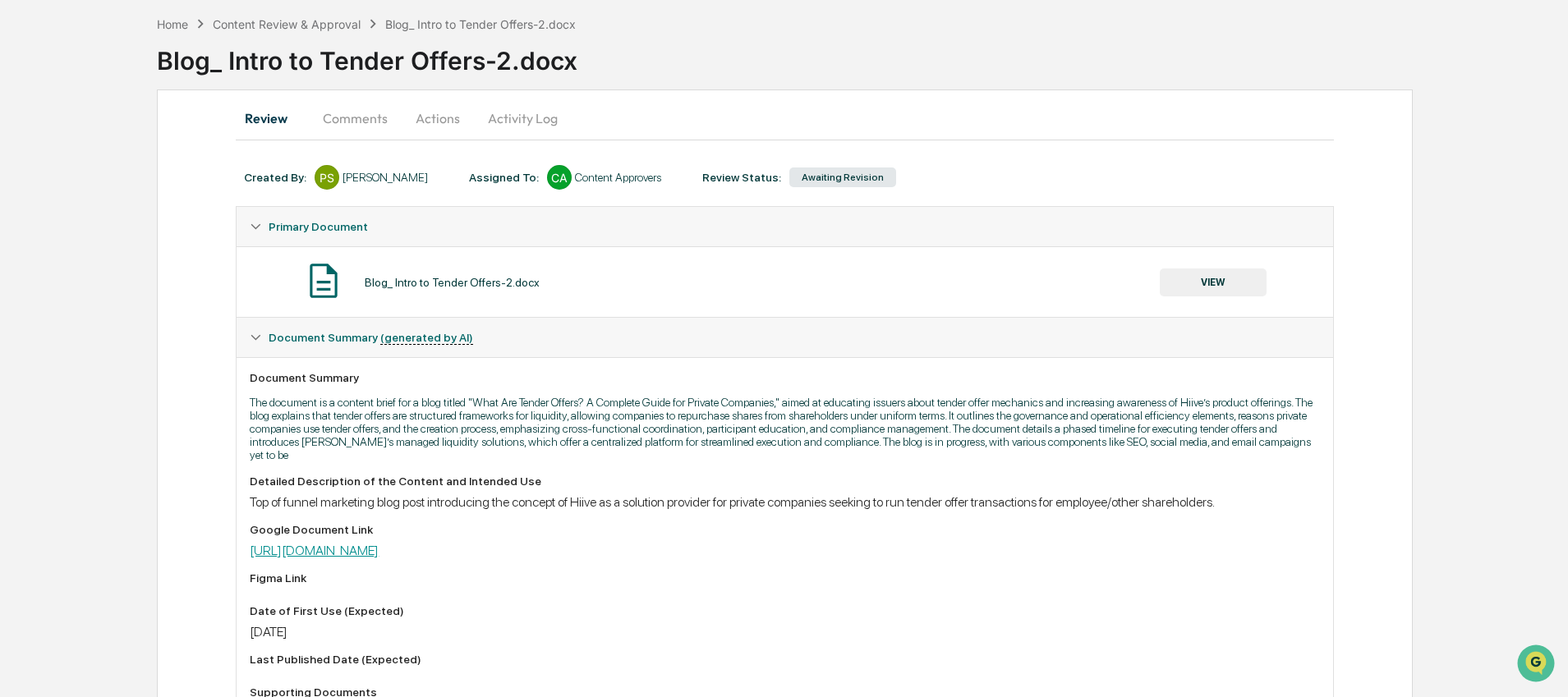 click on "[URL][DOMAIN_NAME]" at bounding box center (314, 550) 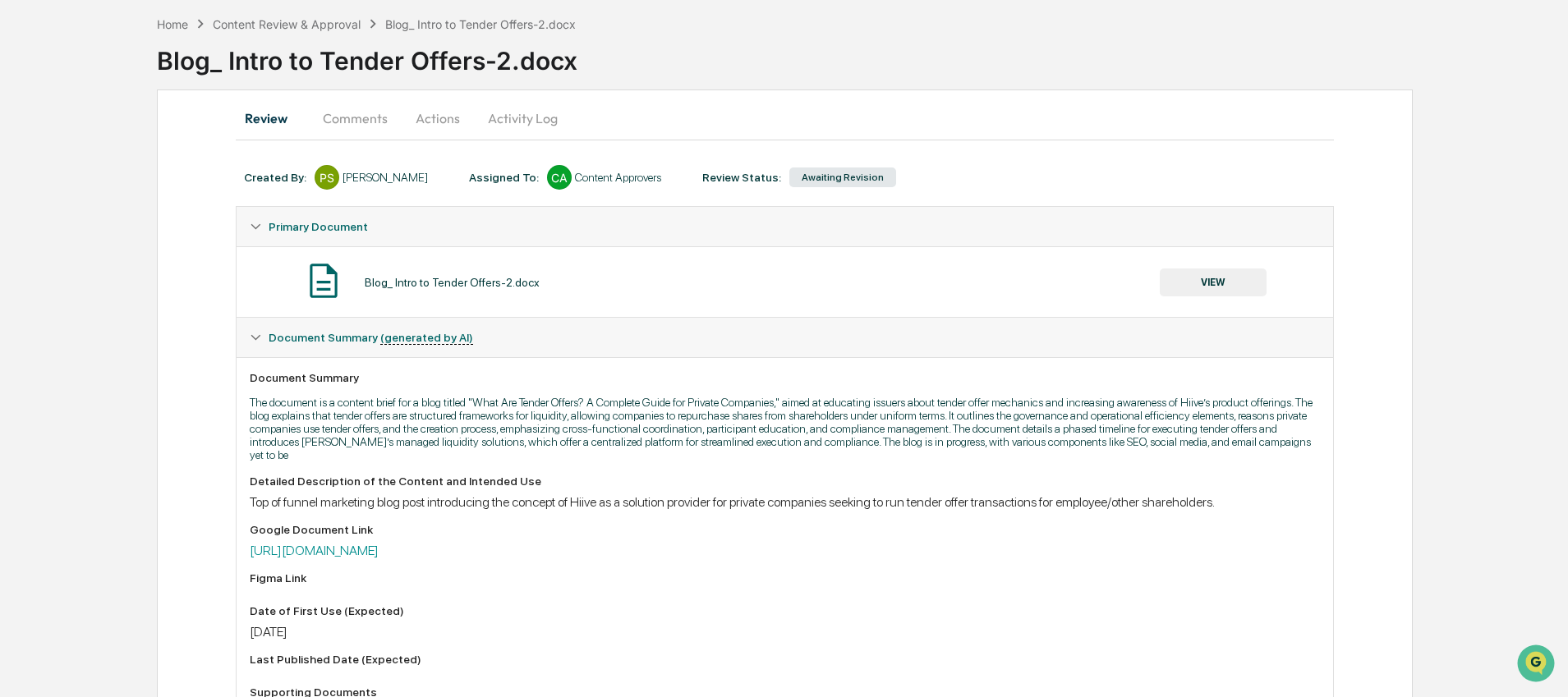 drag, startPoint x: 359, startPoint y: 117, endPoint x: 378, endPoint y: 125, distance: 20.615528 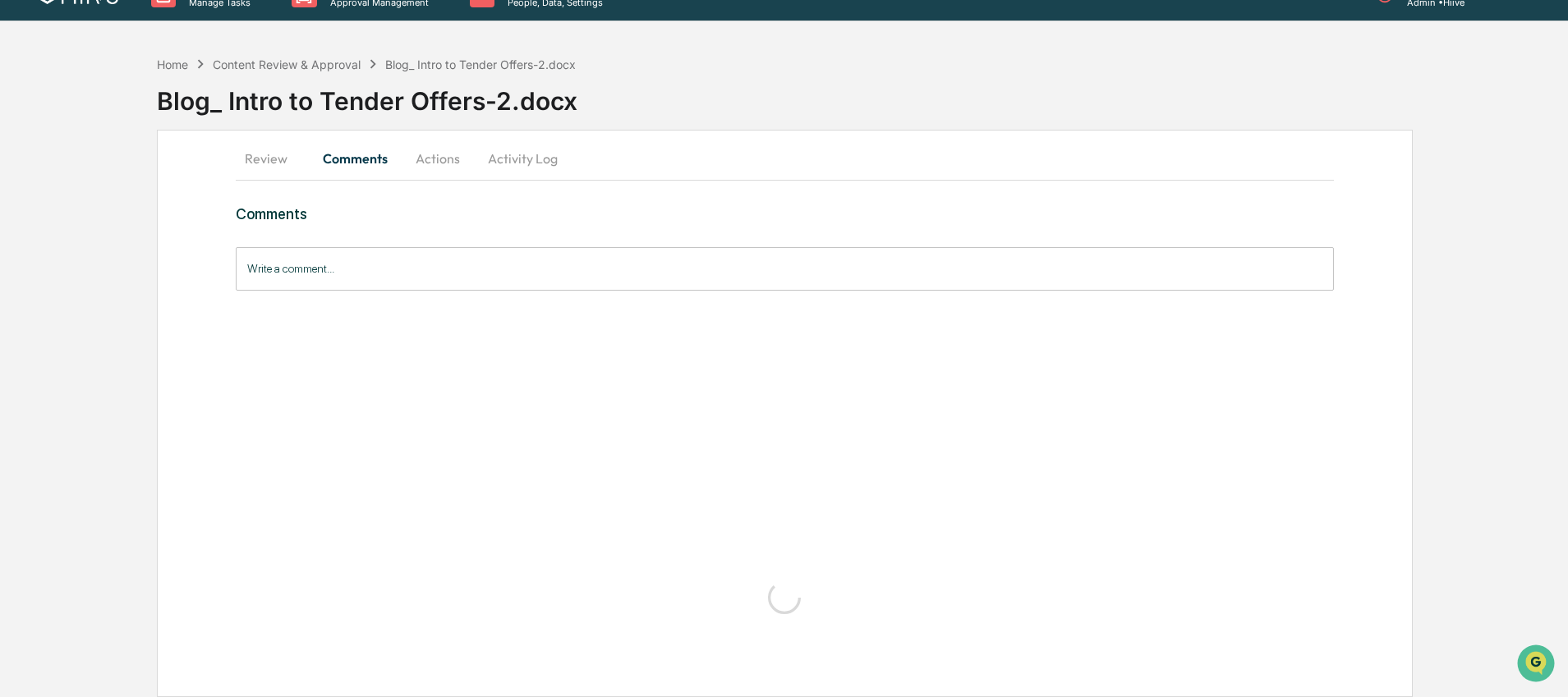 scroll, scrollTop: 0, scrollLeft: 0, axis: both 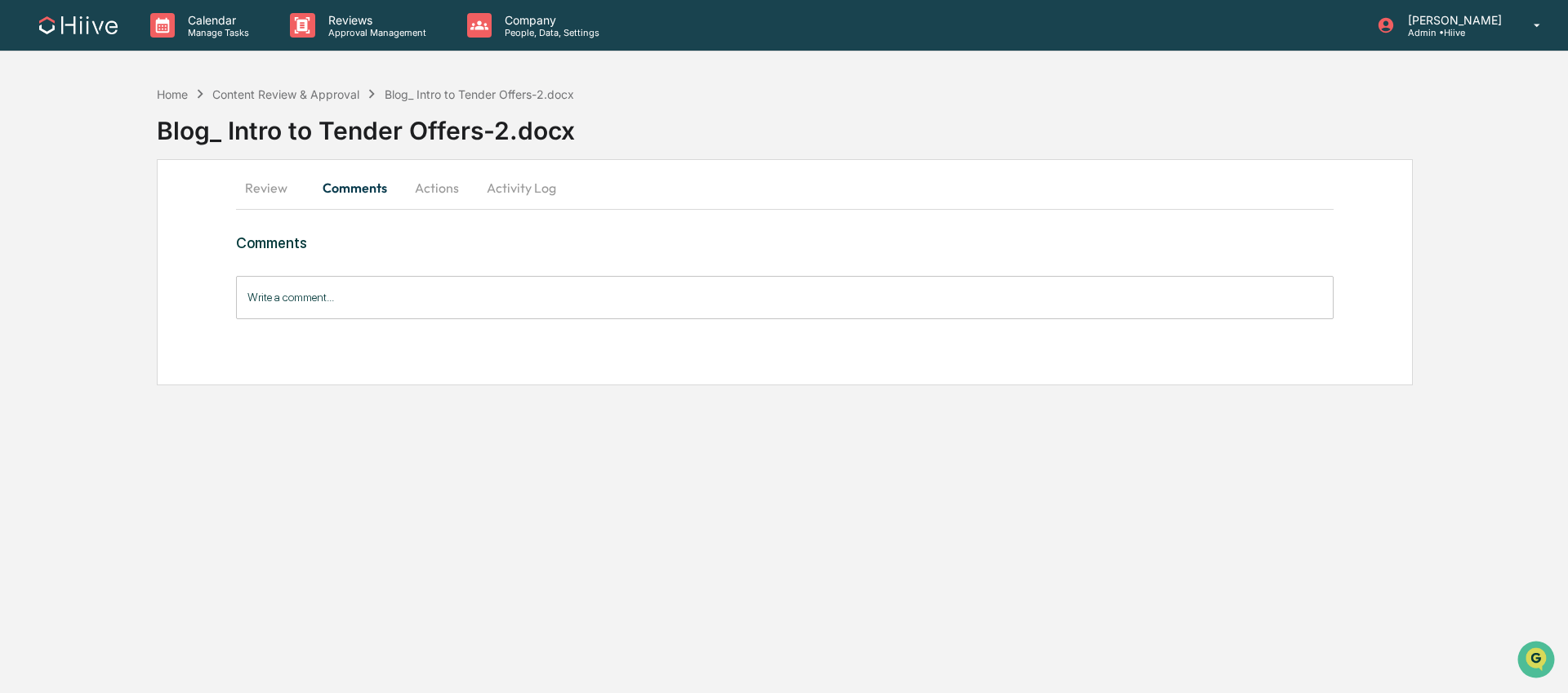 click on "Write a comment..." at bounding box center [785, 297] 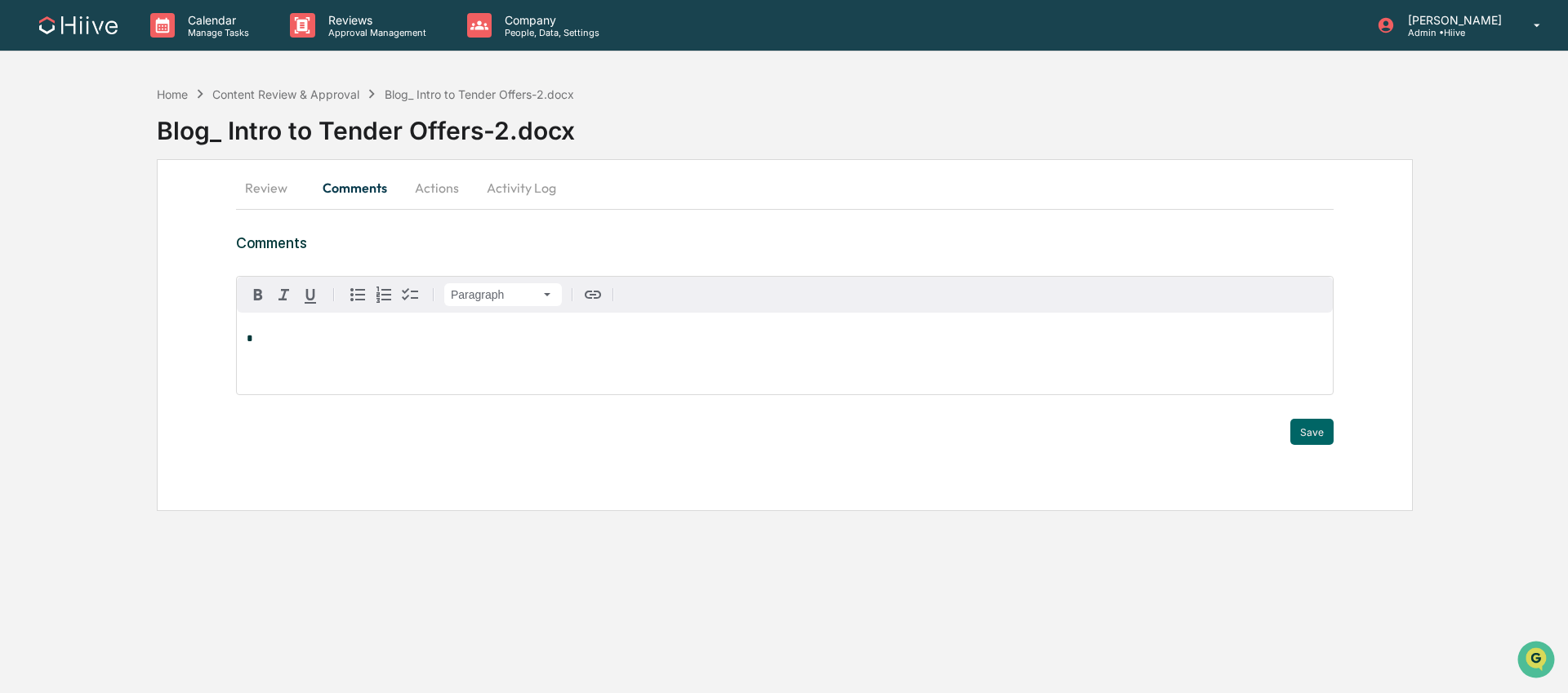 click on "Comments" at bounding box center (785, 242) 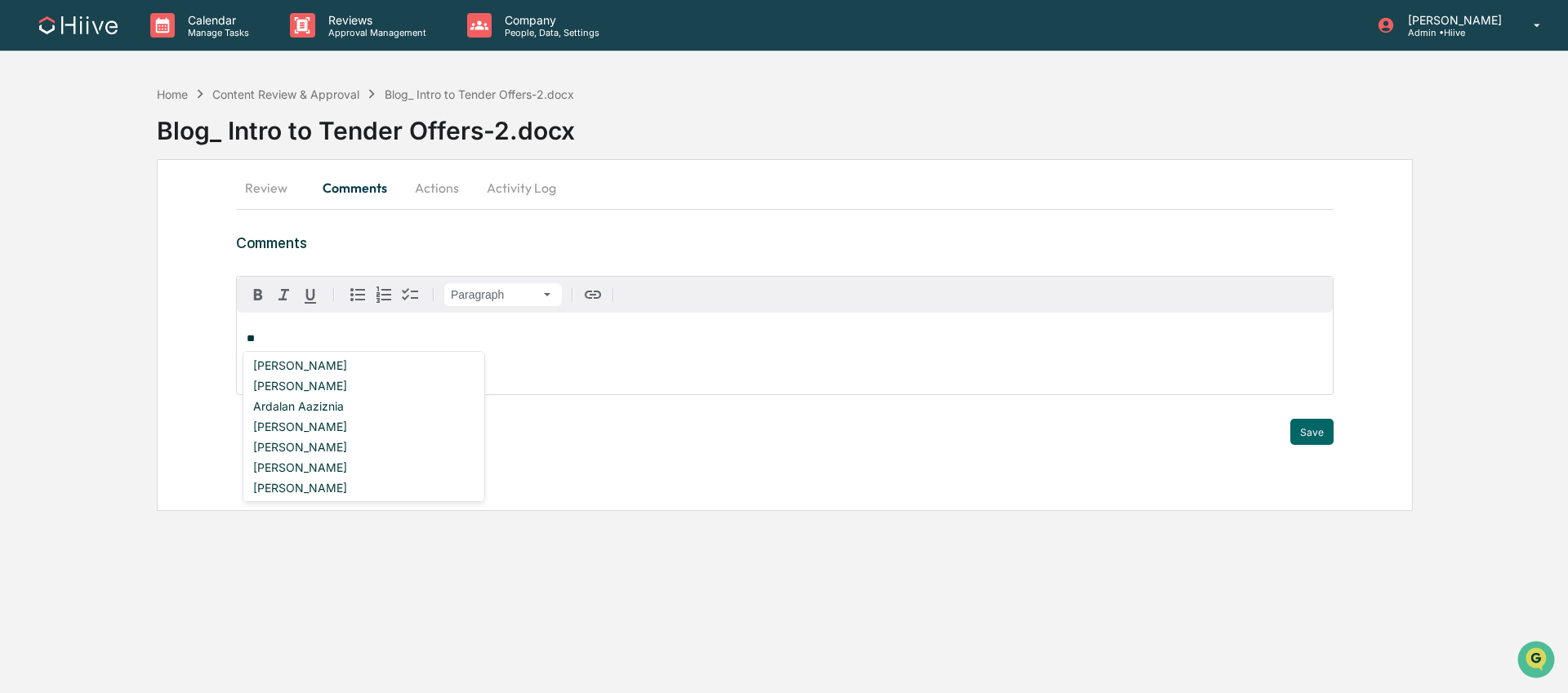 click on "**" at bounding box center (785, 339) 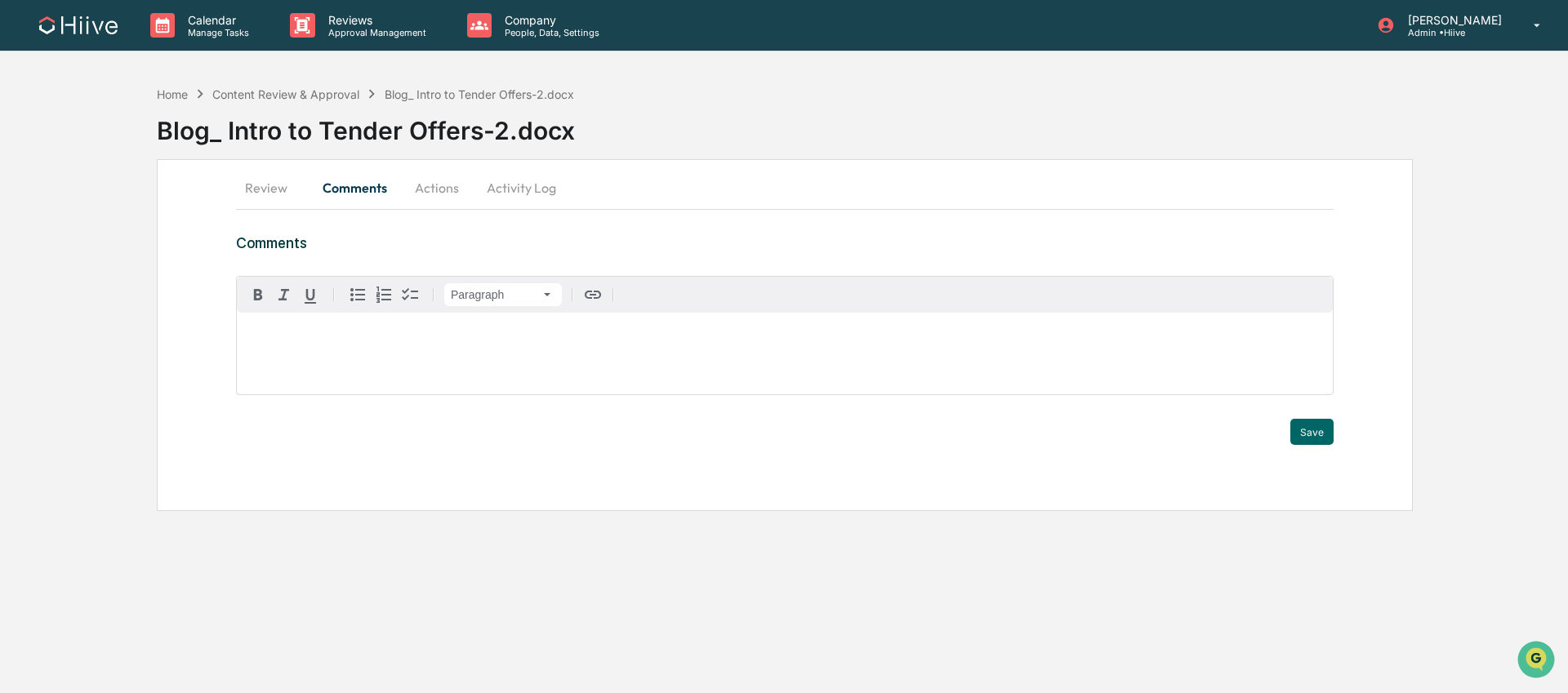 click on "Review Comments Actions Activity Log" at bounding box center (785, 188) 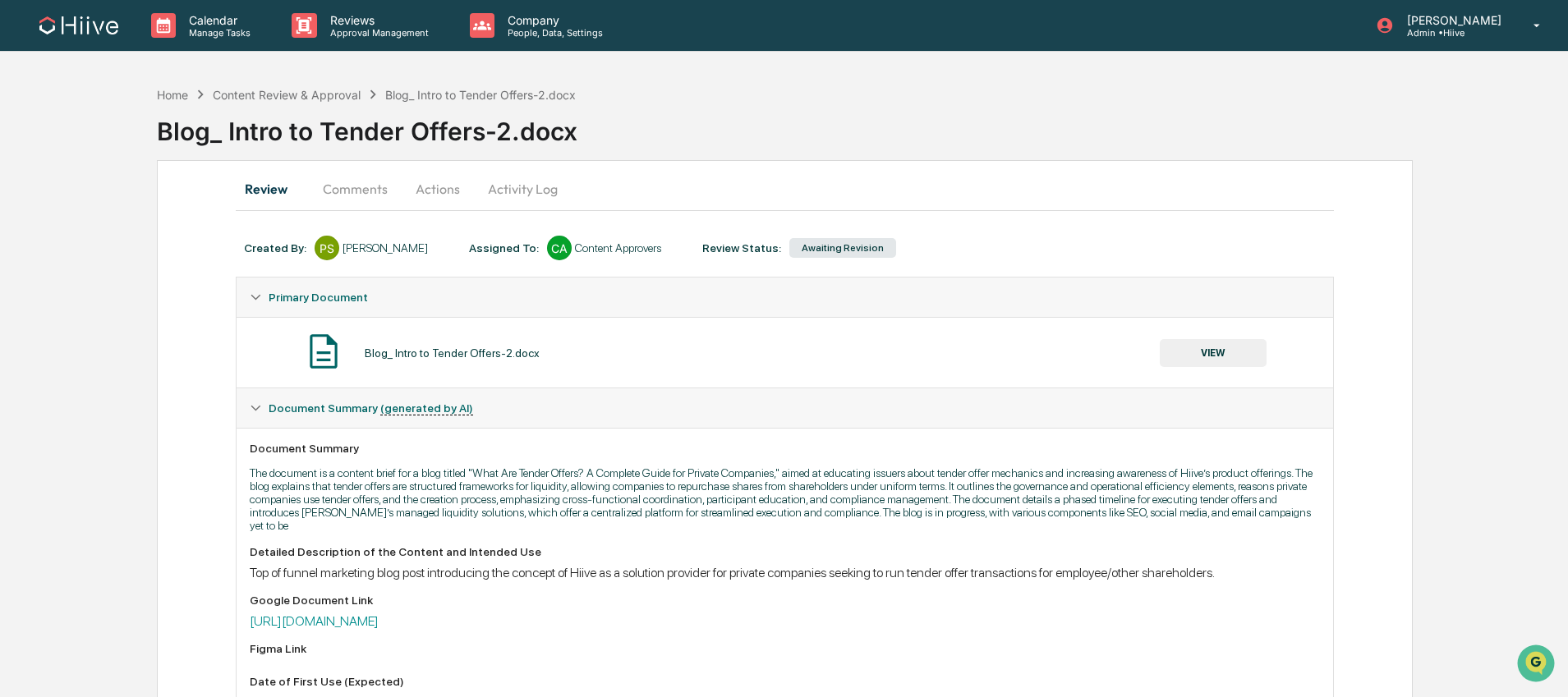 click on "Comments" at bounding box center [355, 189] 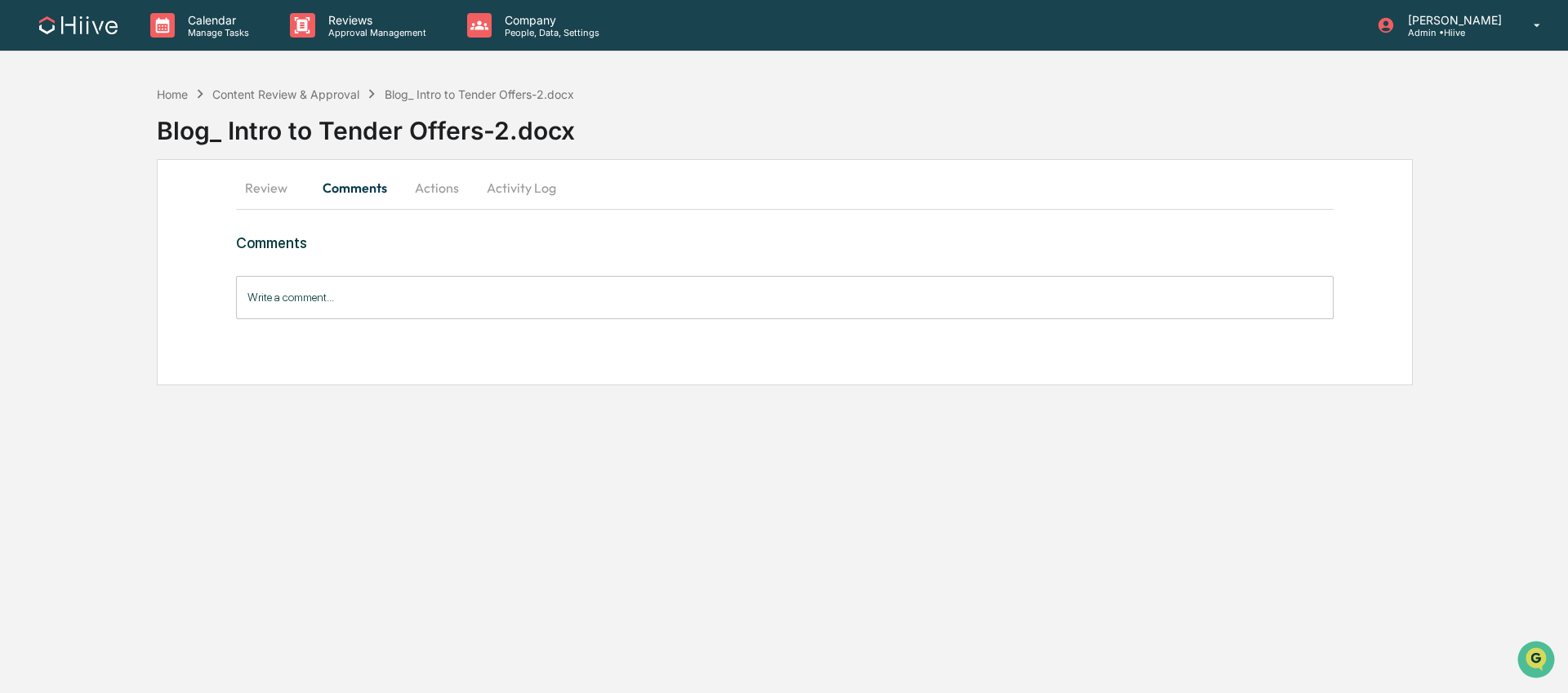 click on "Review" at bounding box center (273, 188) 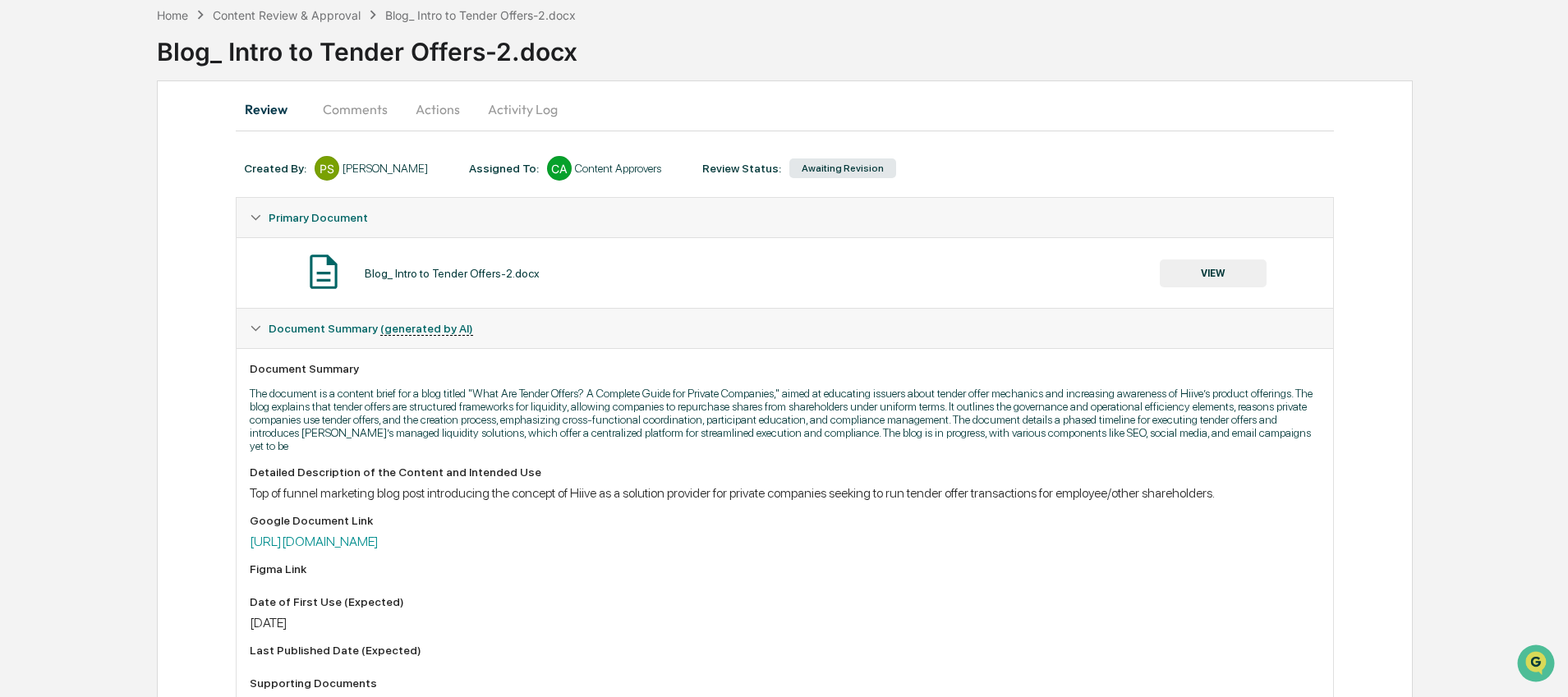 scroll, scrollTop: 0, scrollLeft: 0, axis: both 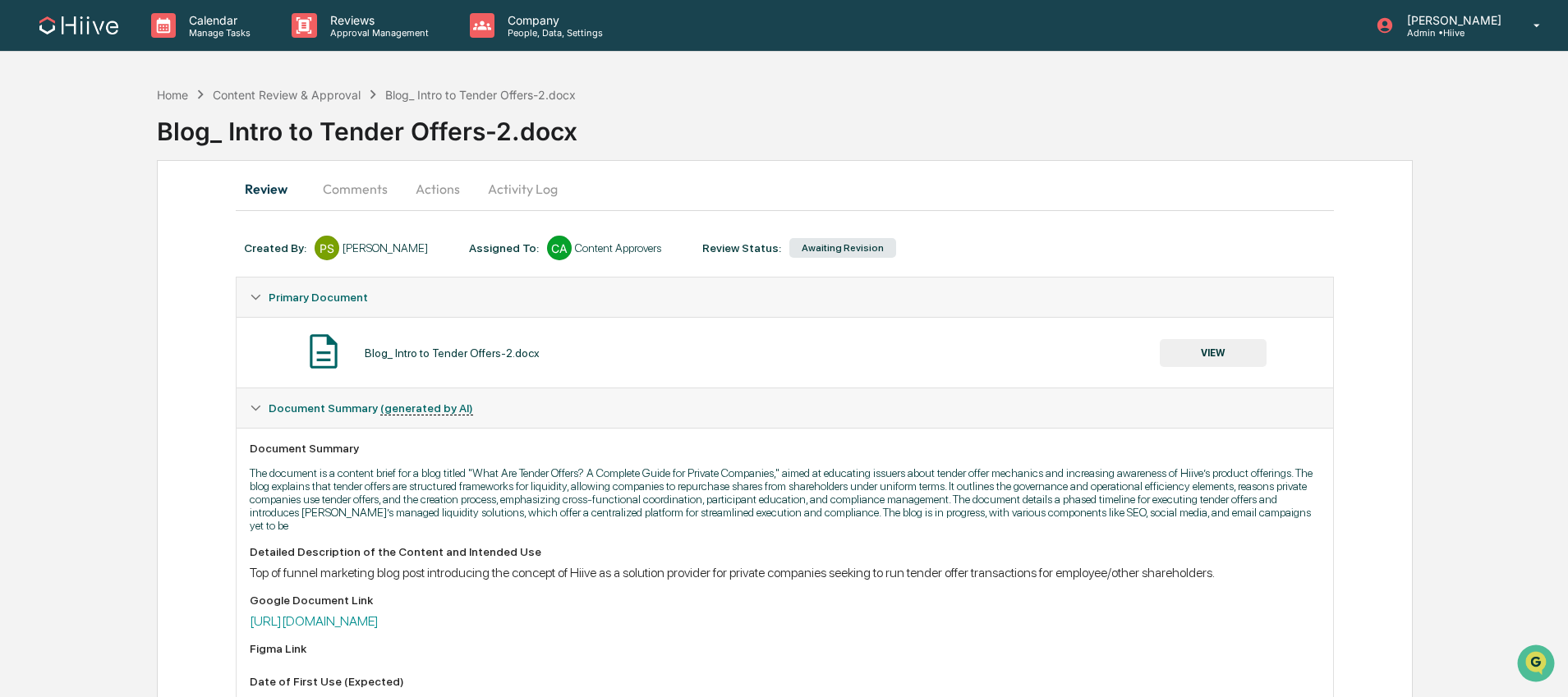 click on "Comments" at bounding box center [355, 189] 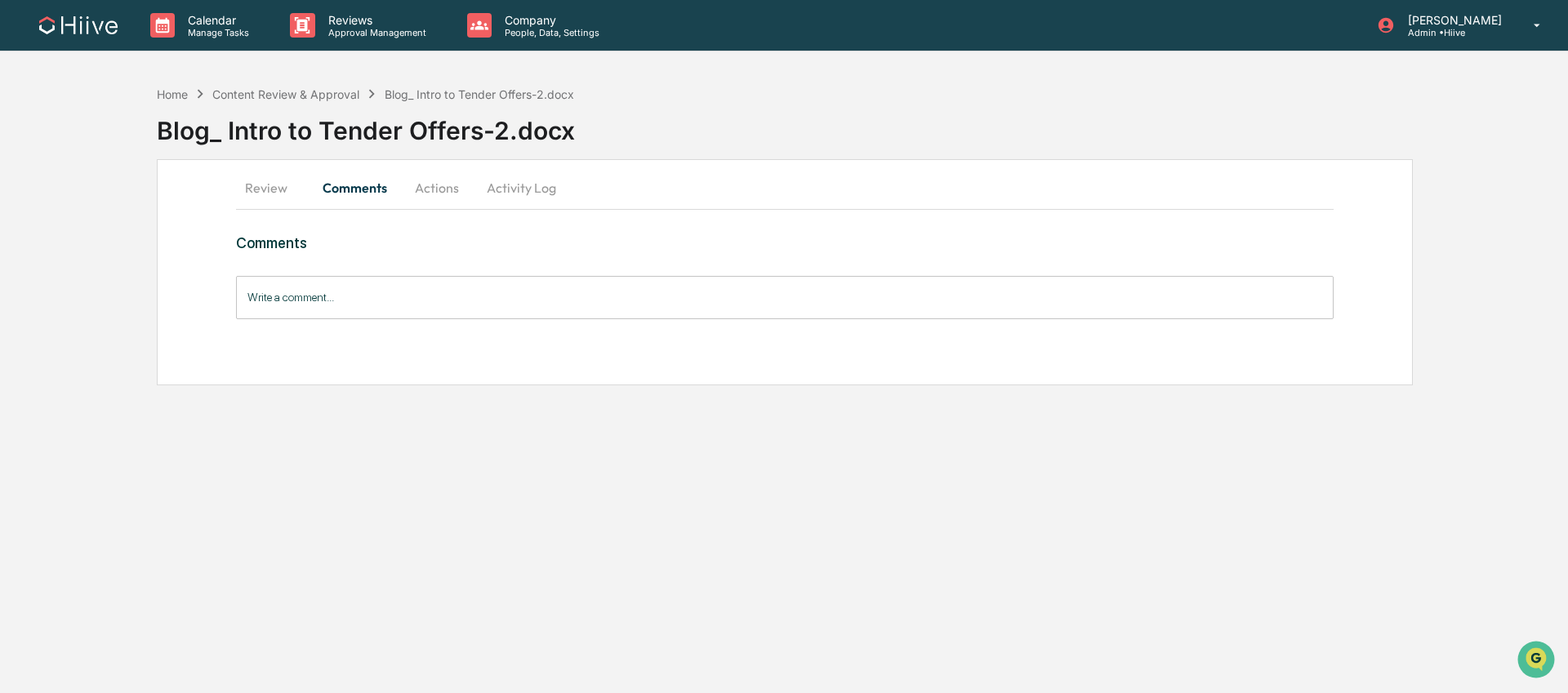 click on "Review" at bounding box center [273, 188] 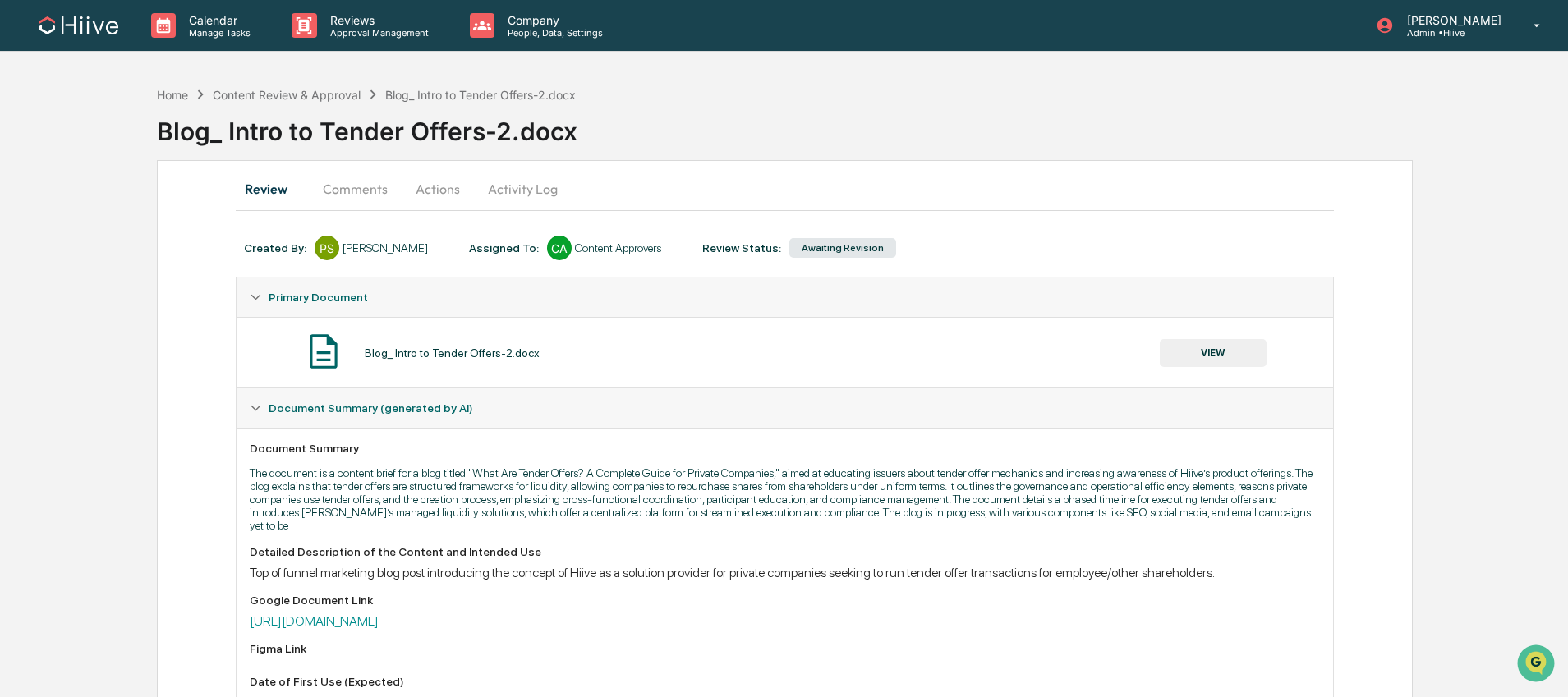 click on "Awaiting Revision" at bounding box center (843, 248) 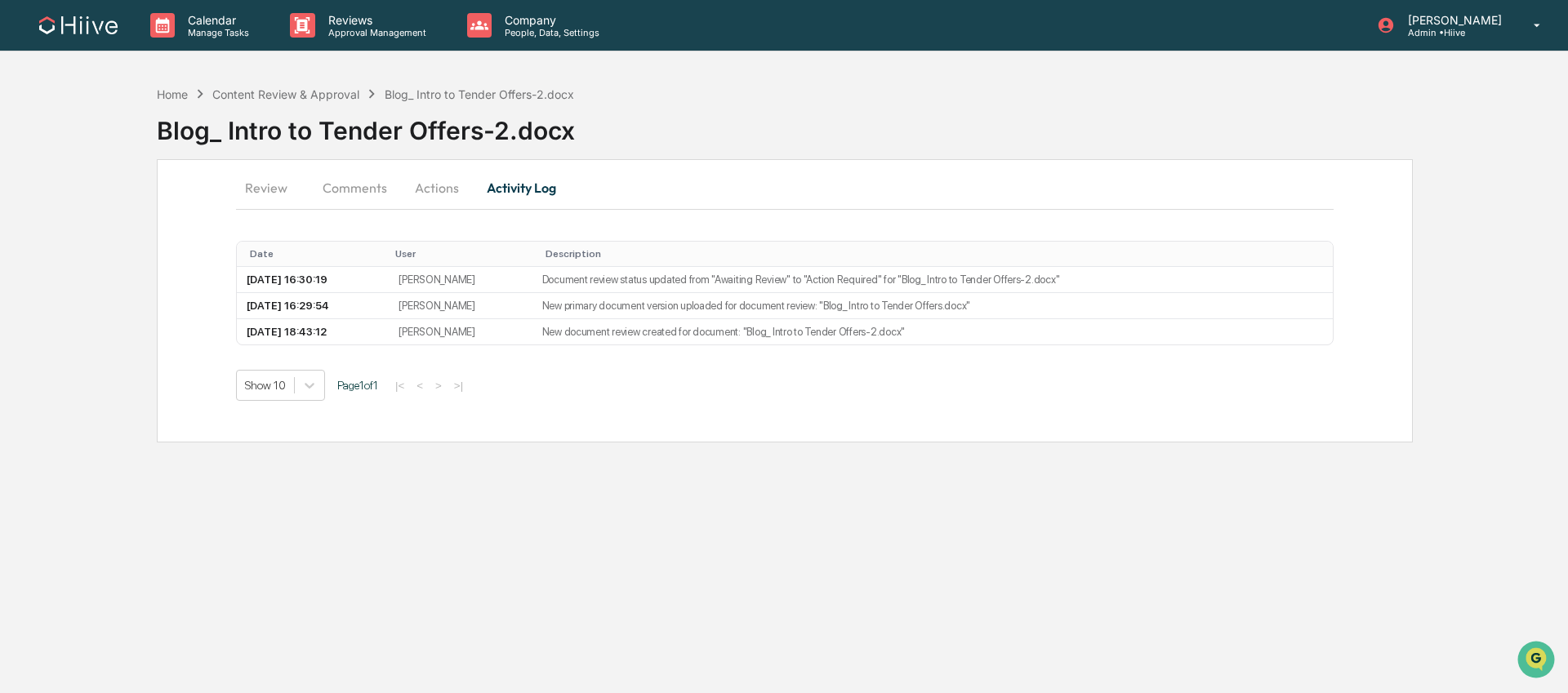 click on "Actions" at bounding box center [437, 188] 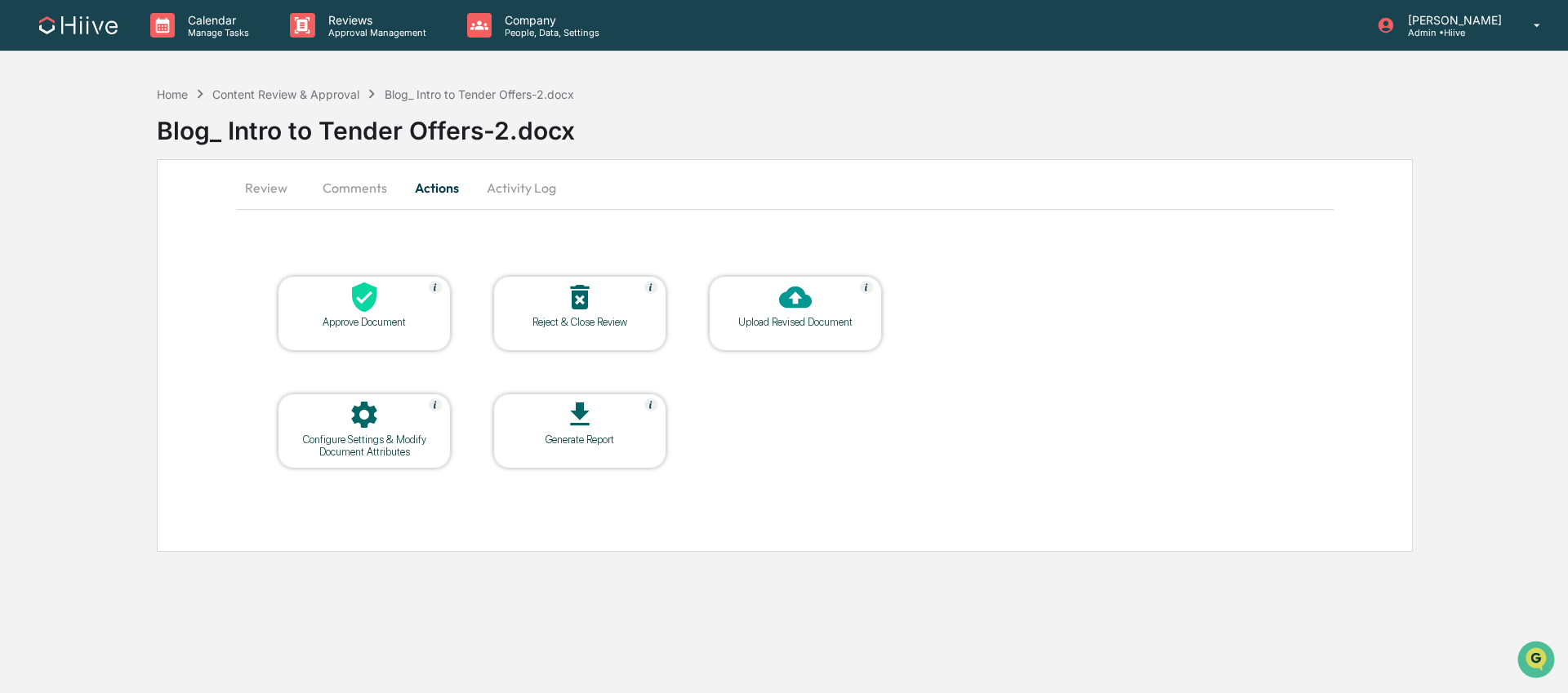 click on "Comments" at bounding box center (354, 188) 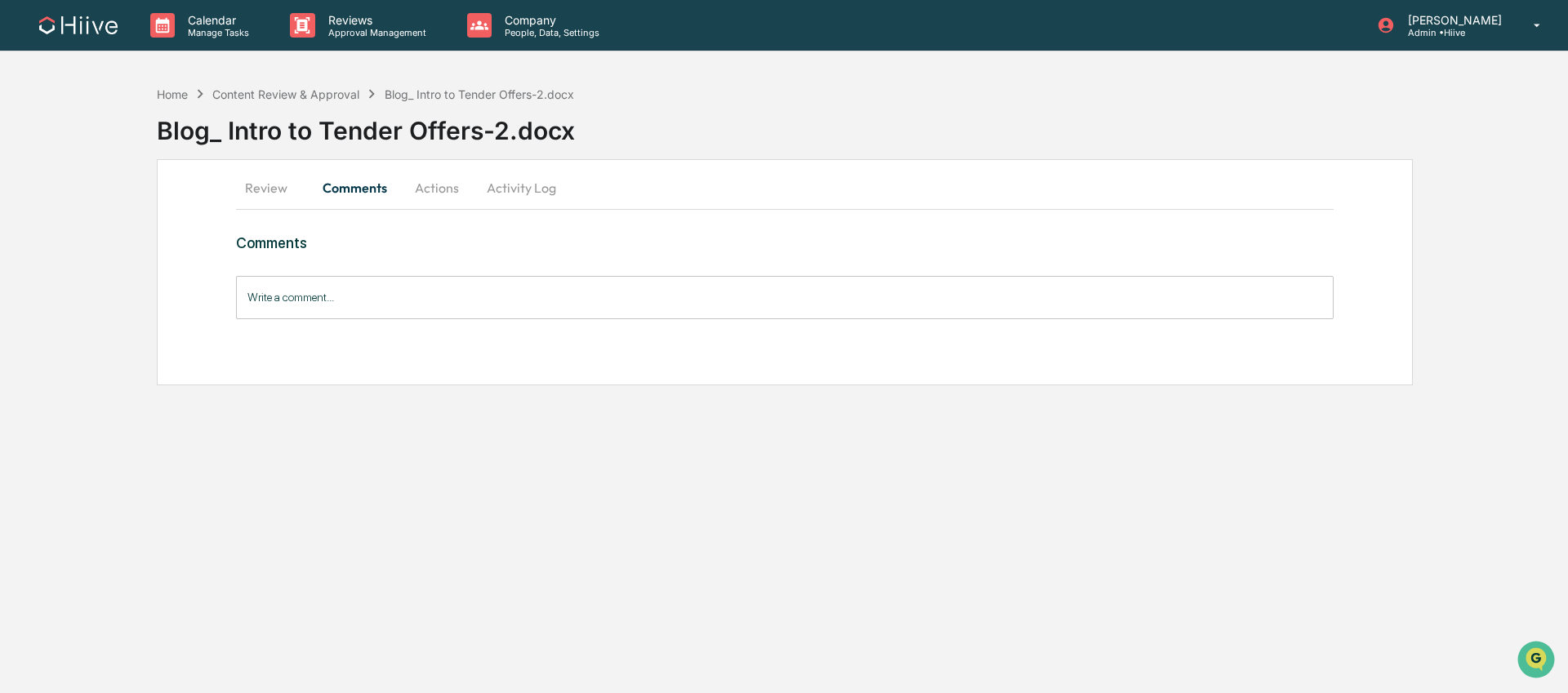 click on "Review" at bounding box center (273, 188) 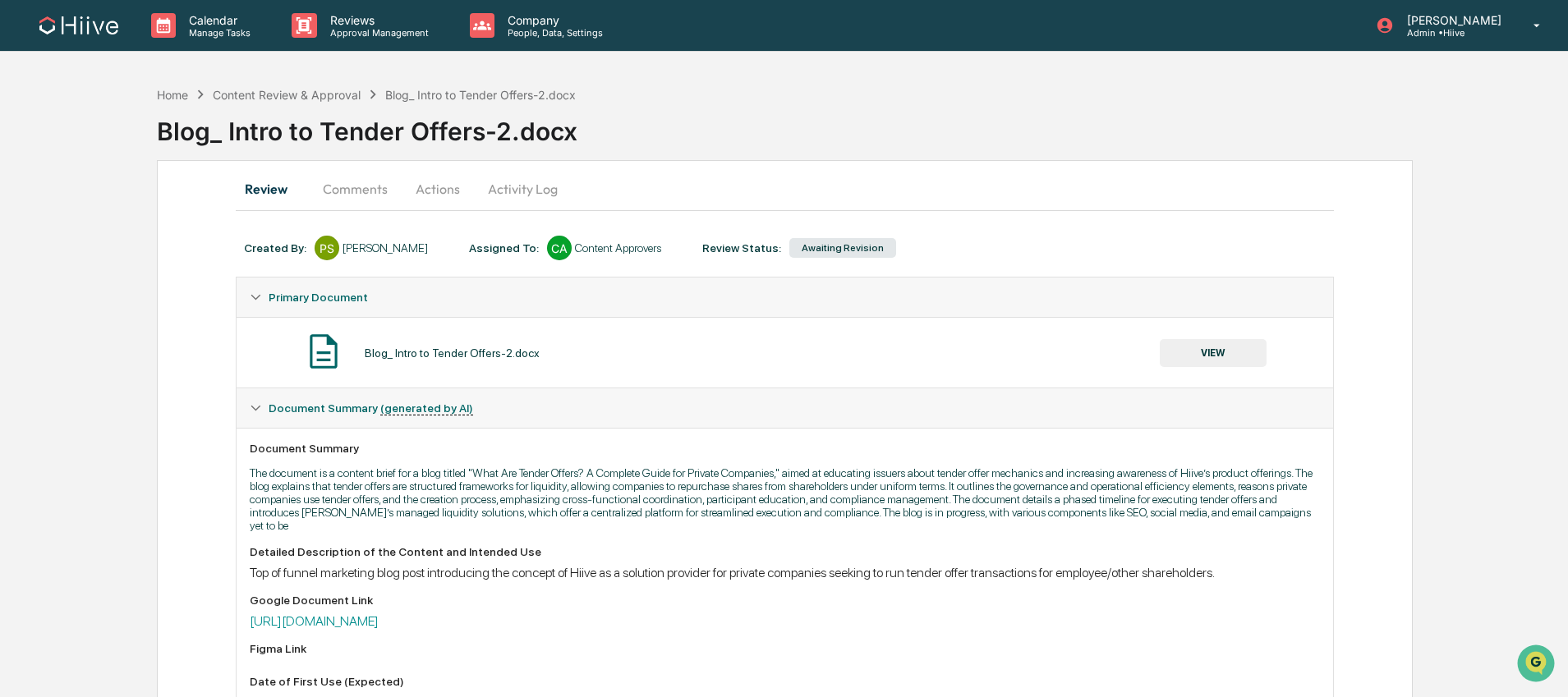 click on "Comments" at bounding box center (355, 189) 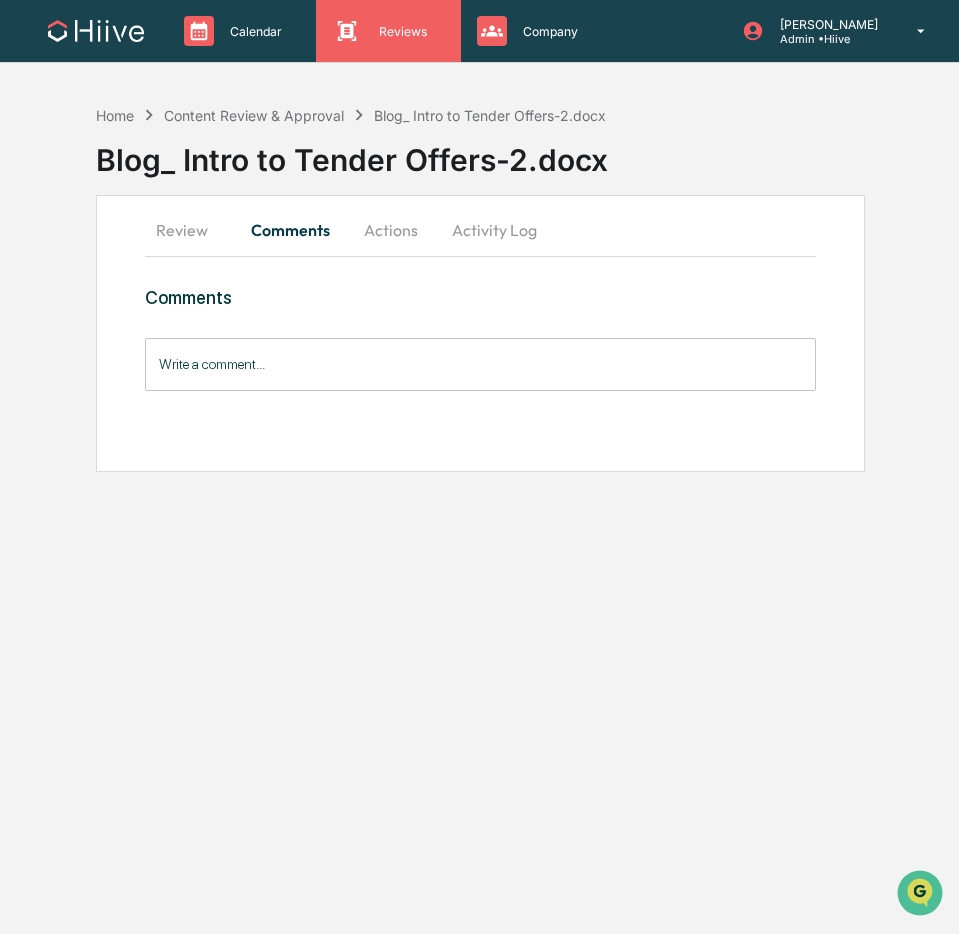 click on "Reviews" at bounding box center [400, 31] 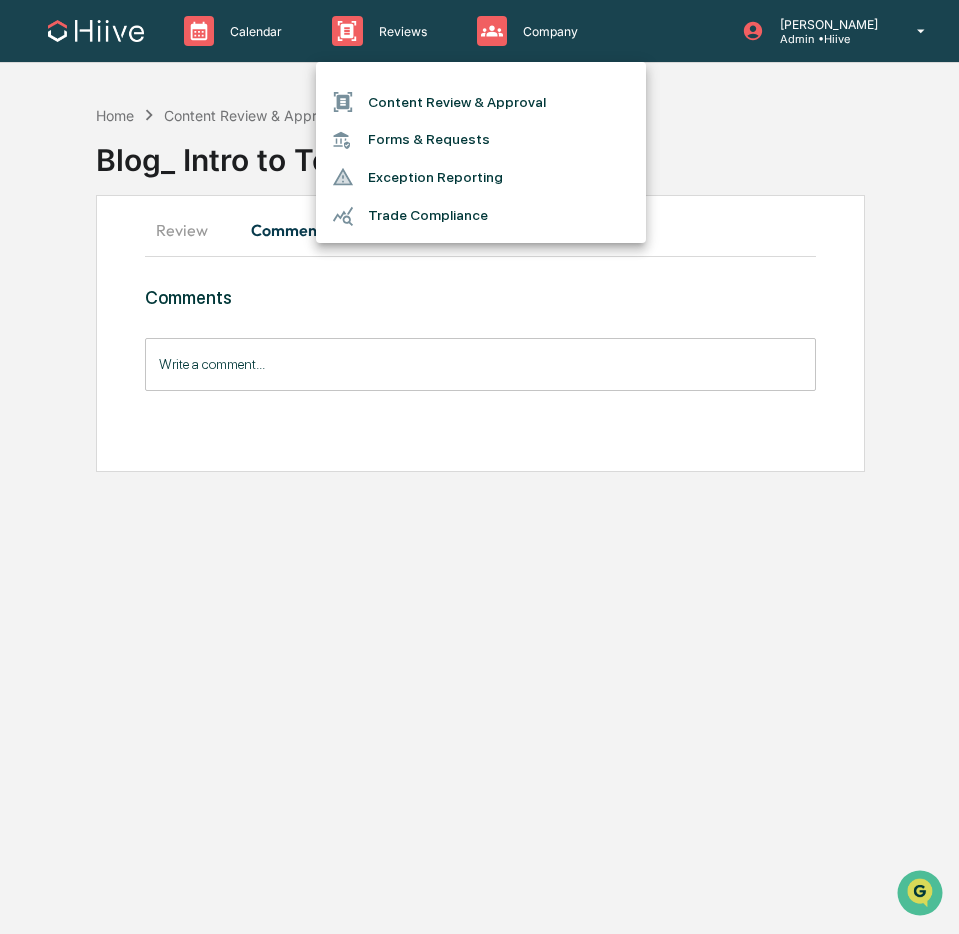click at bounding box center (479, 467) 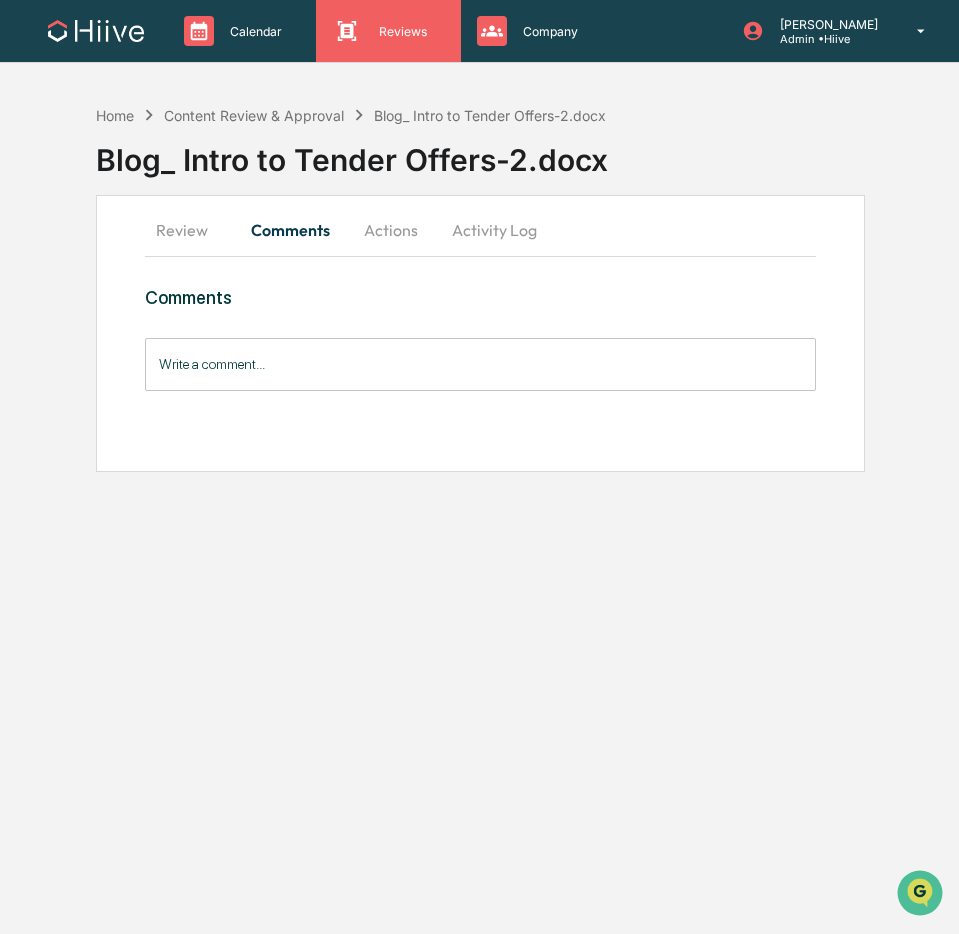 click on "Reviews" at bounding box center (400, 31) 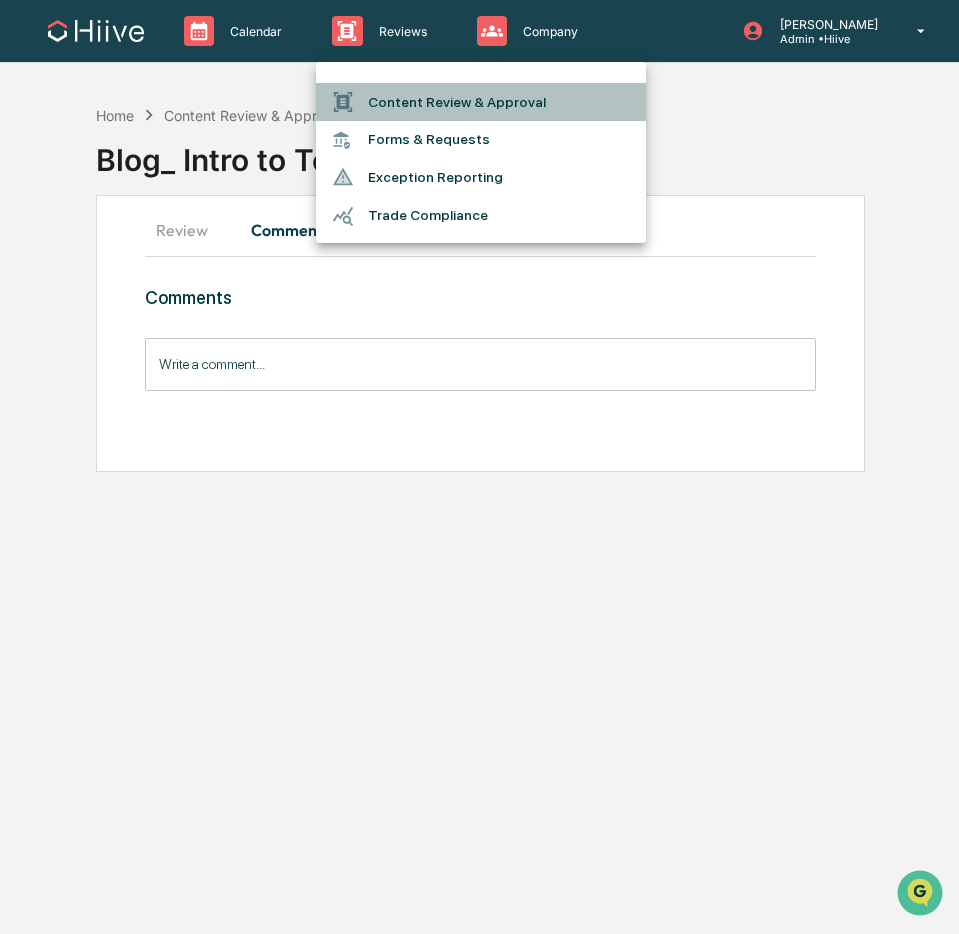 click on "Content Review & Approval" at bounding box center (481, 102) 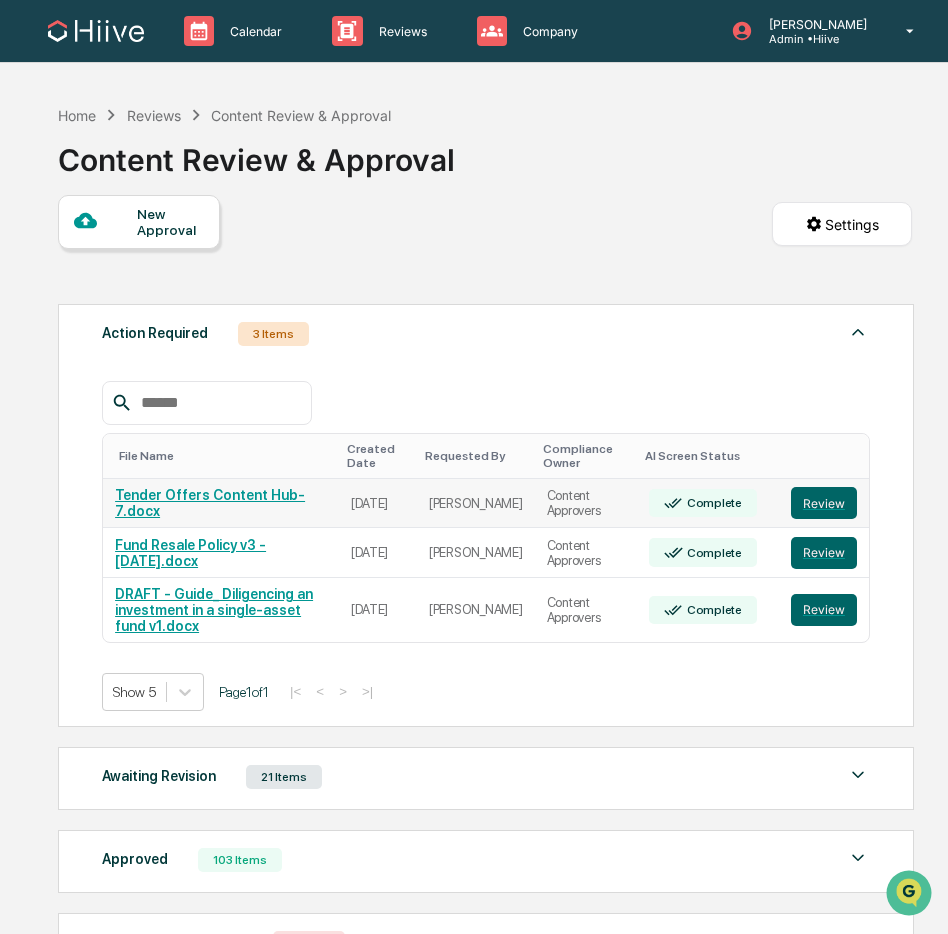 click on "Tender Offers Content Hub-7.docx" at bounding box center (210, 503) 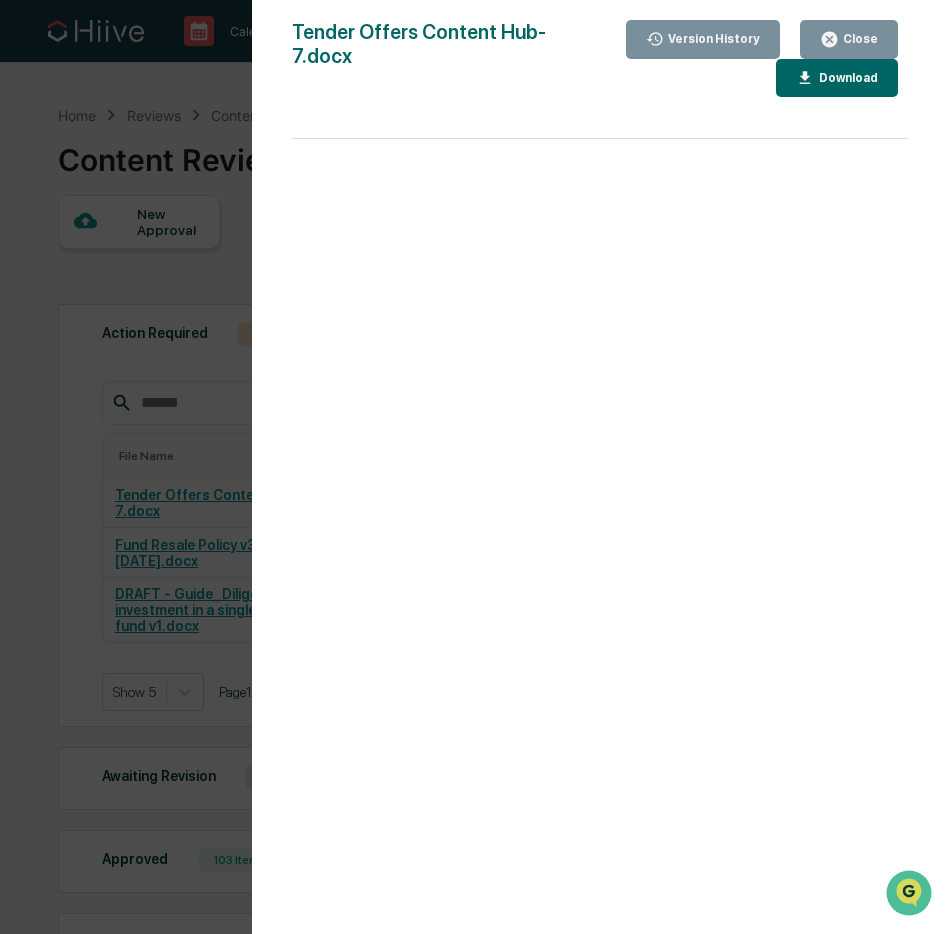 click on "Close" at bounding box center [849, 39] 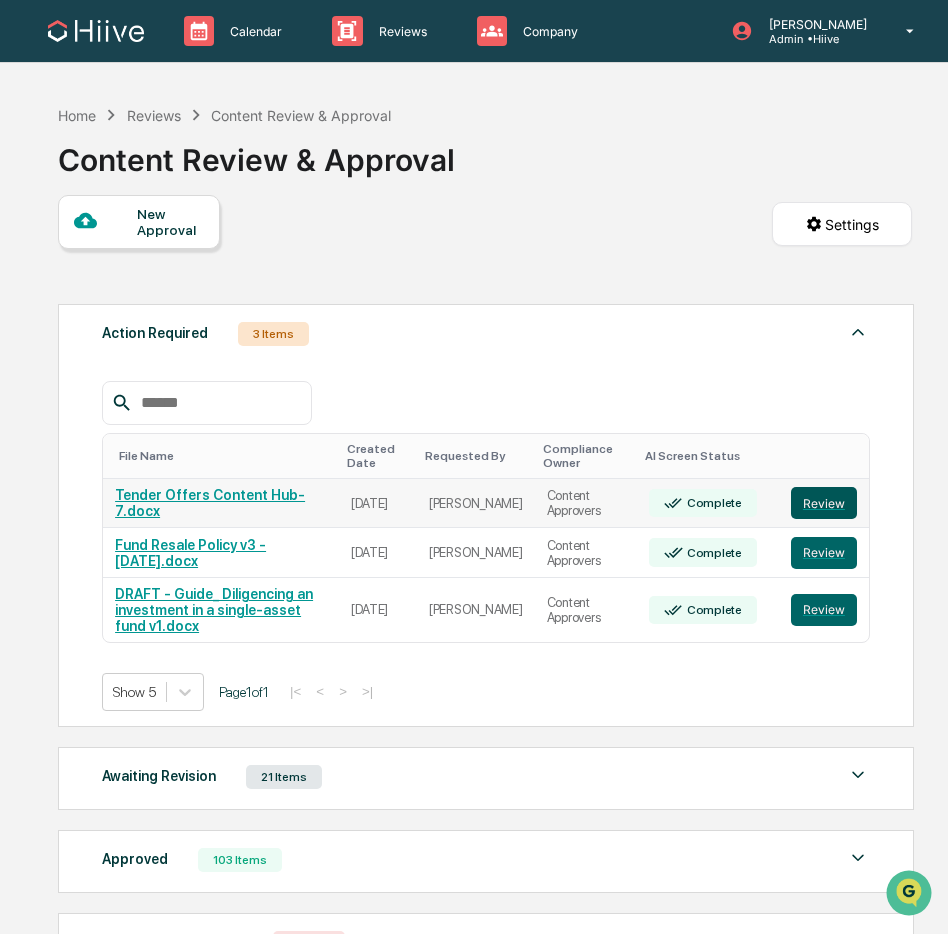 click on "Review" at bounding box center [824, 503] 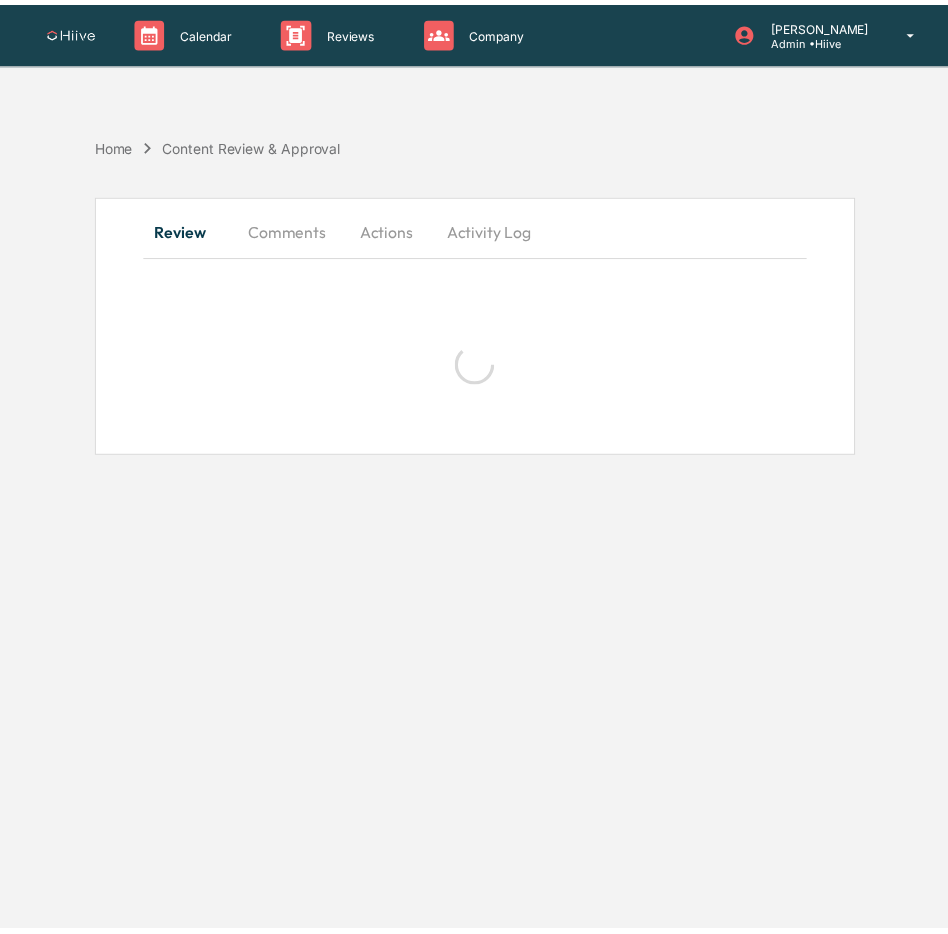 scroll, scrollTop: 0, scrollLeft: 0, axis: both 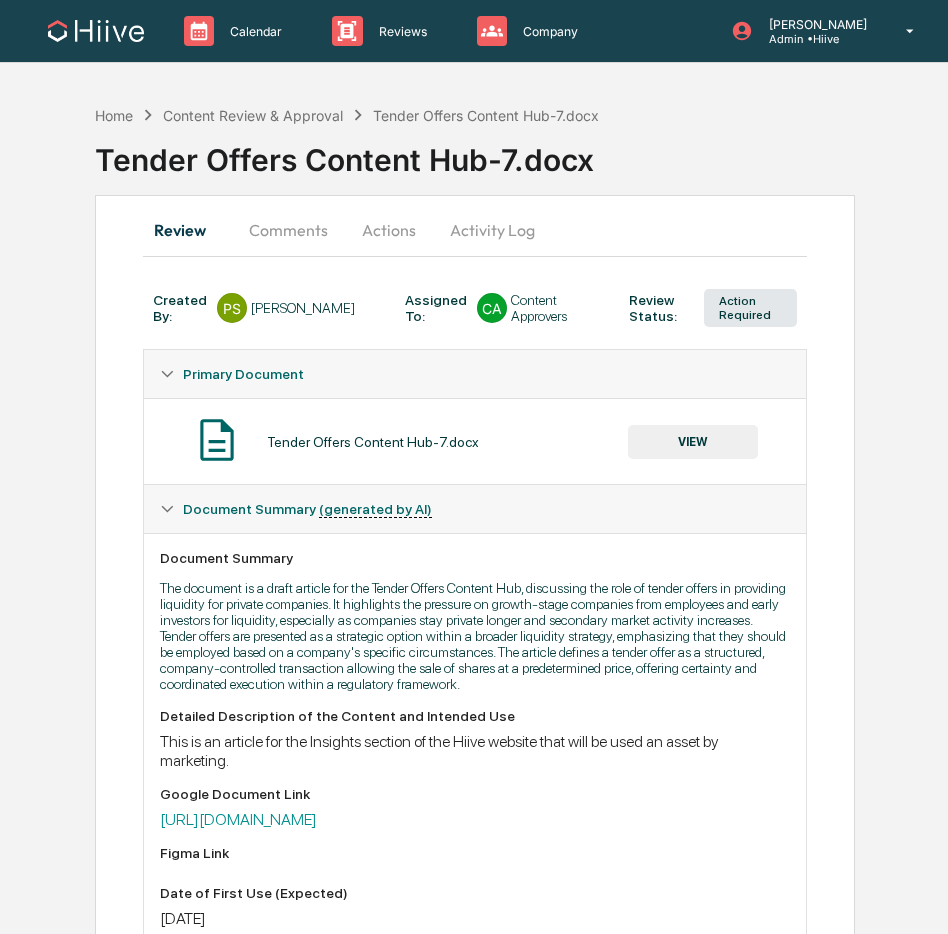 click on "Comments" at bounding box center [288, 230] 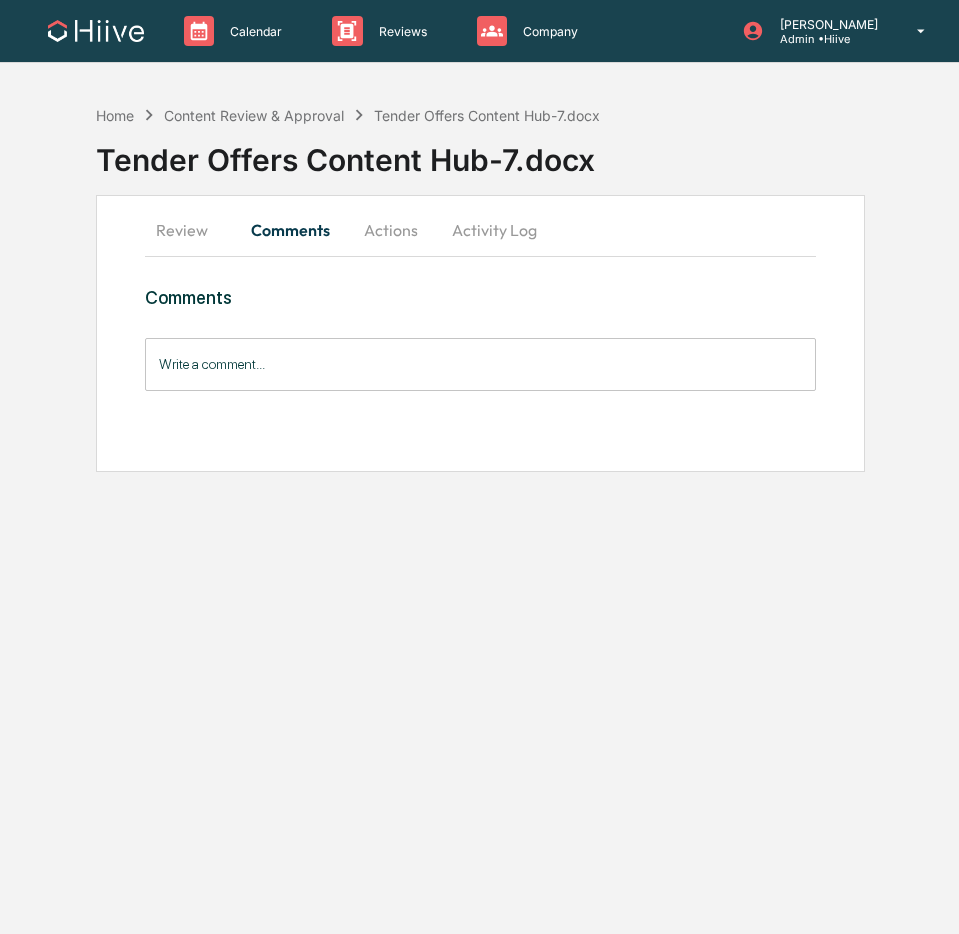 click on "Review" at bounding box center (190, 230) 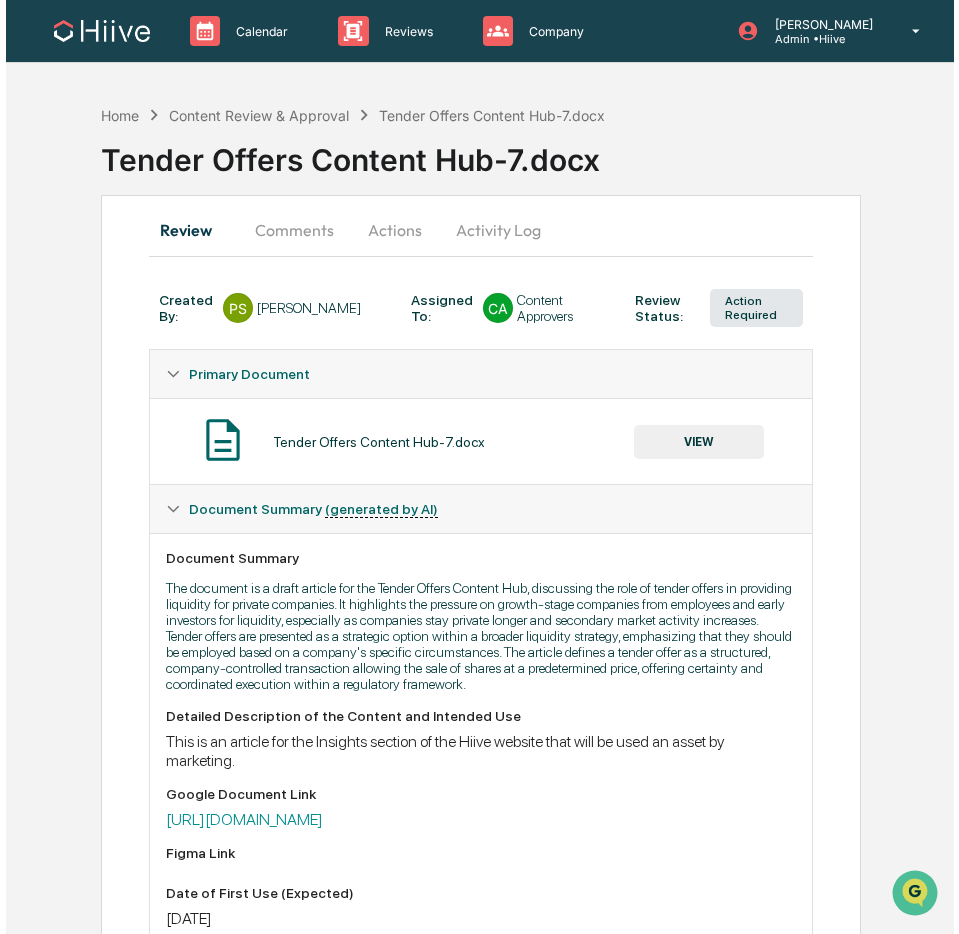 scroll, scrollTop: 0, scrollLeft: 0, axis: both 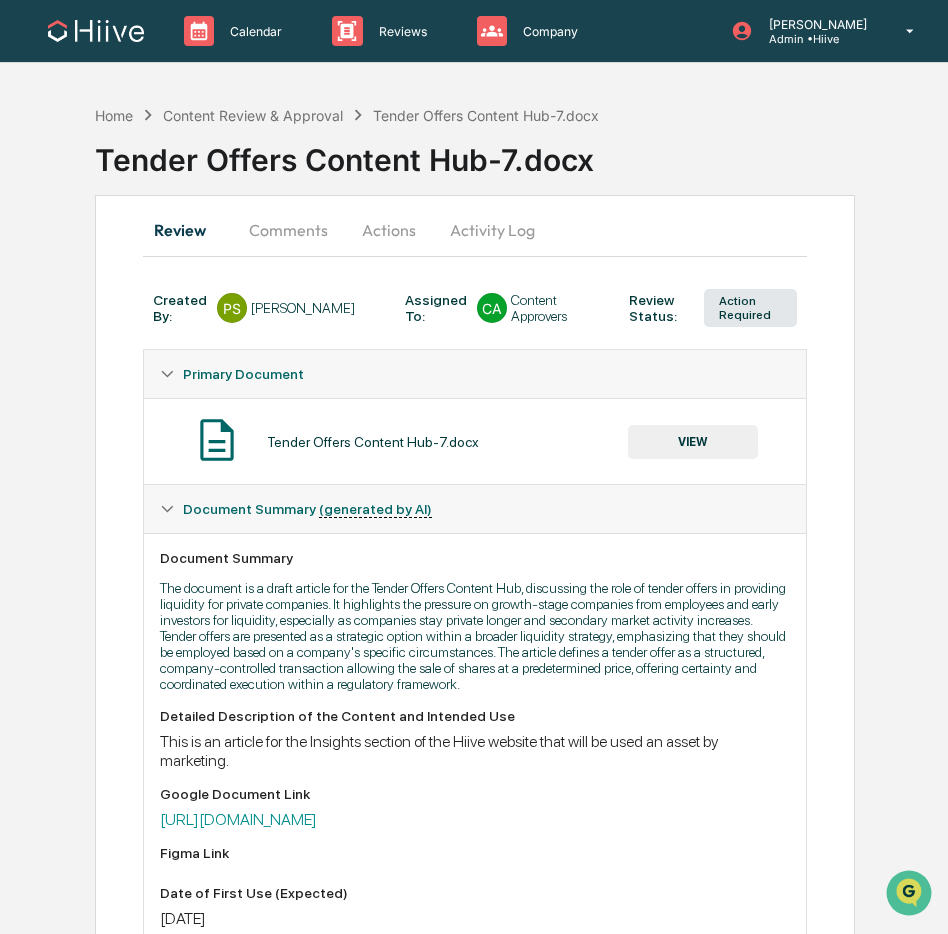 click on "Actions" at bounding box center (389, 230) 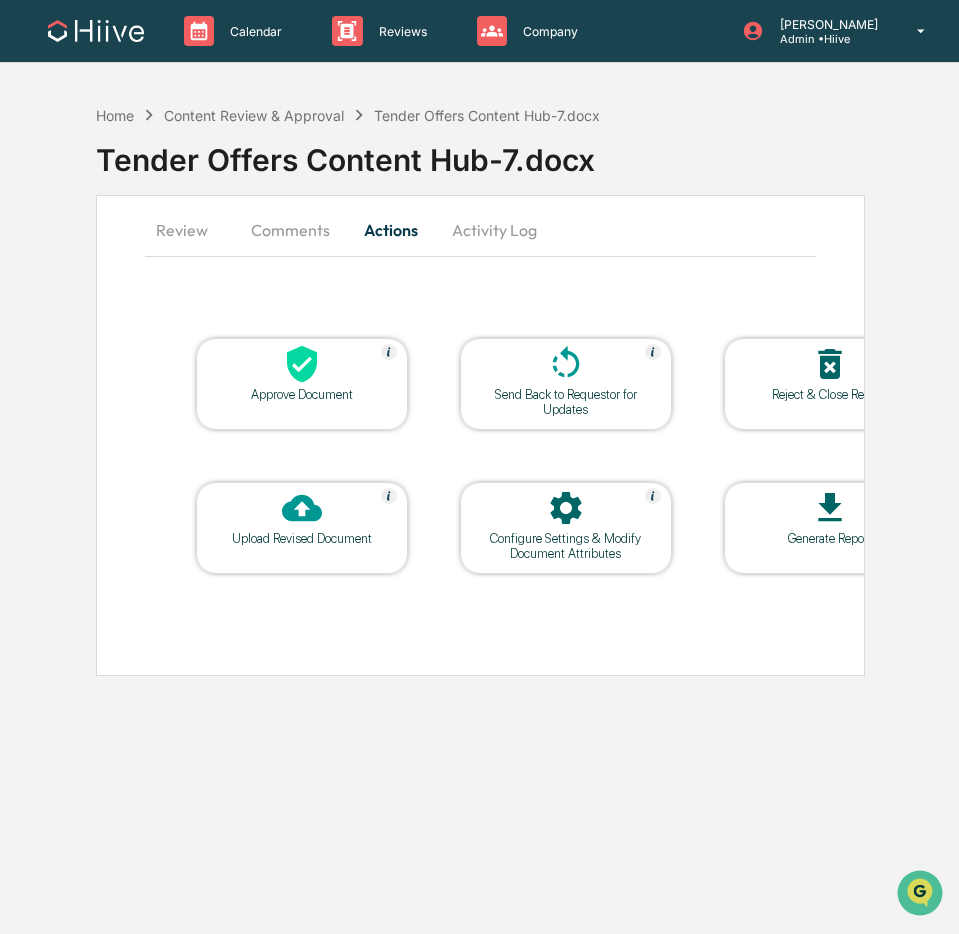 drag, startPoint x: 566, startPoint y: 687, endPoint x: 776, endPoint y: 680, distance: 210.11664 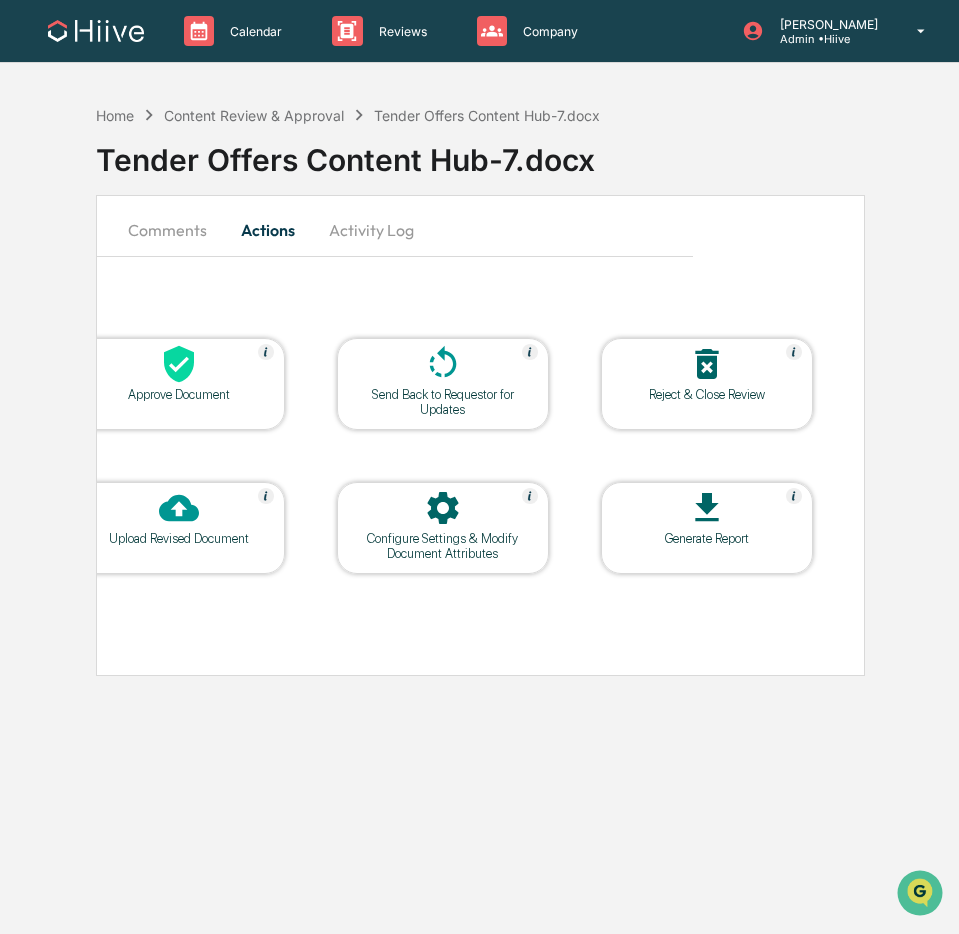 scroll, scrollTop: 0, scrollLeft: 0, axis: both 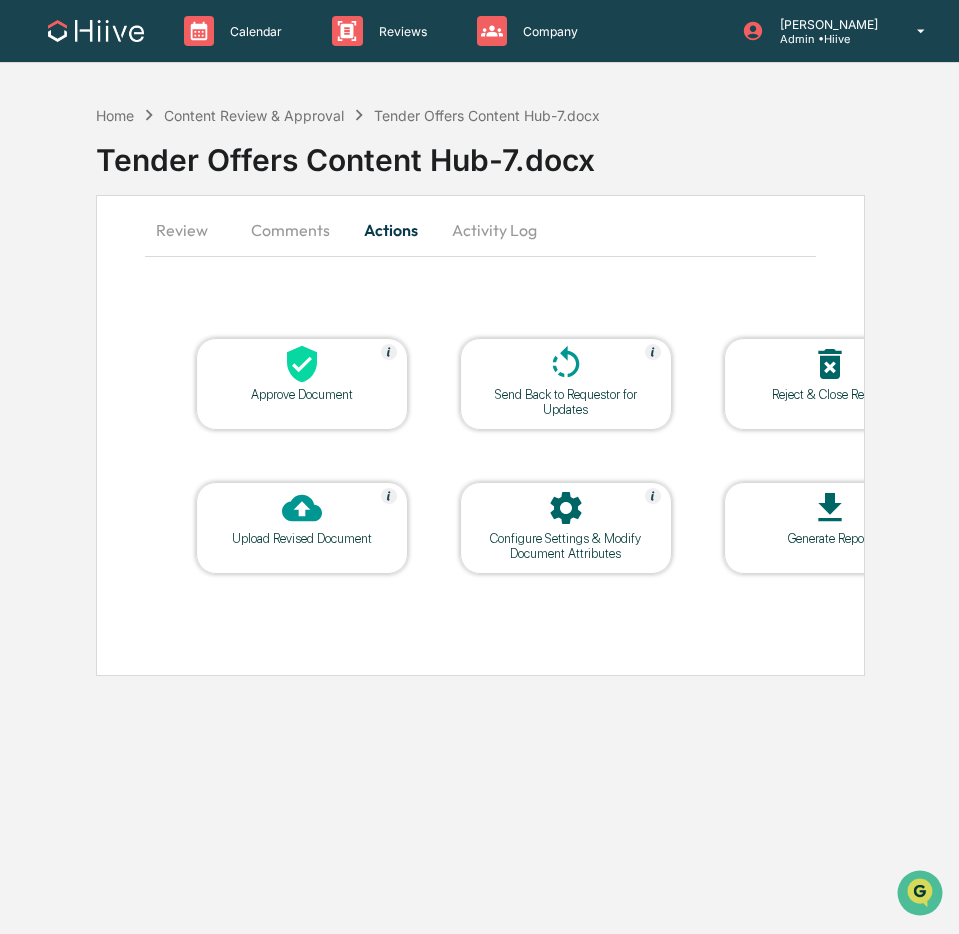 click on "Comments" at bounding box center (290, 230) 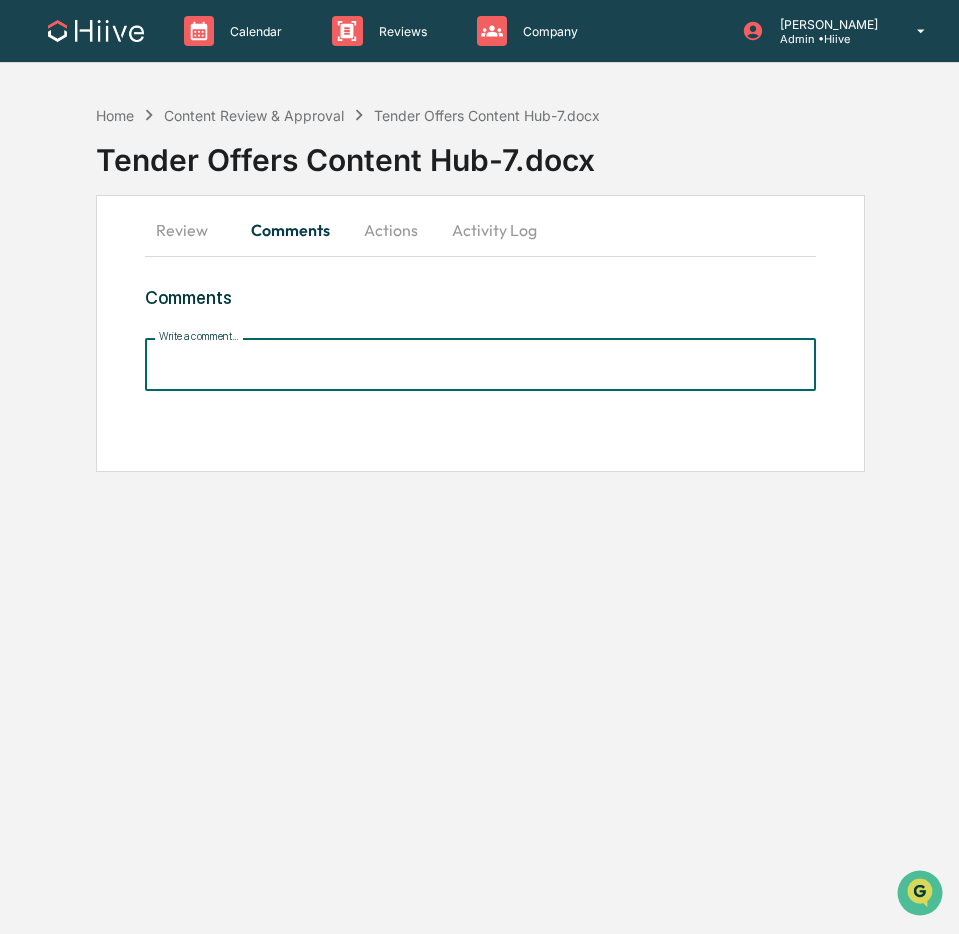 click on "Write a comment..." at bounding box center (480, 364) 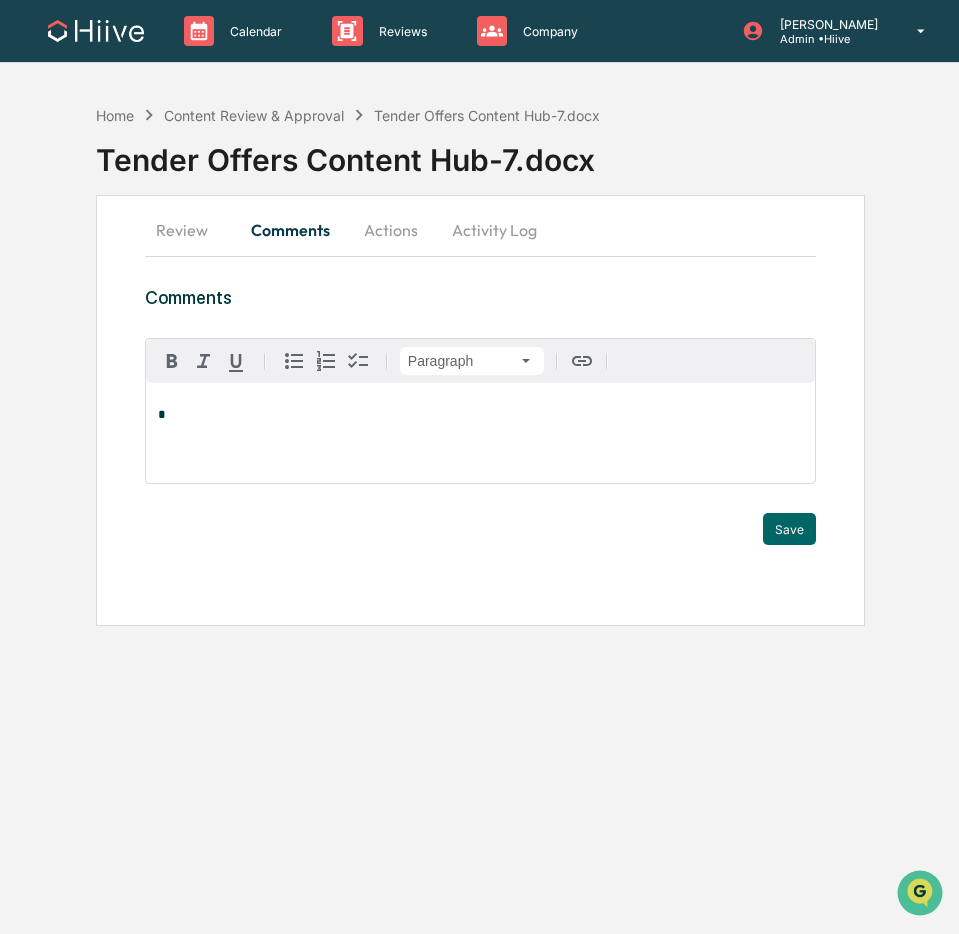 click on "*" at bounding box center [480, 415] 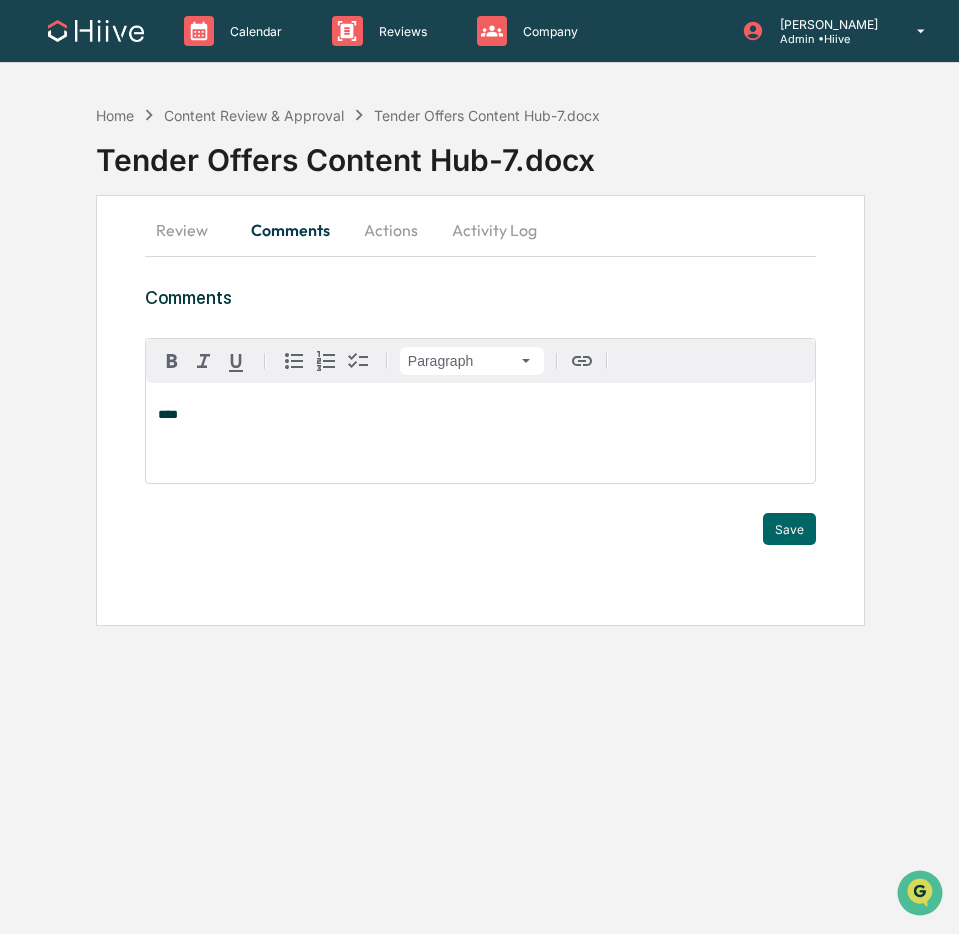 click on "****" at bounding box center (480, 433) 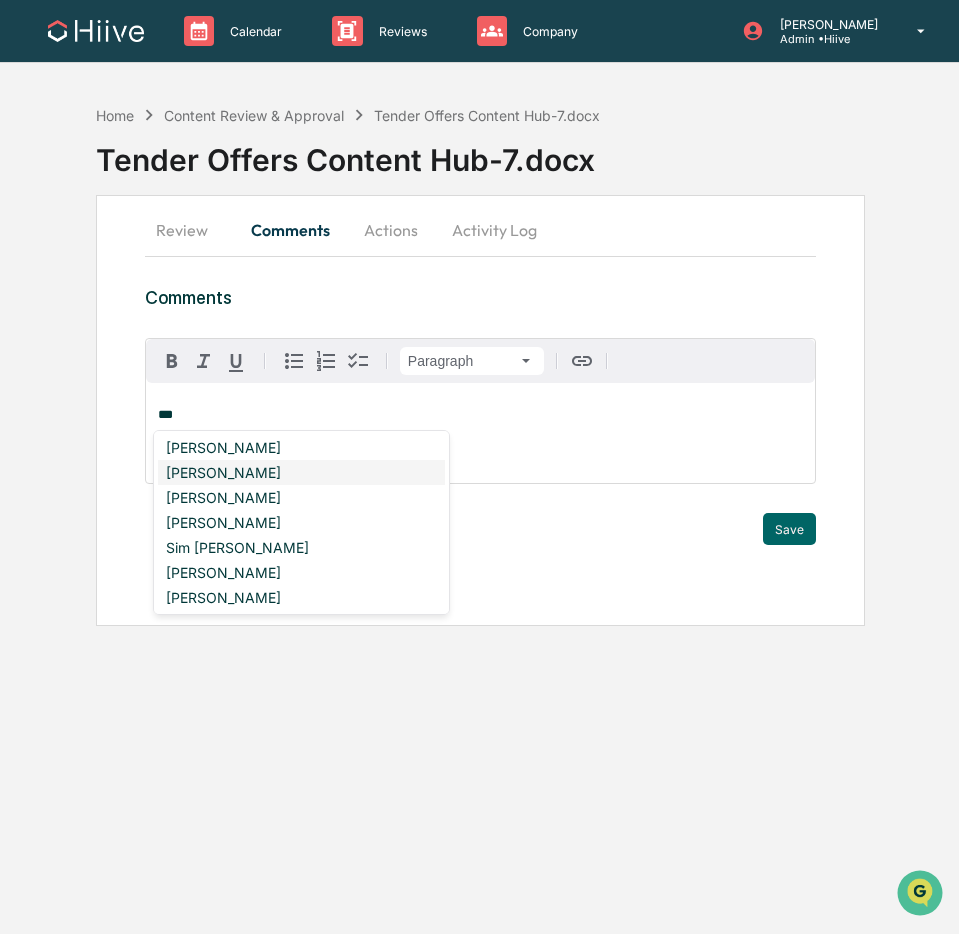 click on "[PERSON_NAME]" at bounding box center (301, 472) 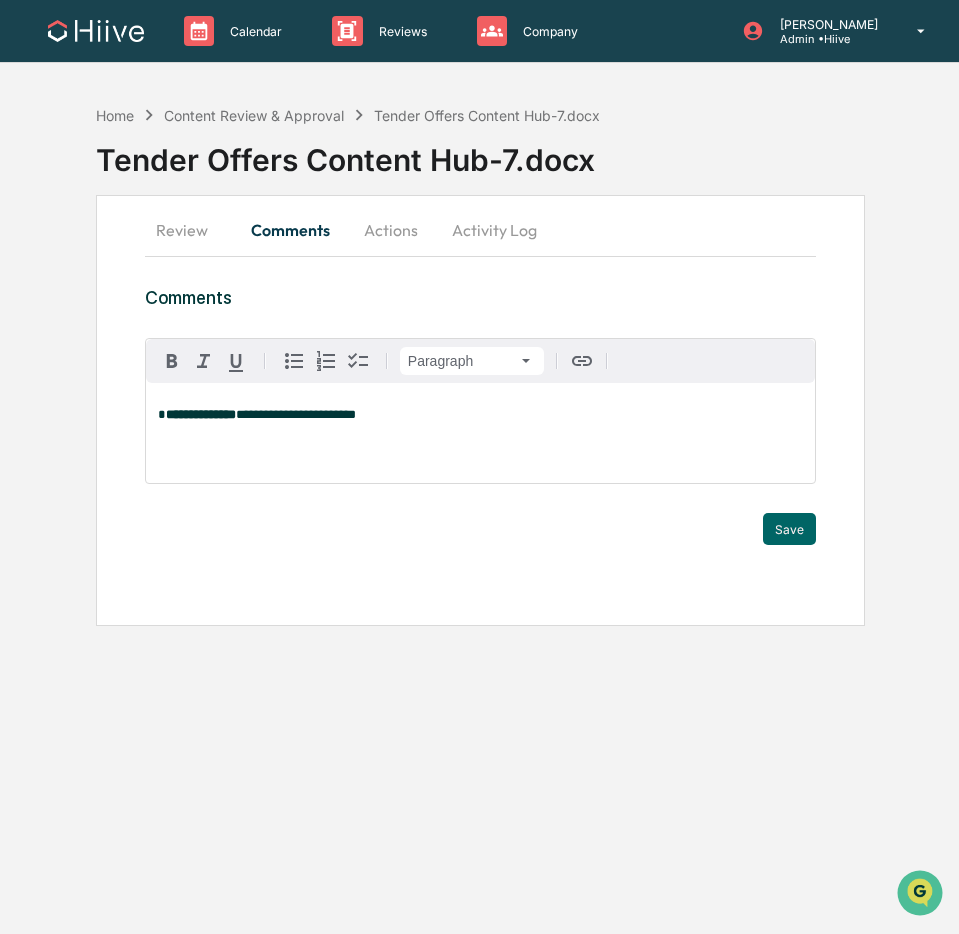 click on "**********" at bounding box center (296, 414) 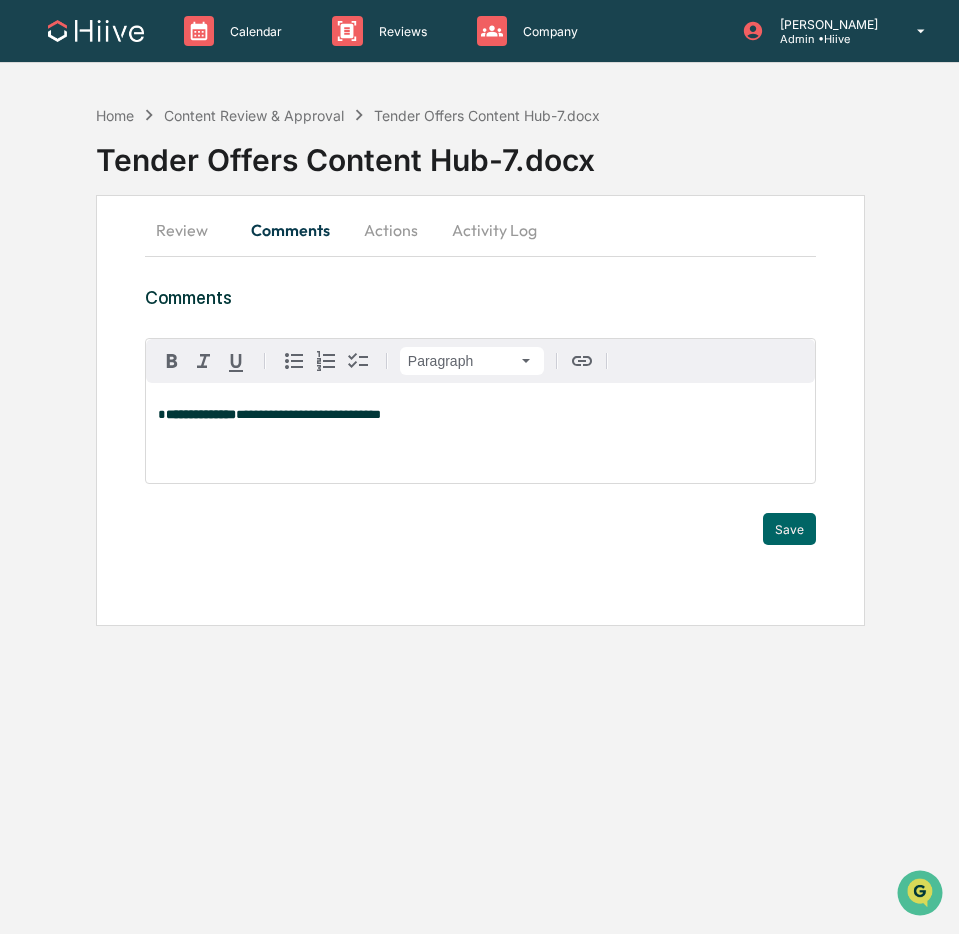 click on "**********" at bounding box center [308, 414] 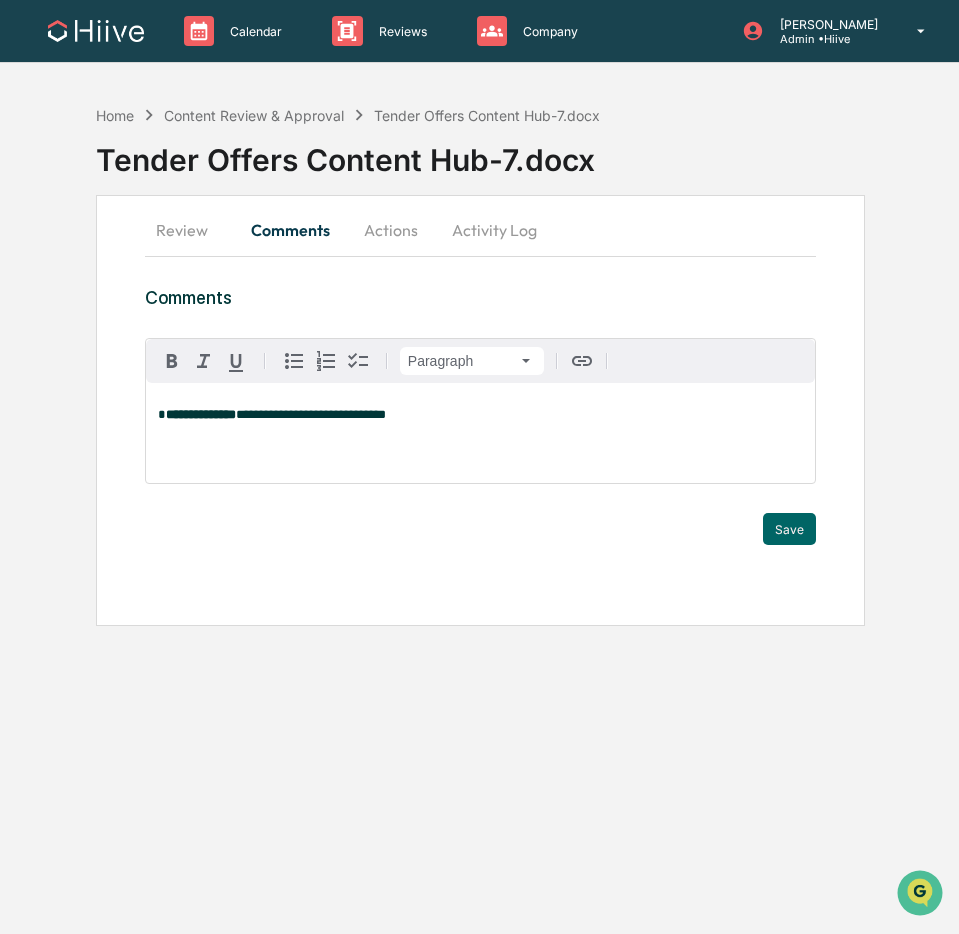 click on "**********" at bounding box center (480, 433) 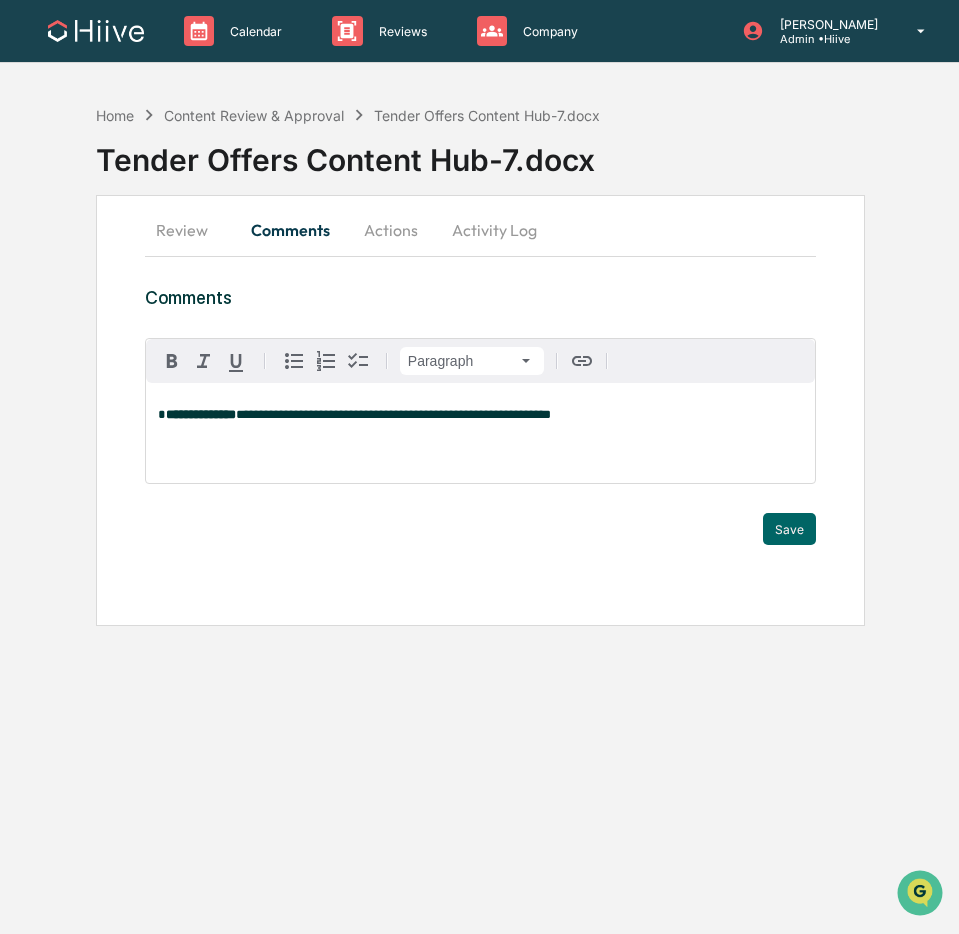 click on "**********" at bounding box center [393, 414] 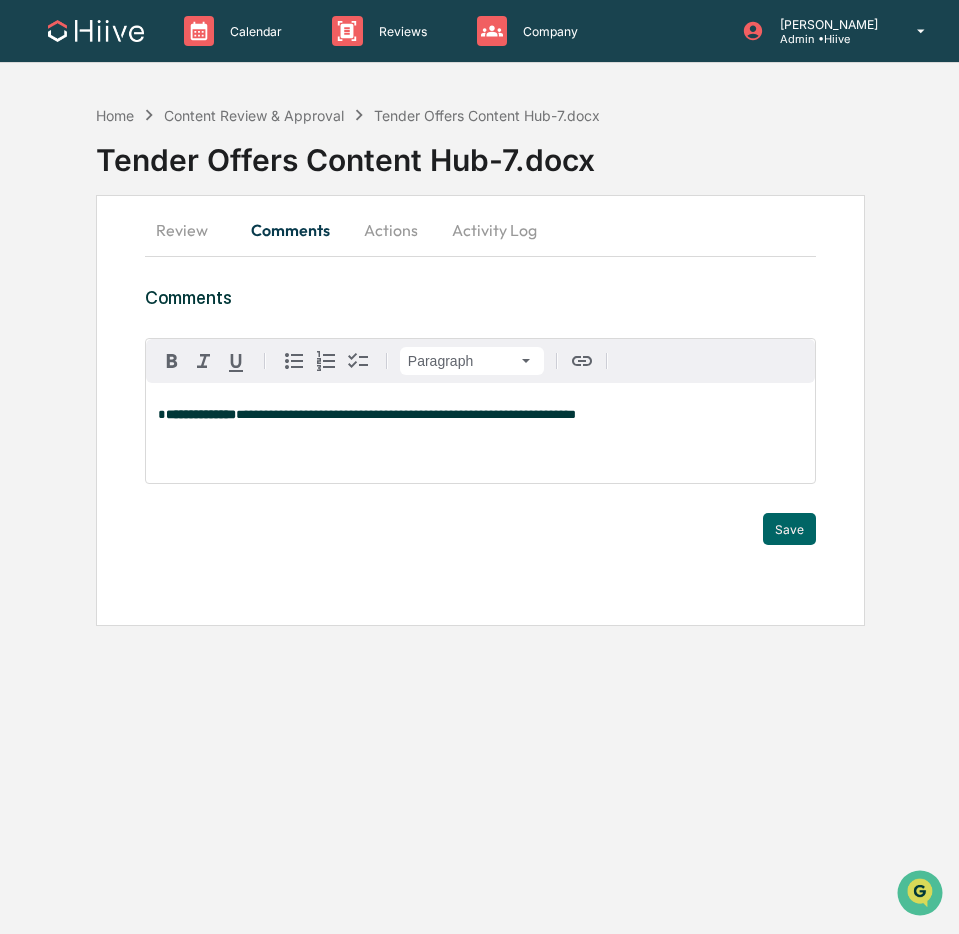 click on "**********" at bounding box center [480, 433] 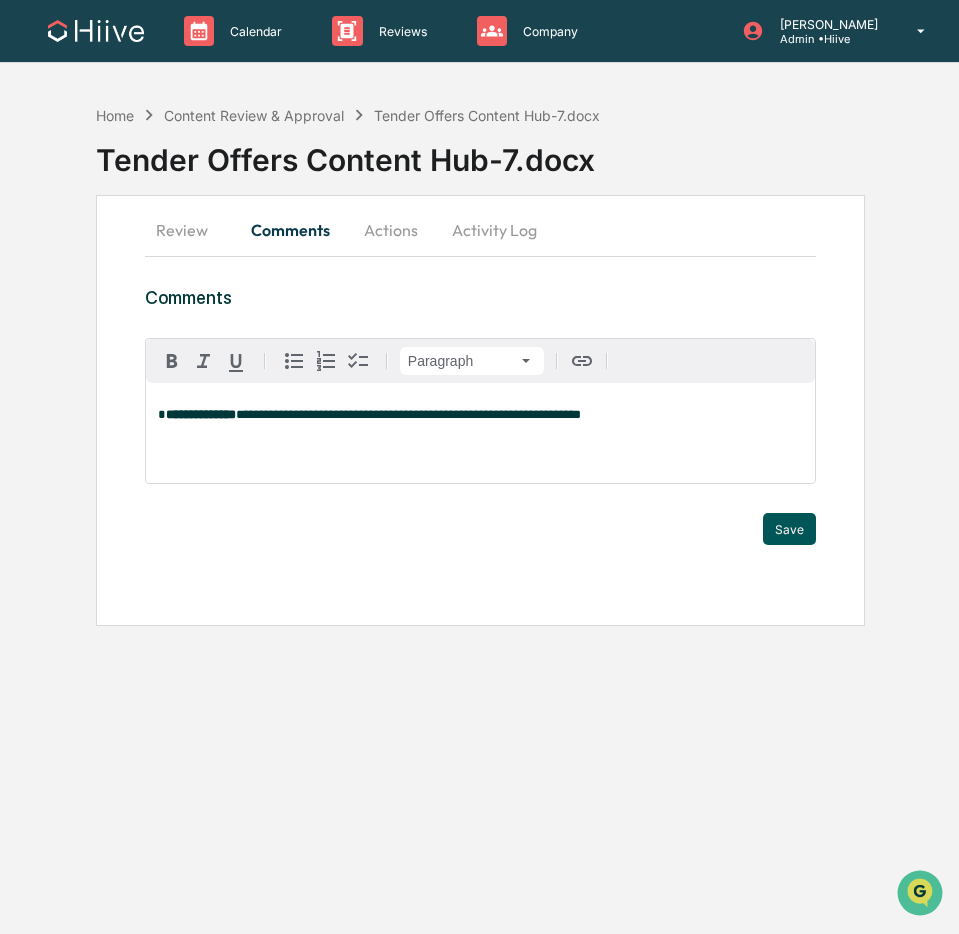 click on "Save" at bounding box center (789, 529) 